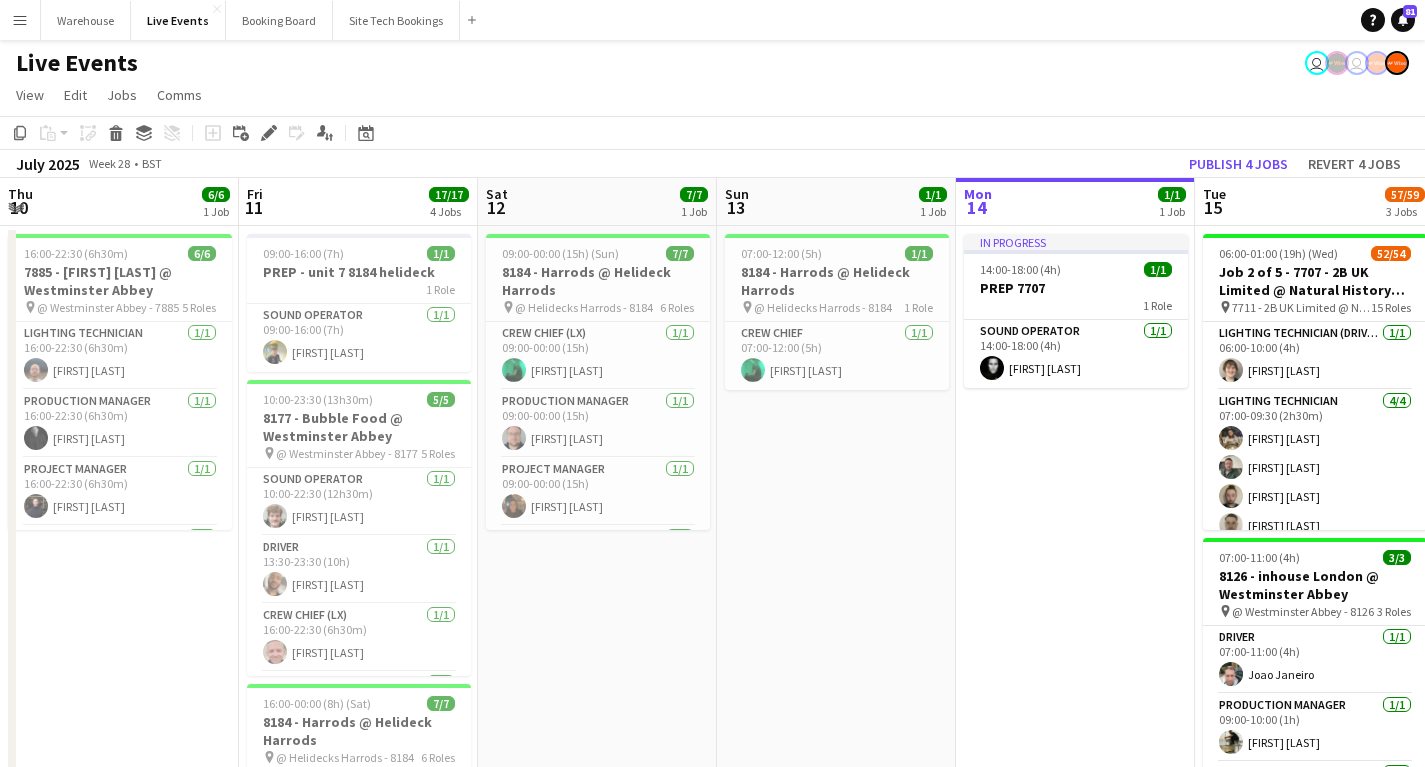 scroll, scrollTop: 0, scrollLeft: 0, axis: both 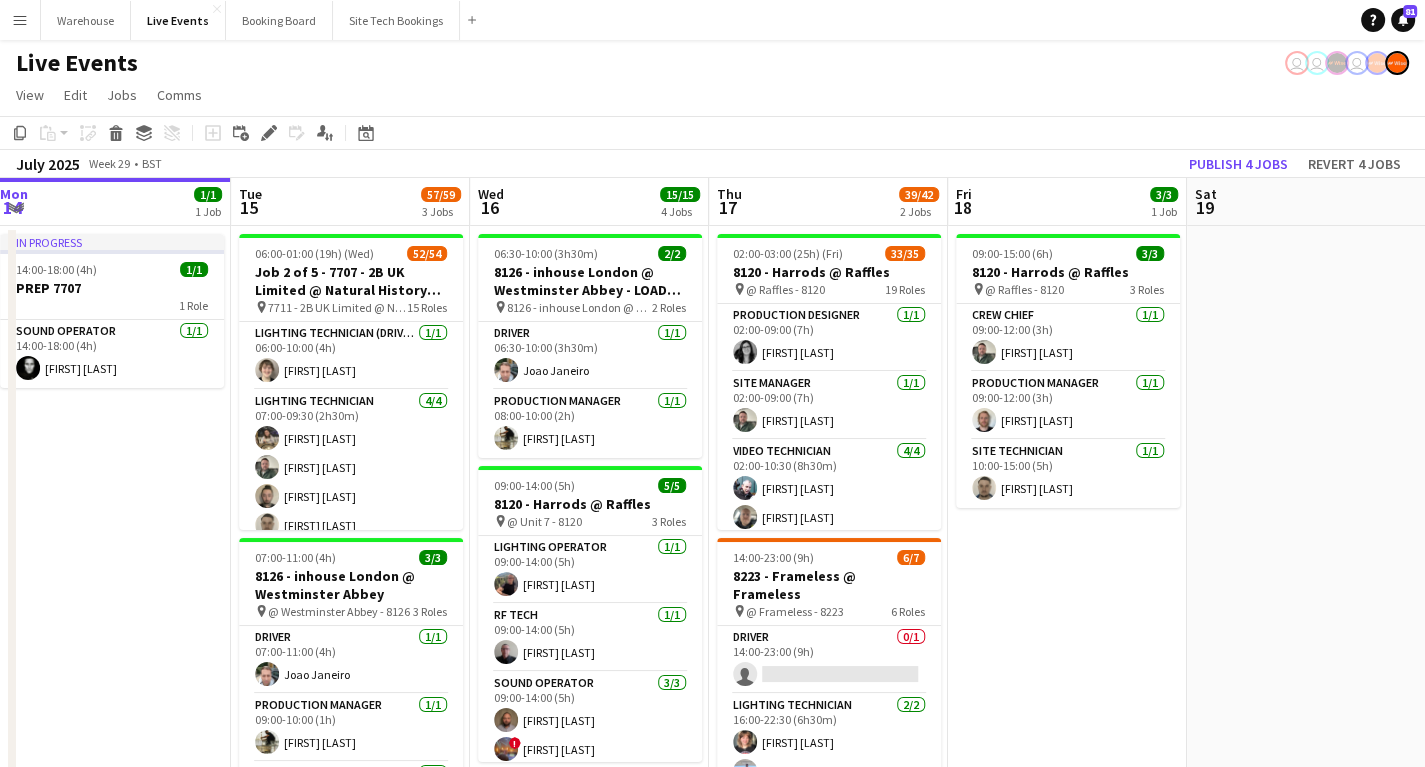 drag, startPoint x: 584, startPoint y: 542, endPoint x: 101, endPoint y: 506, distance: 484.33975 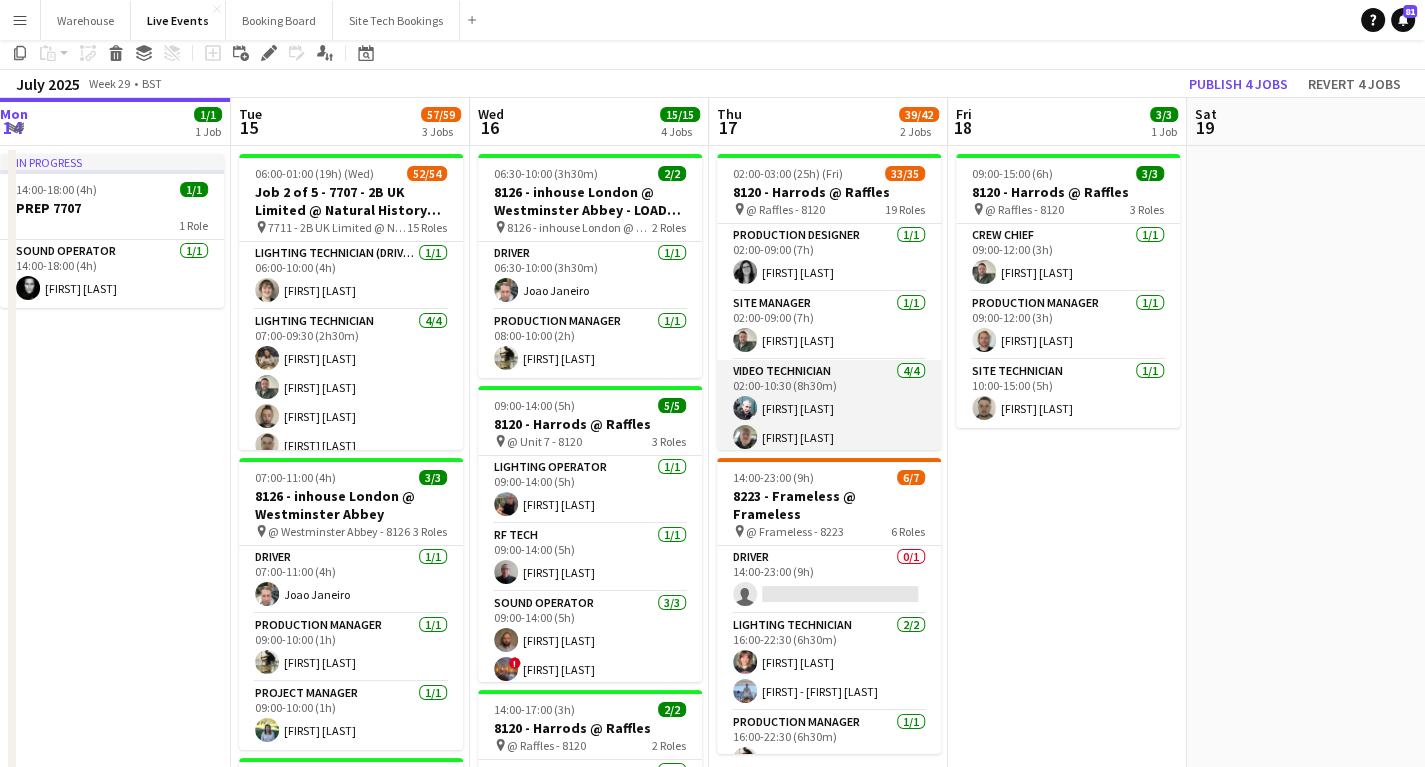 scroll, scrollTop: 0, scrollLeft: 0, axis: both 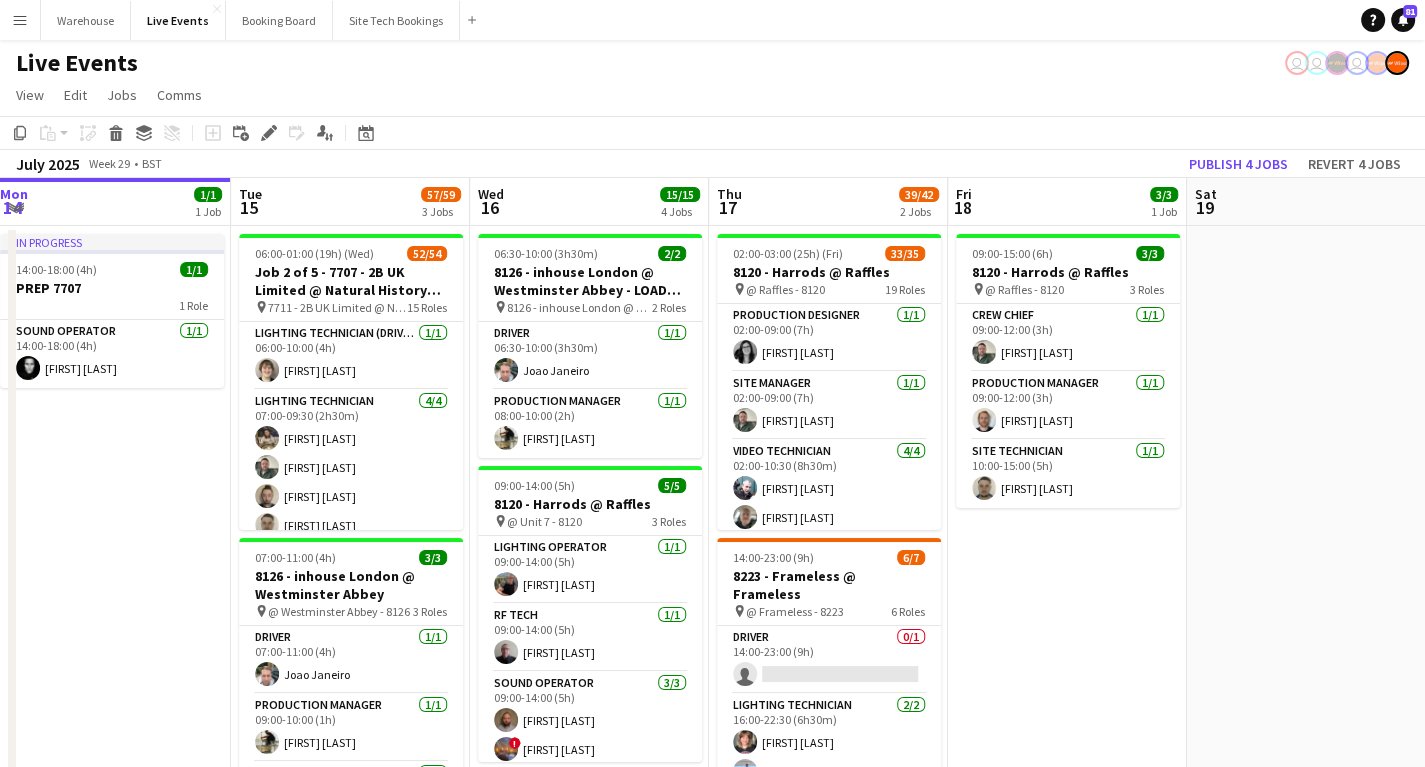 click on "09:00-15:00 (6h)    3/3   8120 - Harrods @ Raffles
pin
@ Raffles - 8120   3 Roles   Crew Chief   1/1   09:00-12:00 (3h)
[FIRST] [LAST]  Production Manager   1/1   09:00-12:00 (3h)
[FIRST] [LAST]  Site Technician   1/1   10:00-15:00 (5h)
[FIRST] [LAST]" at bounding box center [1067, 1161] 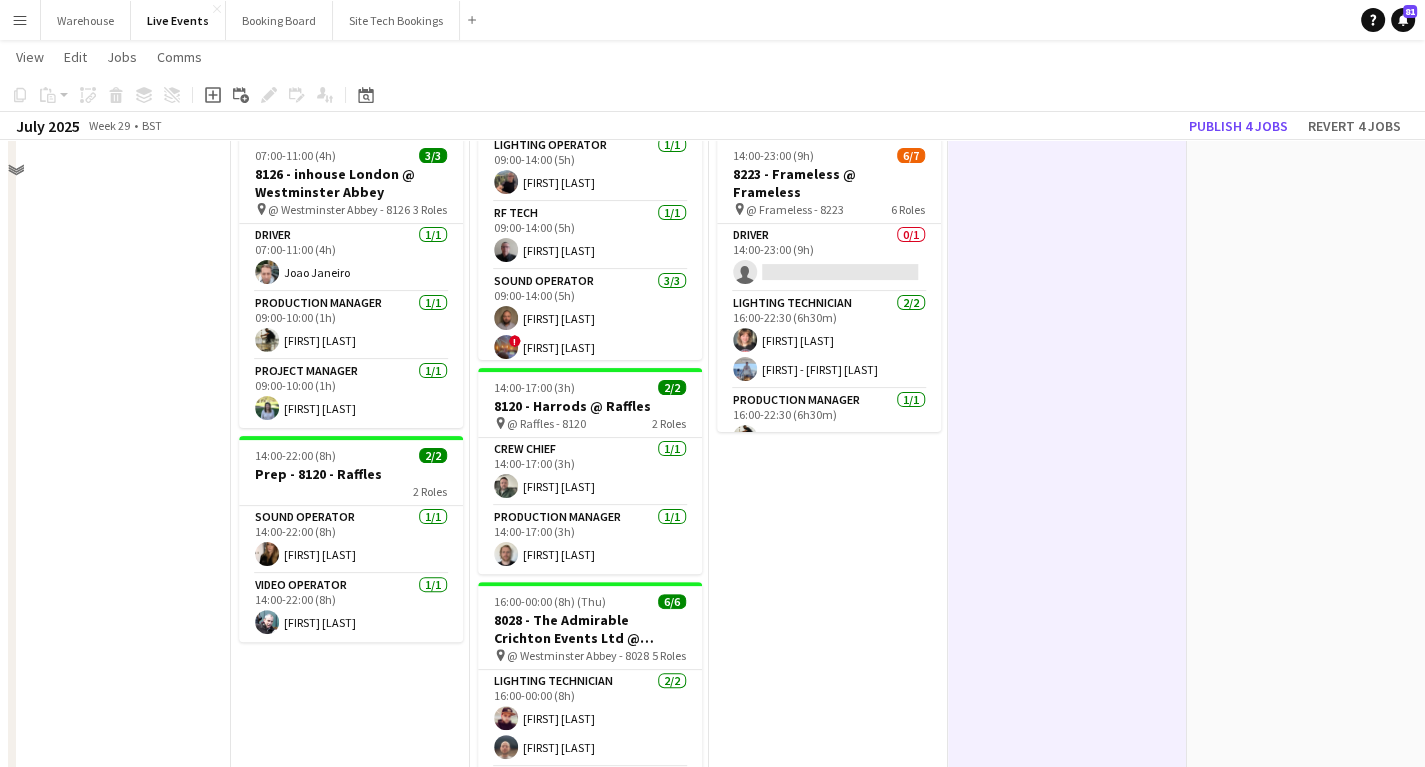 scroll, scrollTop: 0, scrollLeft: 0, axis: both 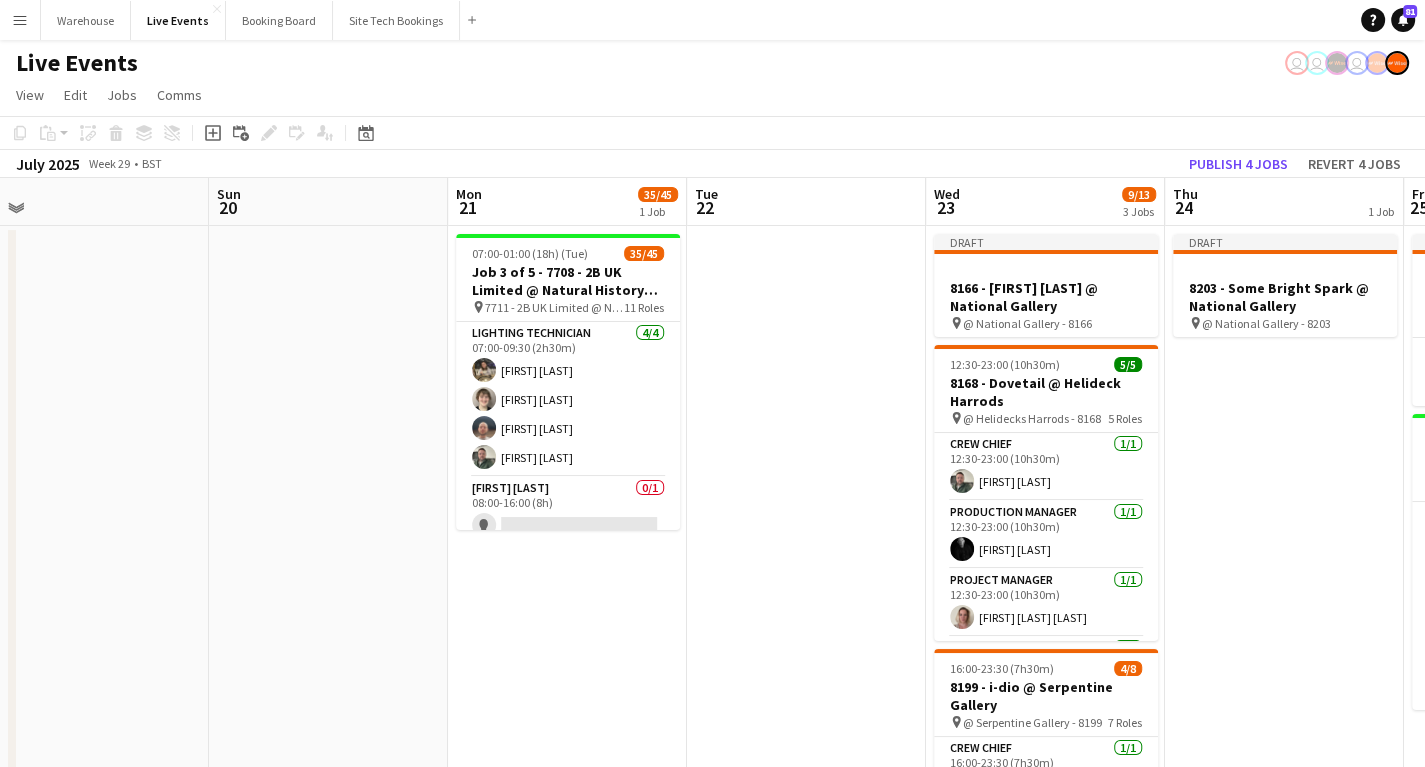 drag, startPoint x: 1238, startPoint y: 530, endPoint x: 12, endPoint y: 376, distance: 1235.6343 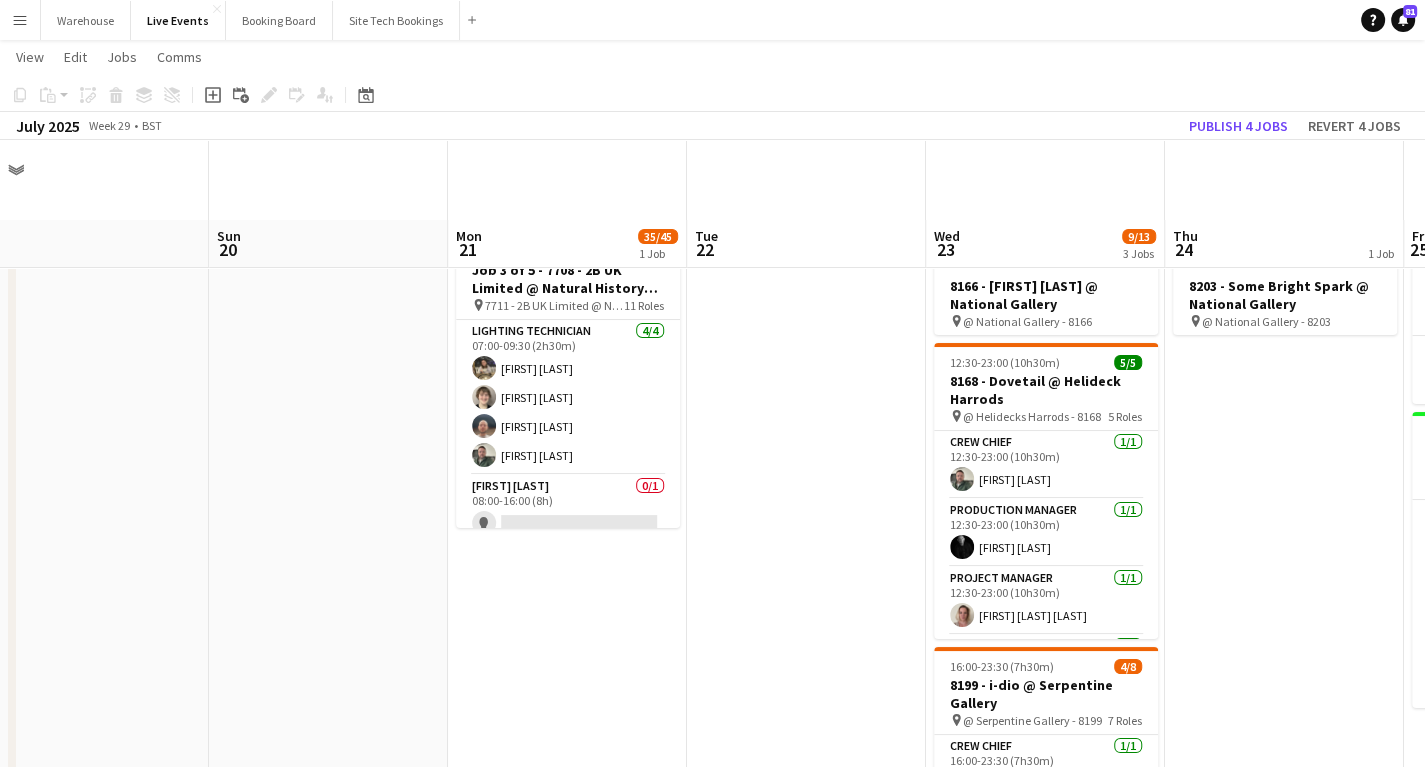 scroll, scrollTop: 80, scrollLeft: 0, axis: vertical 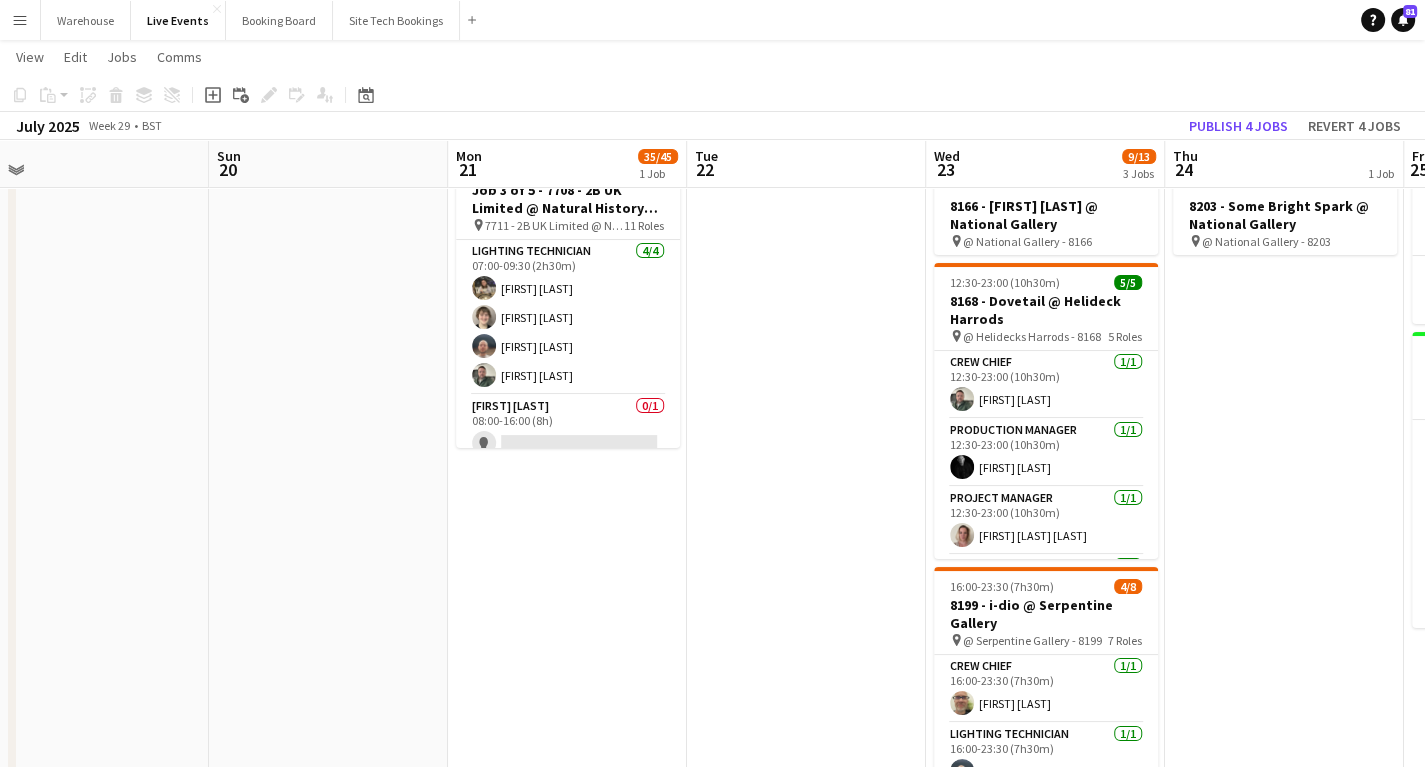 drag, startPoint x: 781, startPoint y: 449, endPoint x: 476, endPoint y: 425, distance: 305.9428 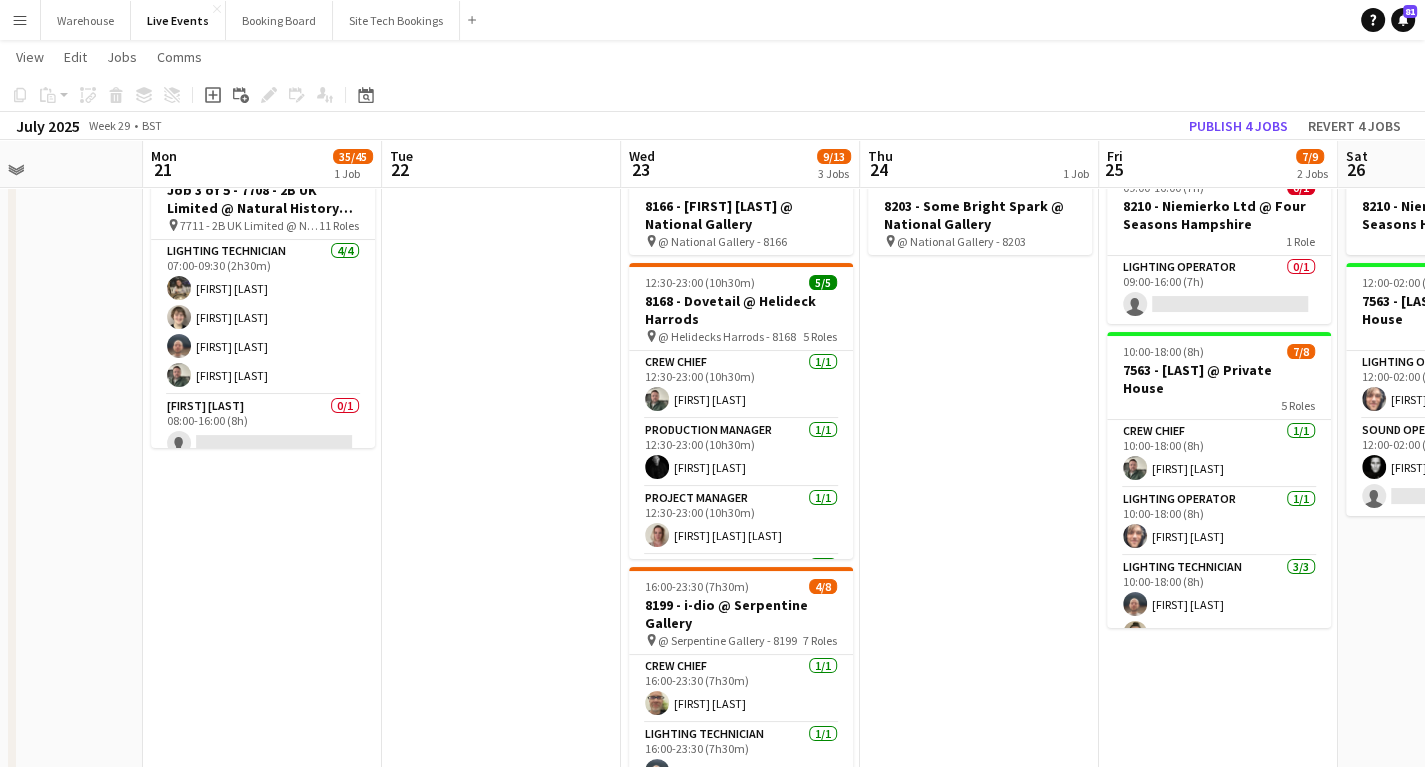 scroll, scrollTop: 240, scrollLeft: 0, axis: vertical 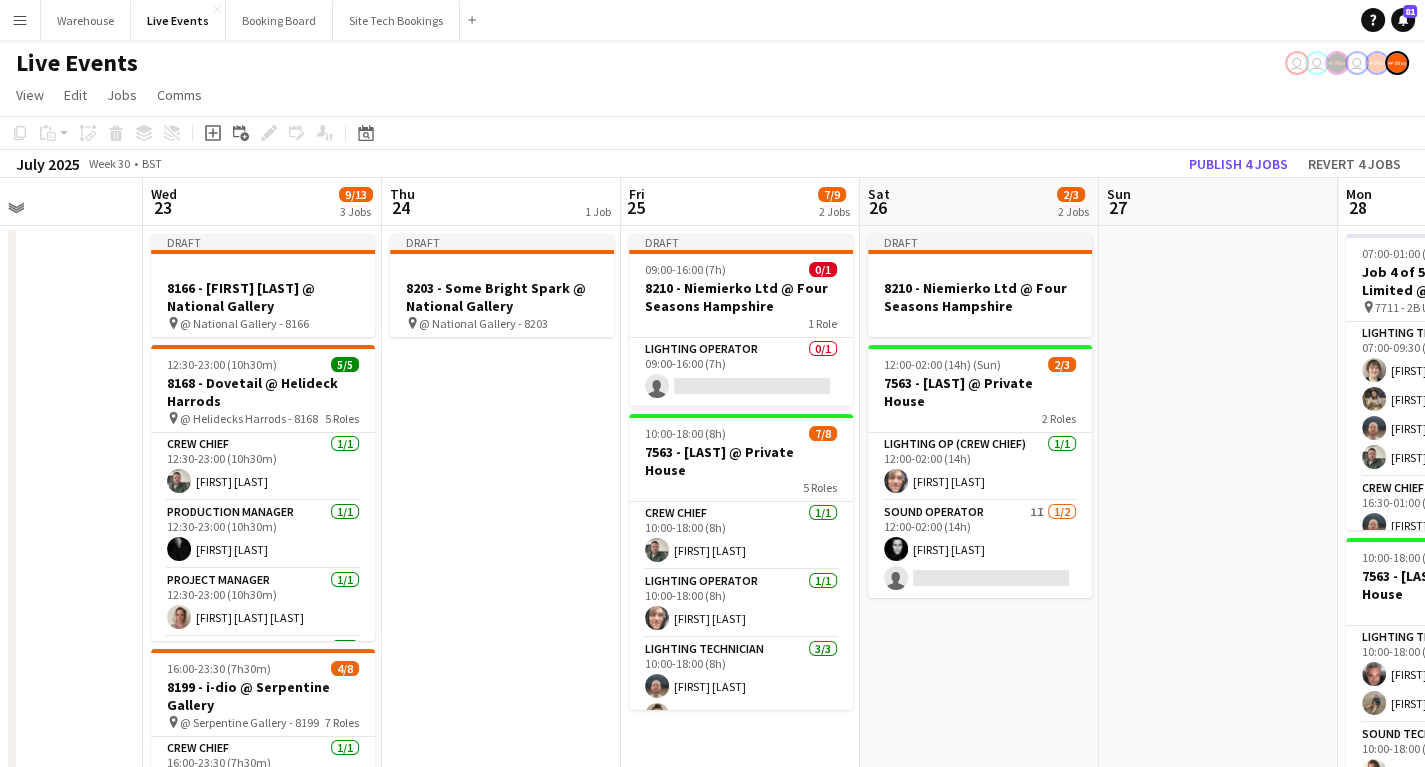 drag, startPoint x: 562, startPoint y: 486, endPoint x: 504, endPoint y: 480, distance: 58.30952 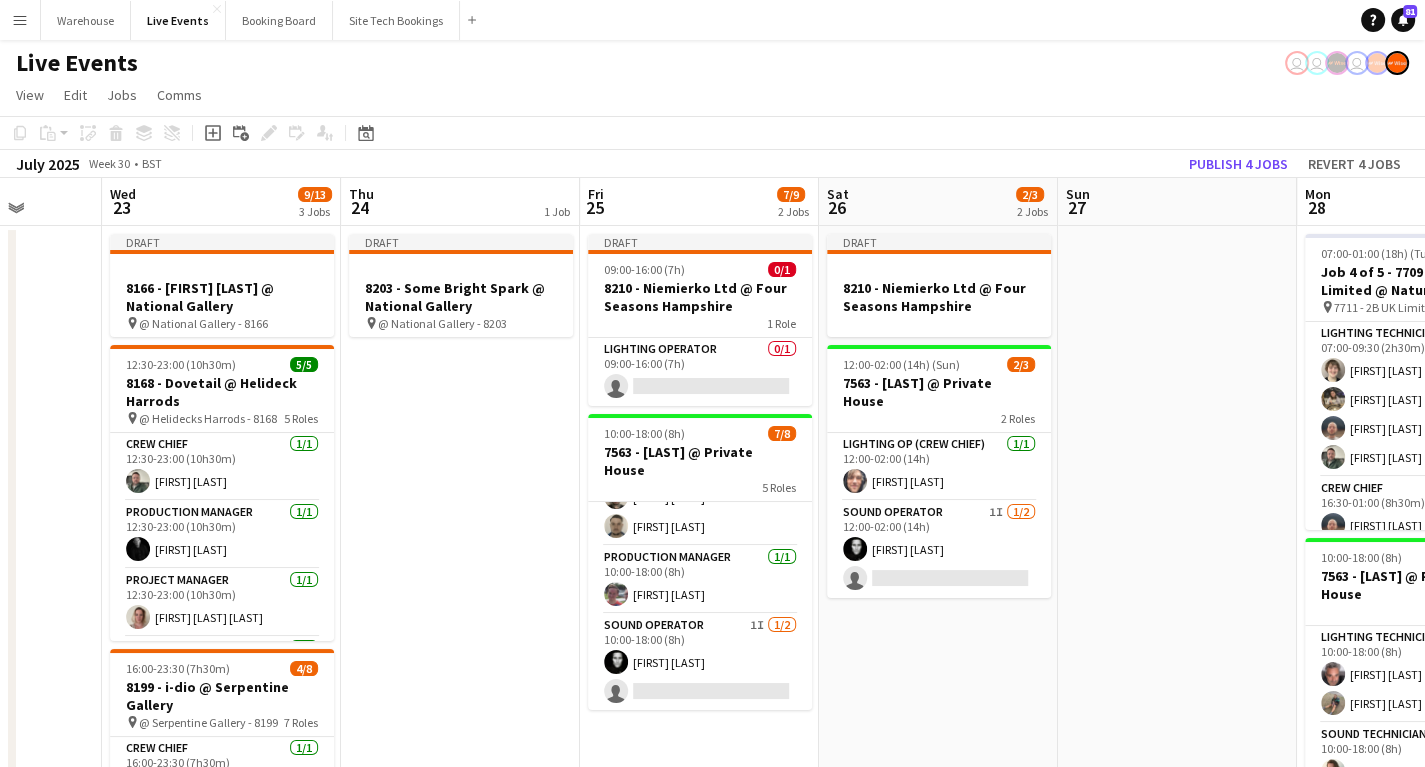 scroll, scrollTop: 0, scrollLeft: 0, axis: both 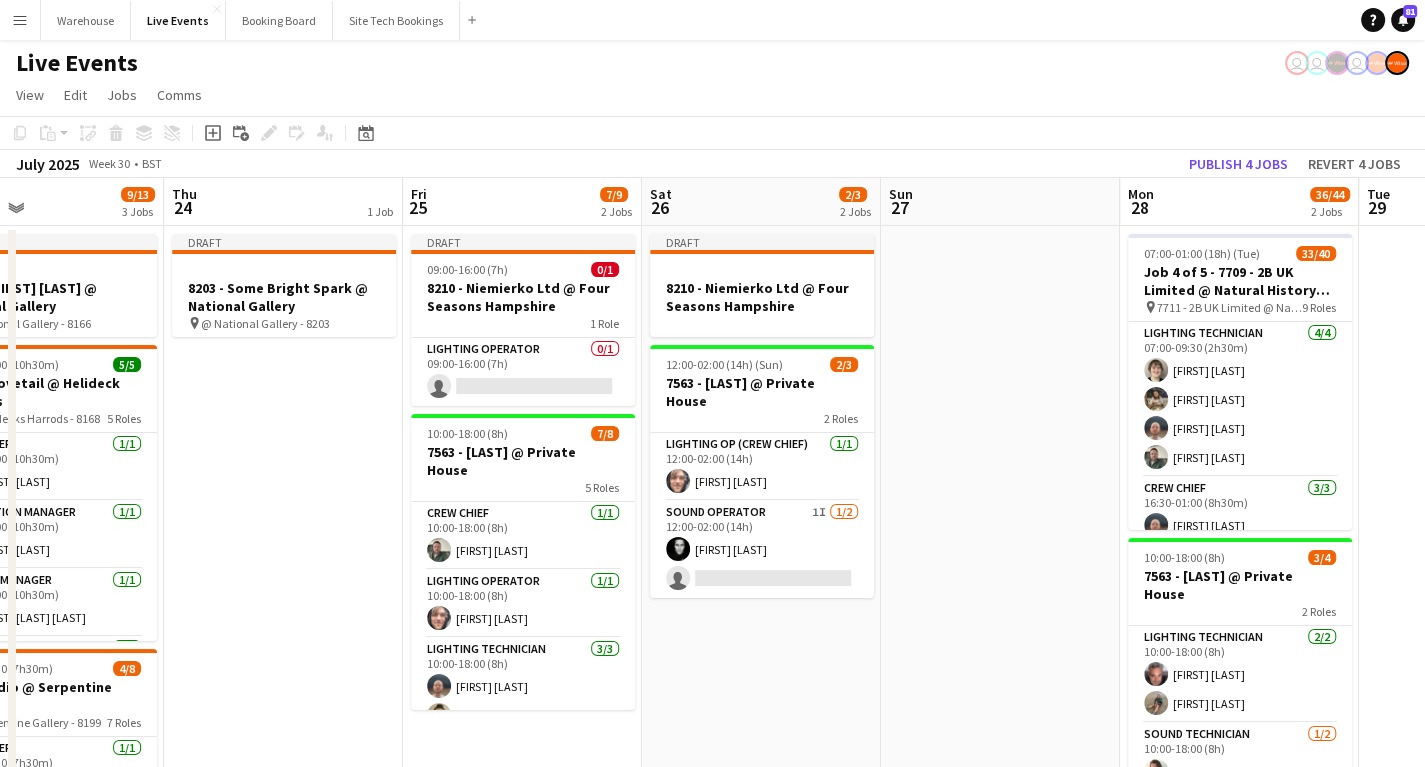 drag, startPoint x: 964, startPoint y: 644, endPoint x: 786, endPoint y: 634, distance: 178.28067 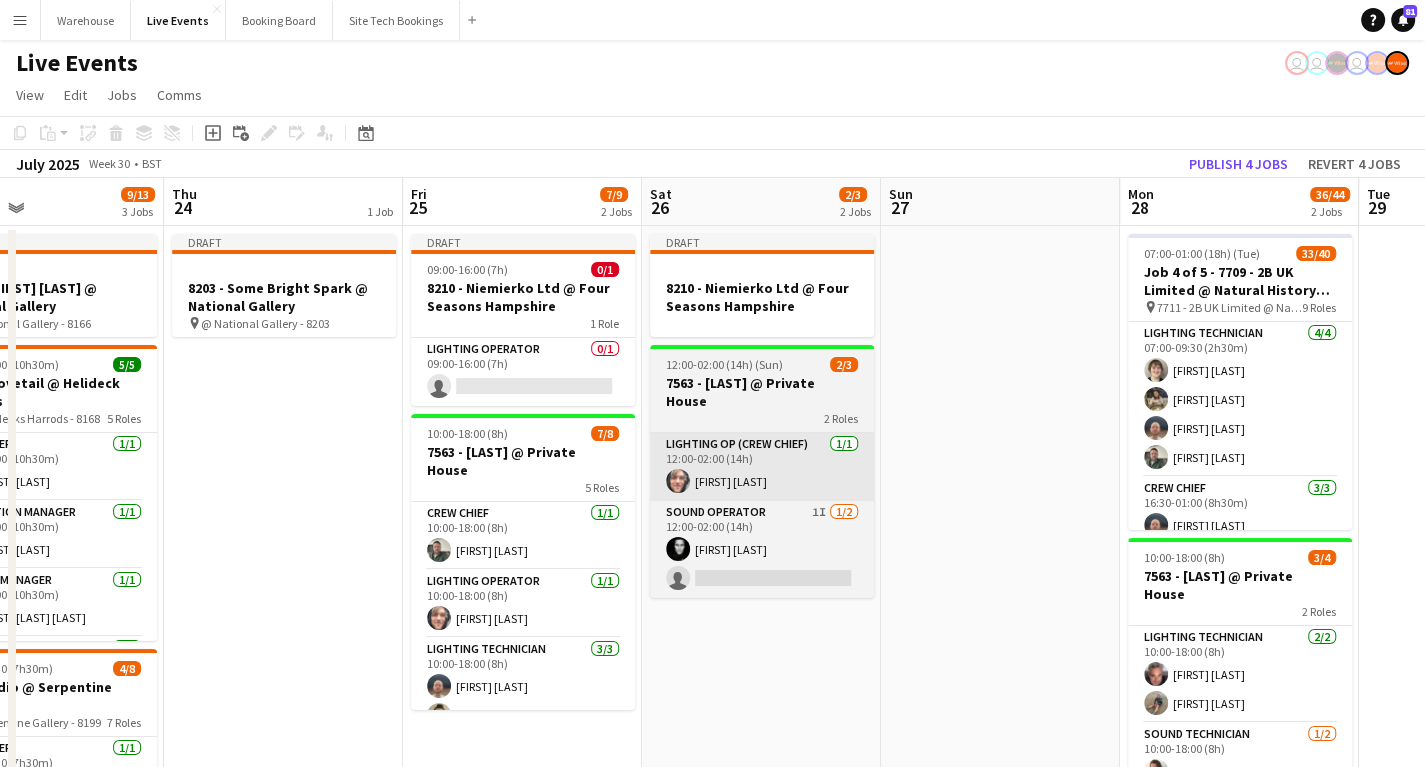 scroll, scrollTop: 0, scrollLeft: 793, axis: horizontal 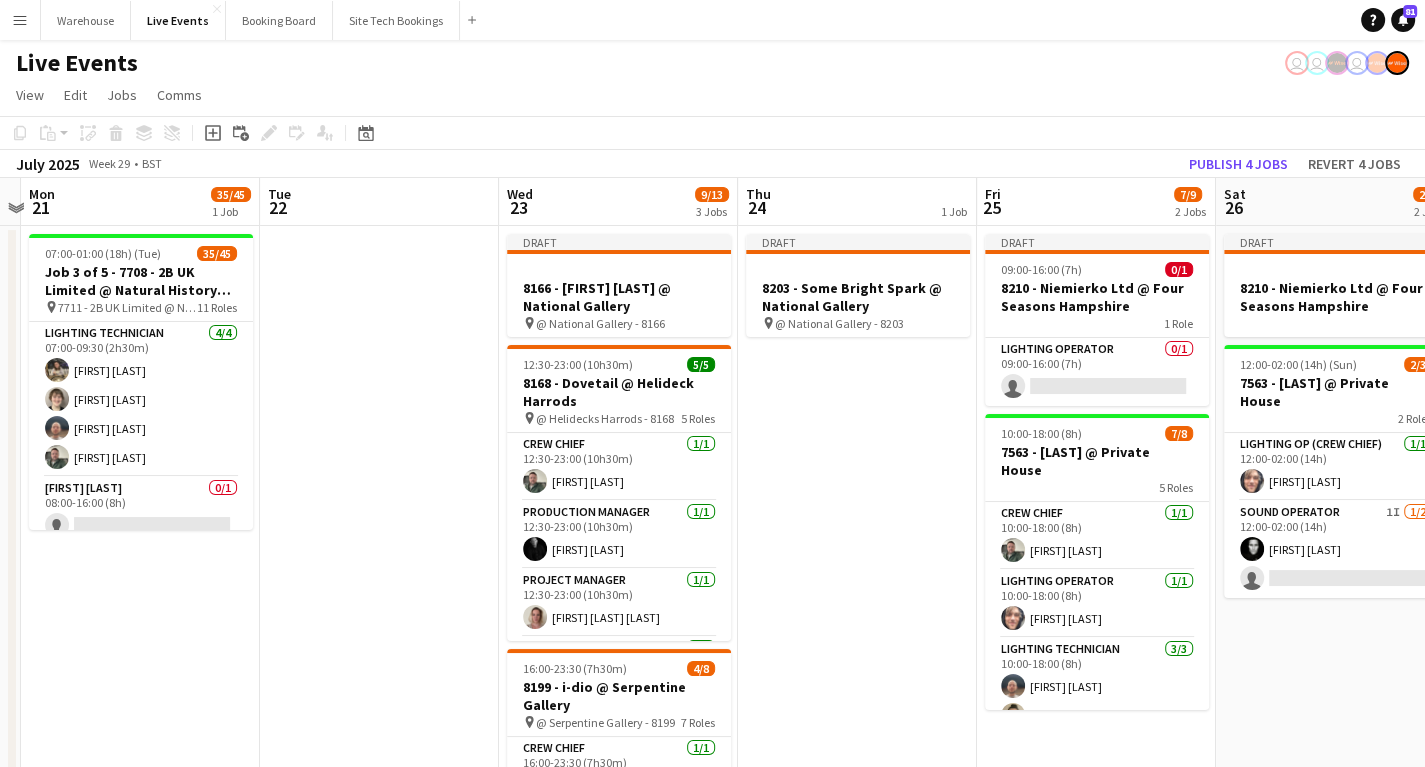 drag, startPoint x: 322, startPoint y: 405, endPoint x: 895, endPoint y: 431, distance: 573.5896 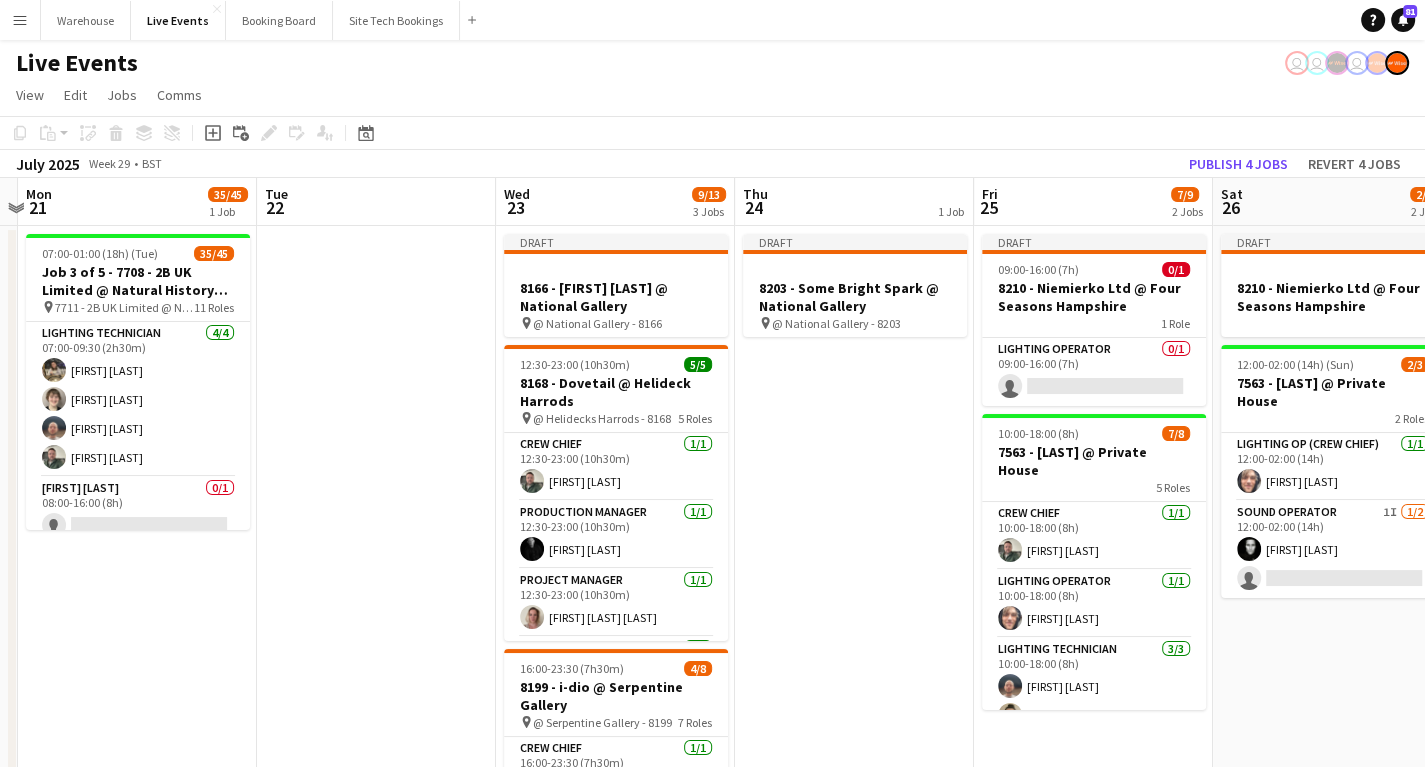 click on "Draft   8203 - Some Bright Spark @ National Gallery
pin
@ National Gallery - 8203" at bounding box center [854, 1161] 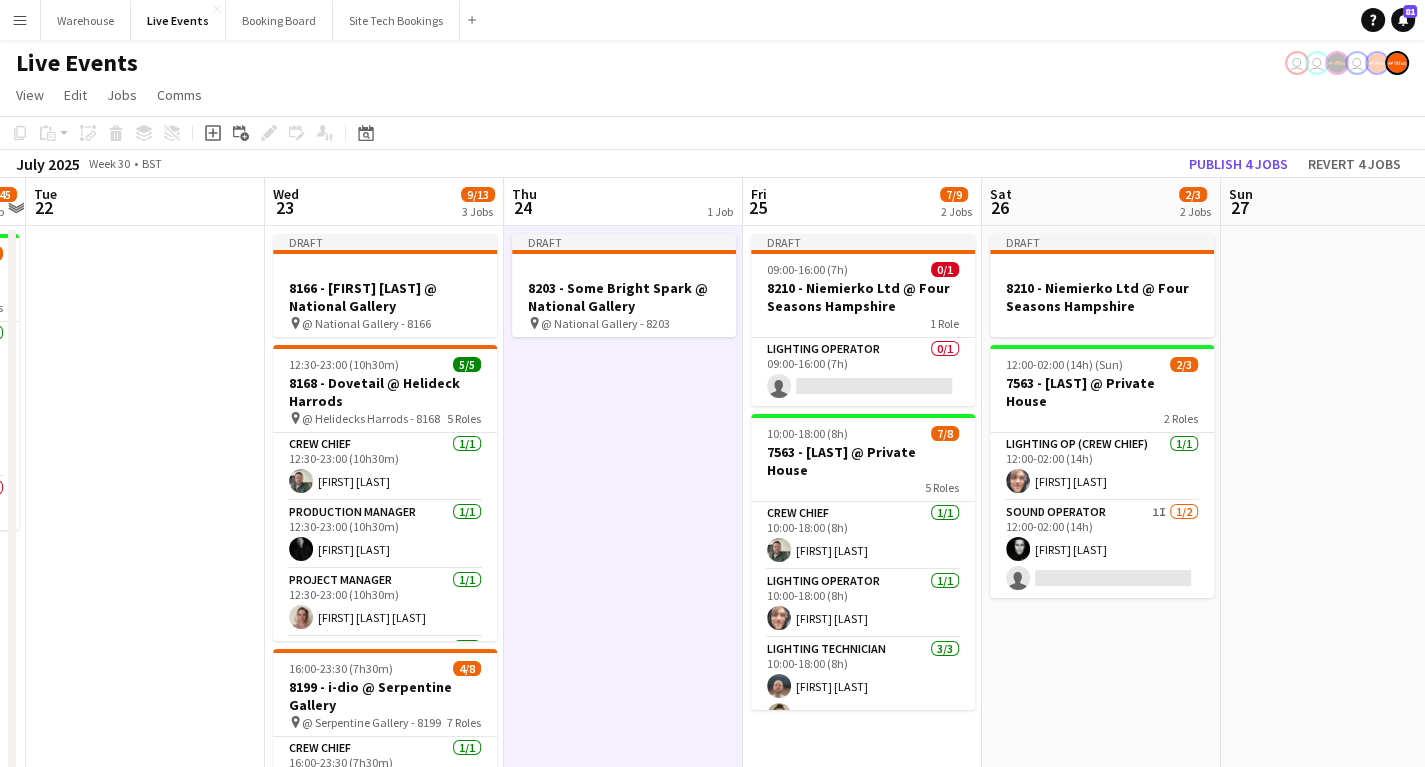scroll, scrollTop: 0, scrollLeft: 778, axis: horizontal 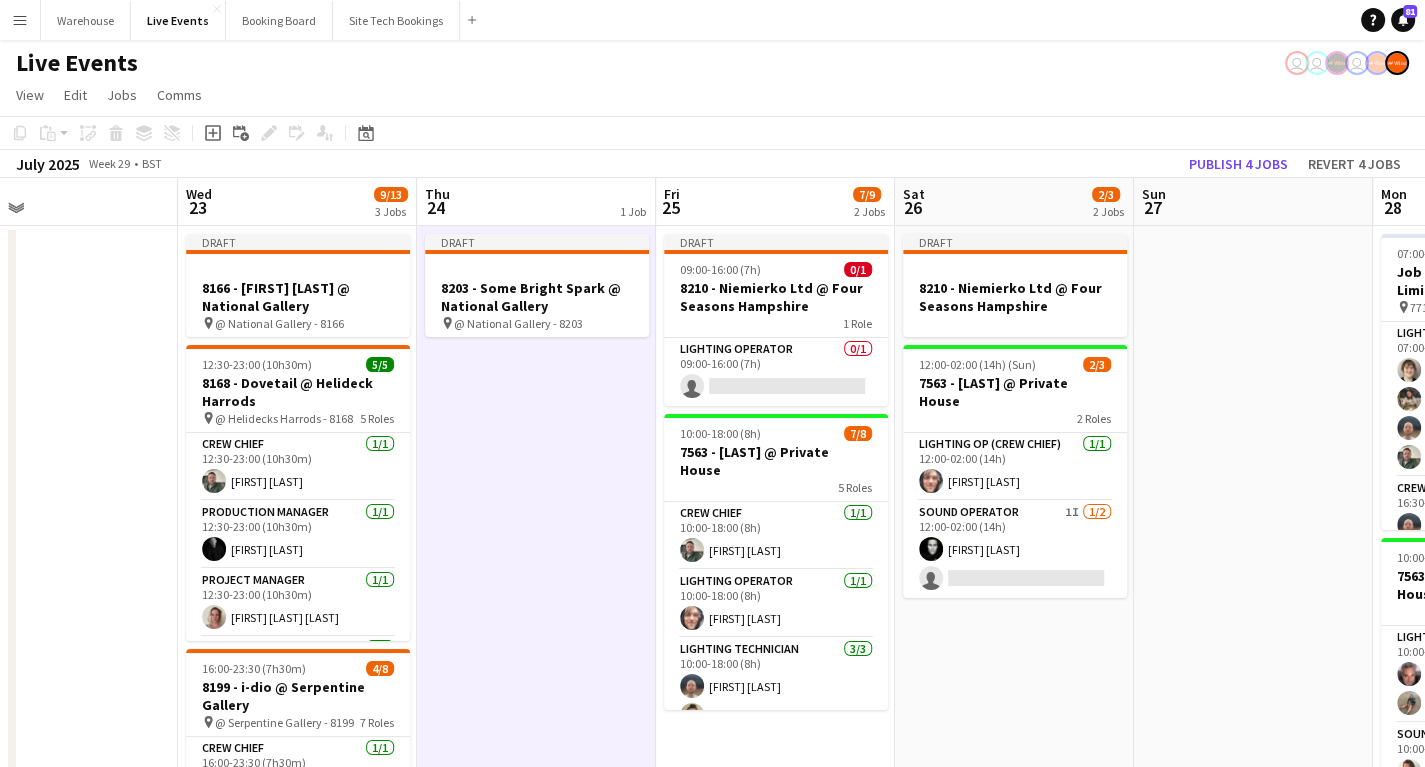 drag, startPoint x: 838, startPoint y: 501, endPoint x: 565, endPoint y: 457, distance: 276.52304 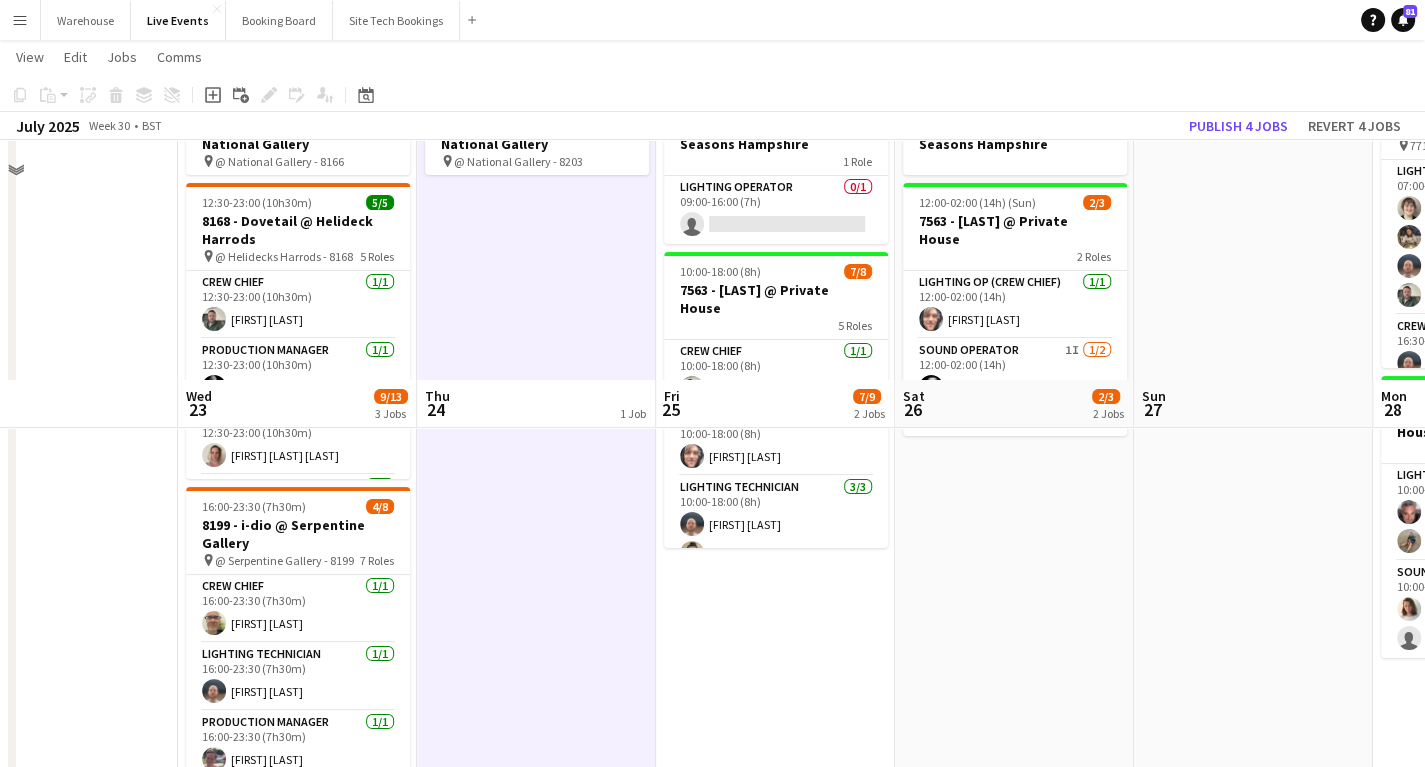 scroll, scrollTop: 0, scrollLeft: 0, axis: both 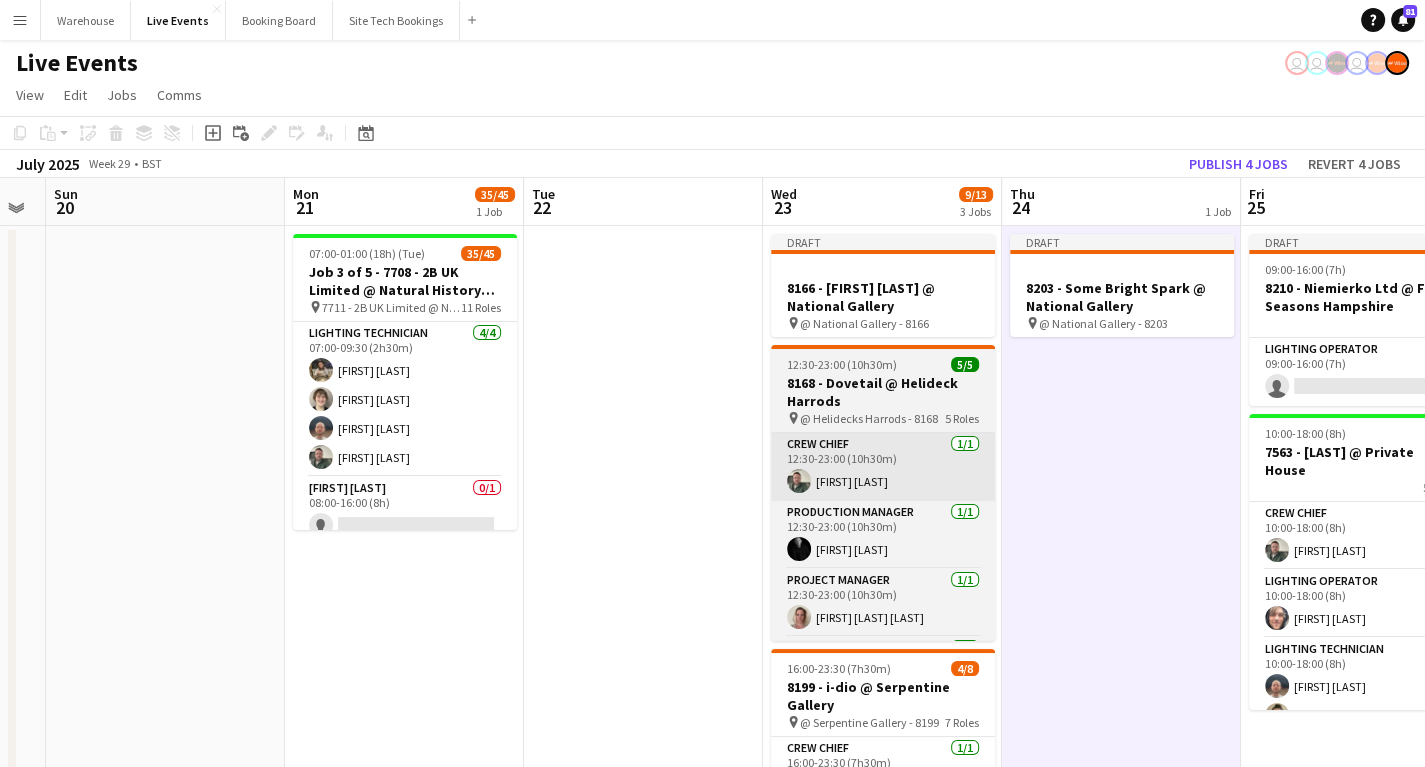 drag, startPoint x: 777, startPoint y: 470, endPoint x: 1124, endPoint y: 488, distance: 347.46655 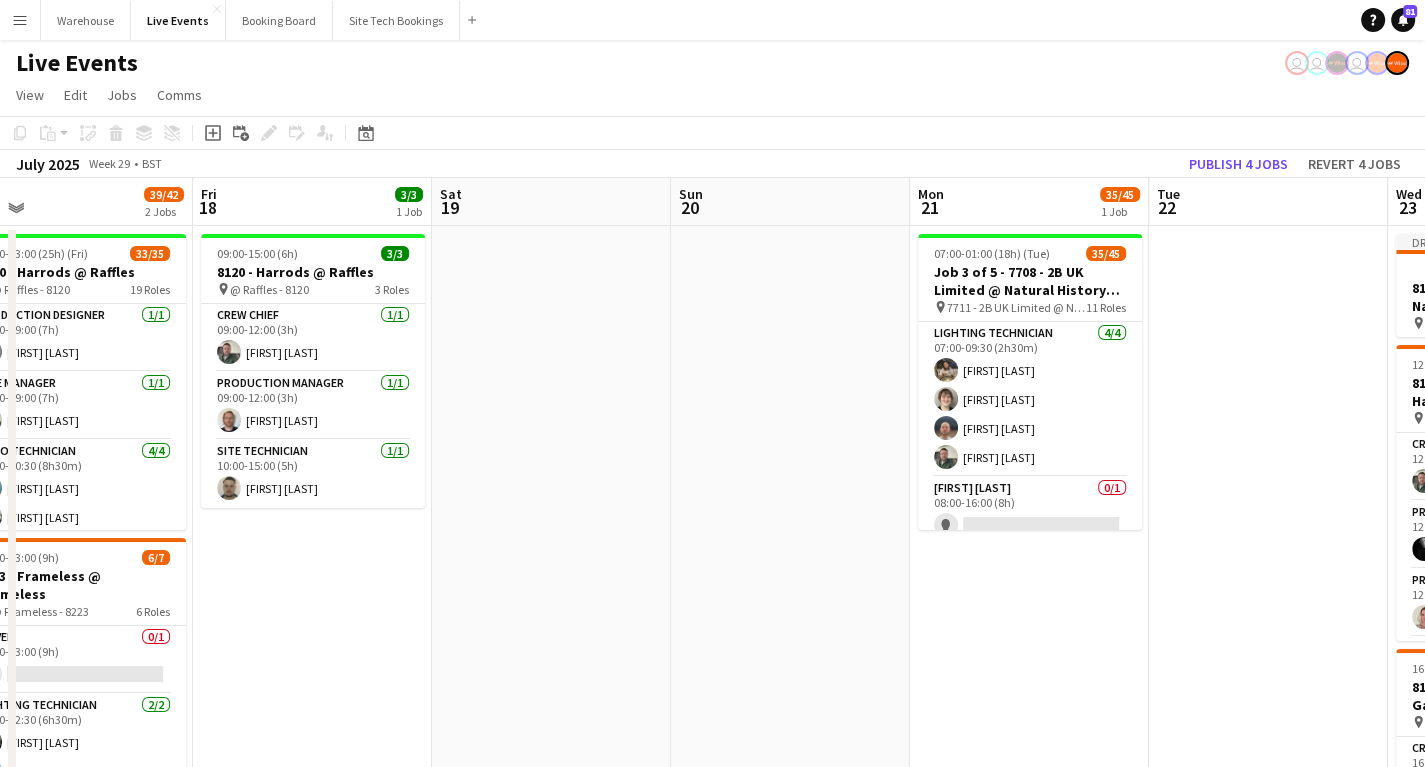 scroll, scrollTop: 0, scrollLeft: 523, axis: horizontal 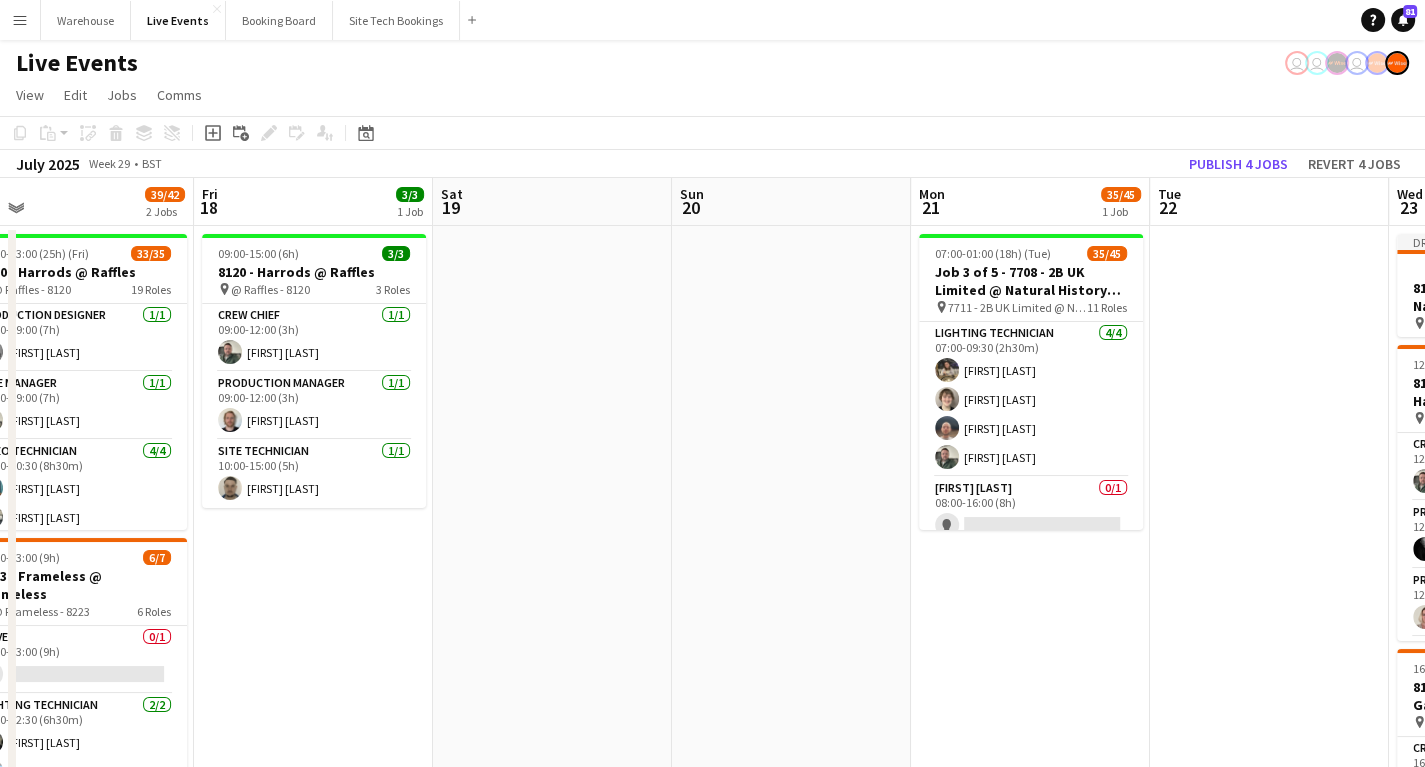 drag, startPoint x: 496, startPoint y: 639, endPoint x: 872, endPoint y: 635, distance: 376.02127 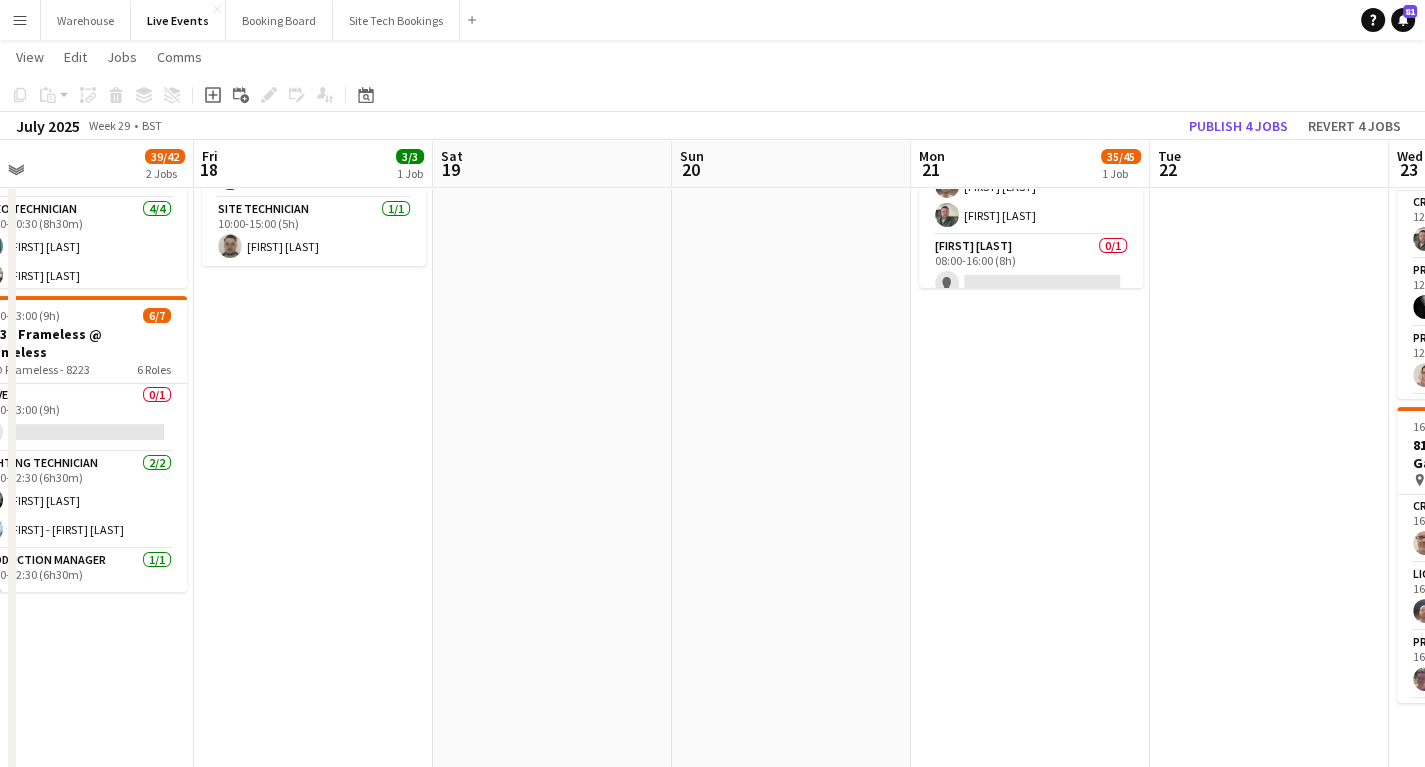 scroll, scrollTop: 0, scrollLeft: 0, axis: both 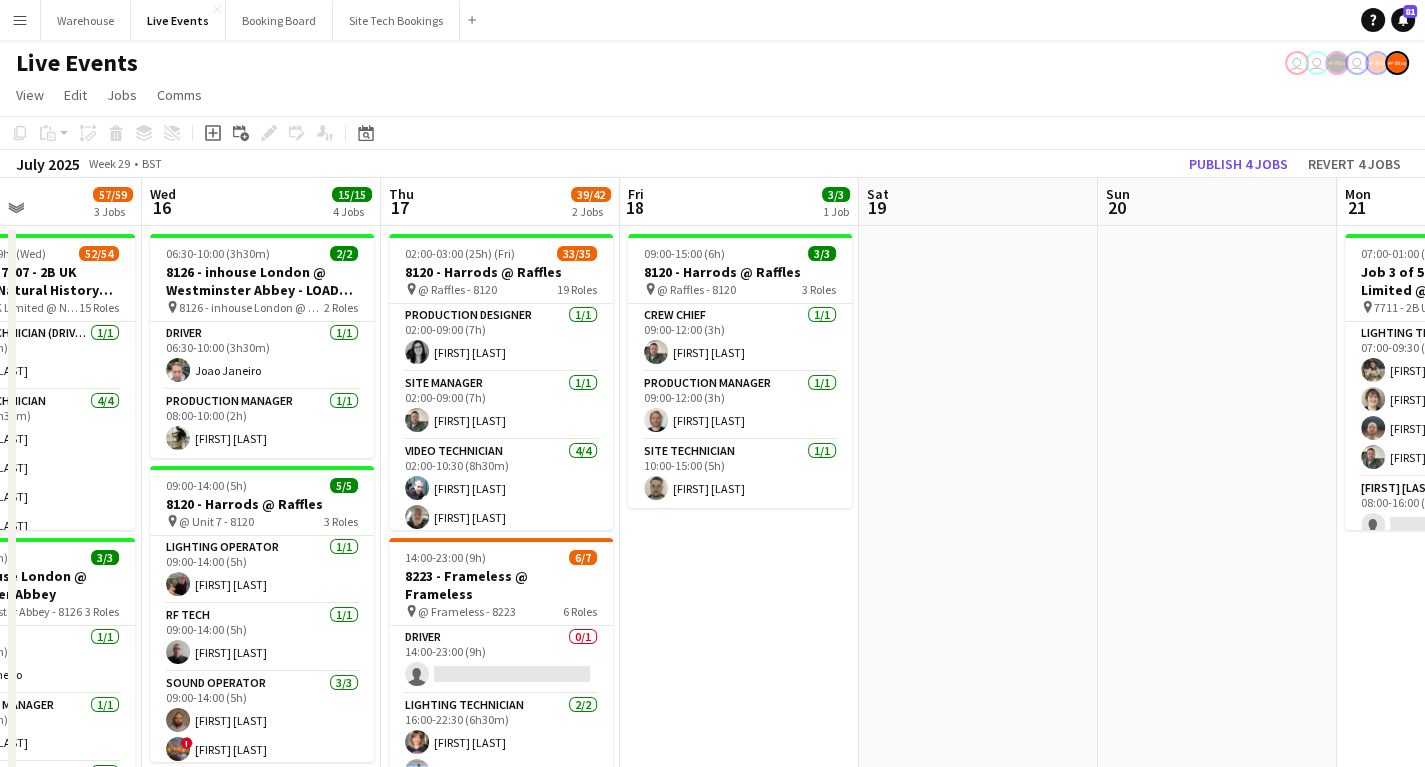 drag, startPoint x: 604, startPoint y: 485, endPoint x: 1030, endPoint y: 521, distance: 427.51843 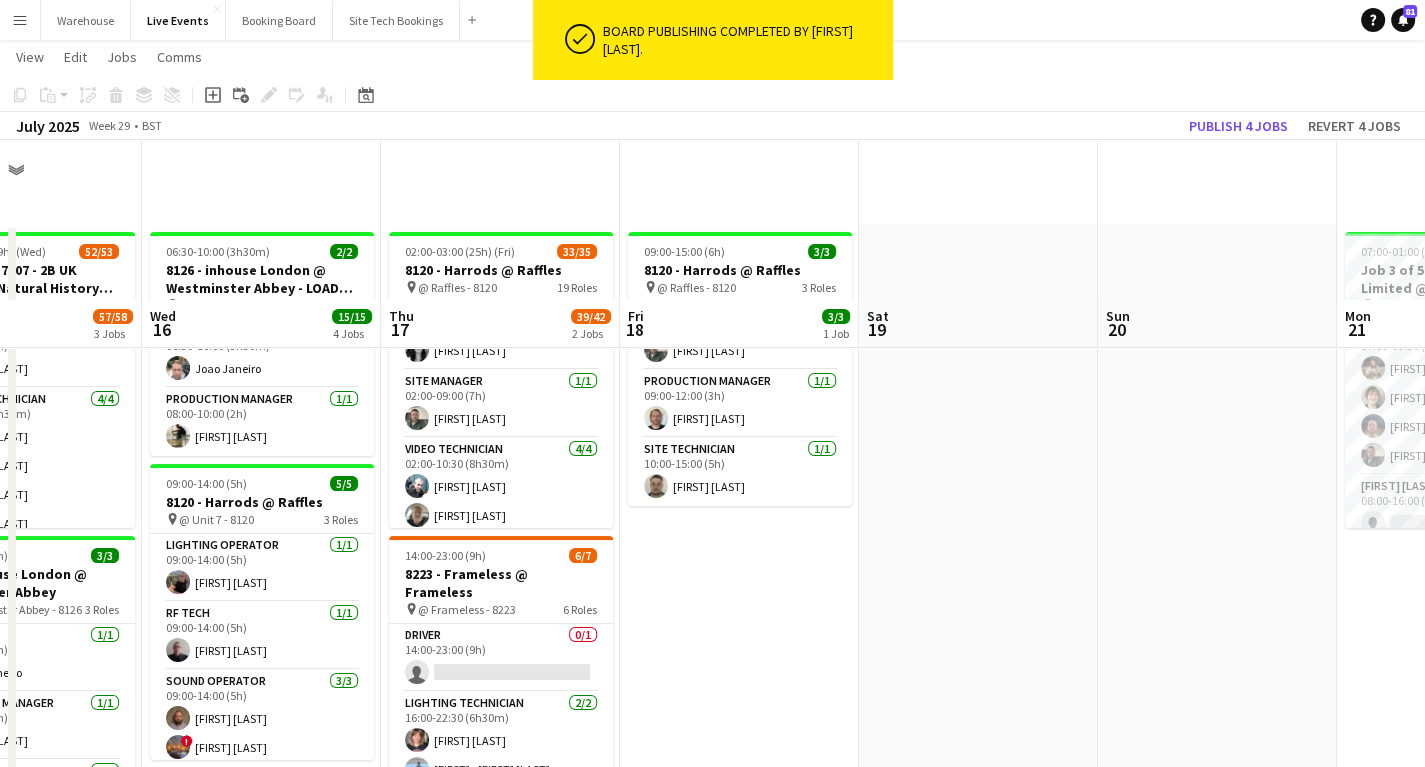 scroll, scrollTop: 160, scrollLeft: 0, axis: vertical 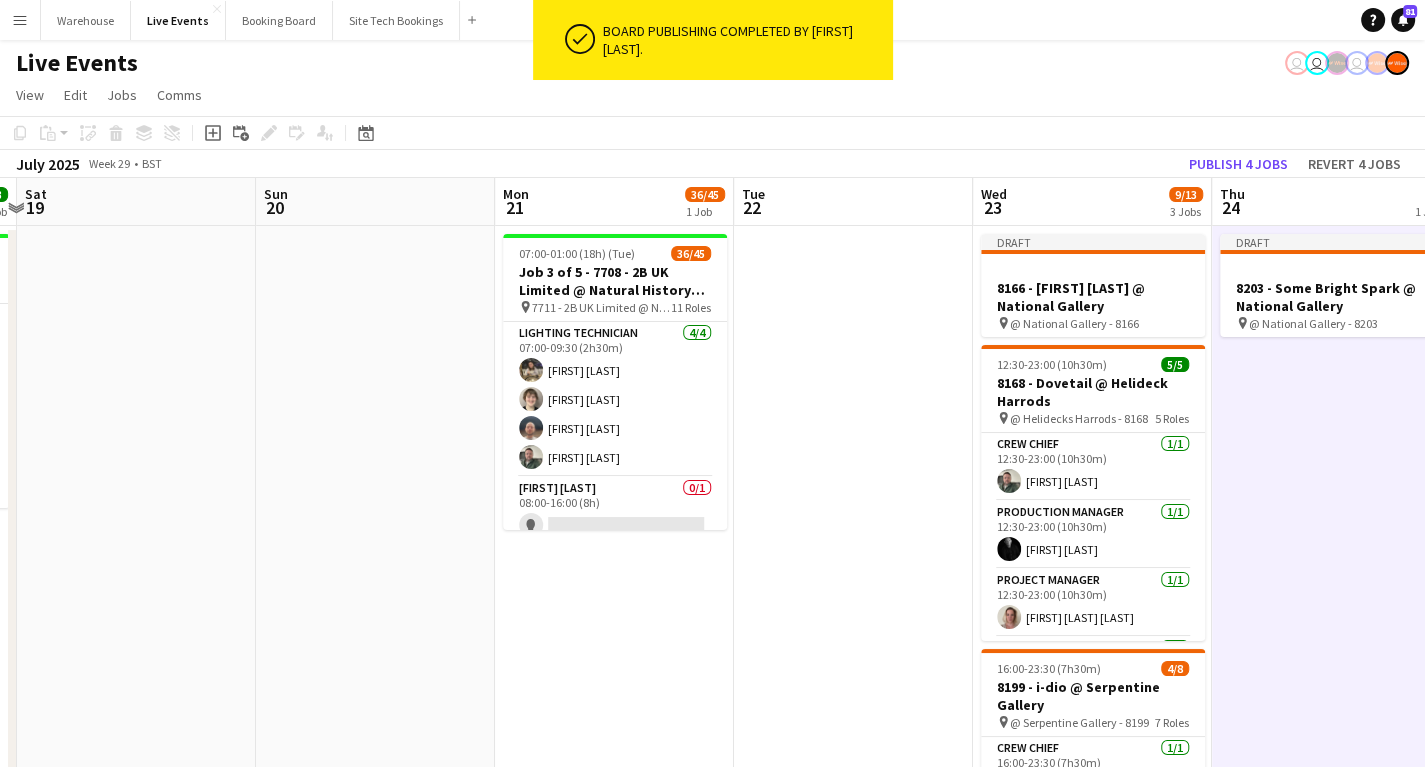 drag, startPoint x: 1047, startPoint y: 534, endPoint x: 205, endPoint y: 575, distance: 842.9976 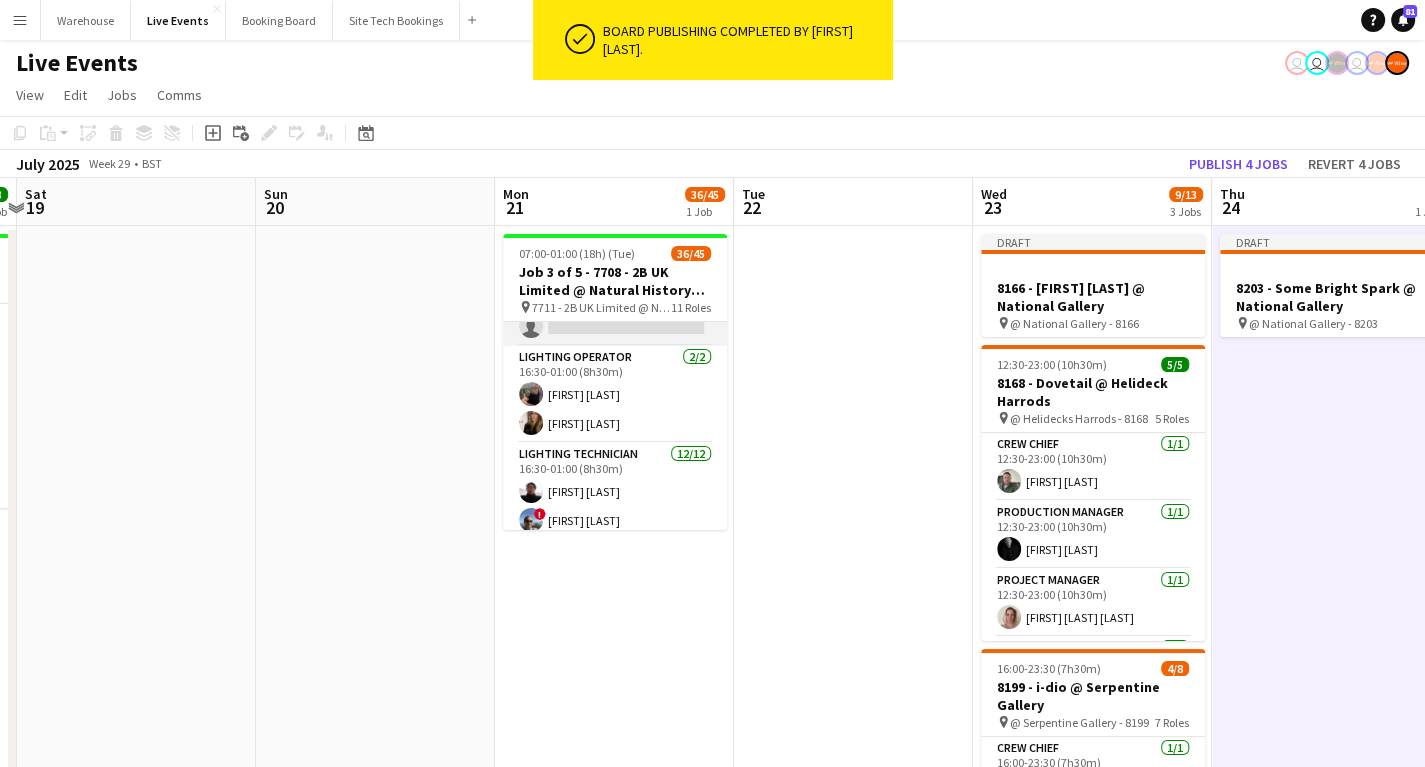 scroll, scrollTop: 320, scrollLeft: 0, axis: vertical 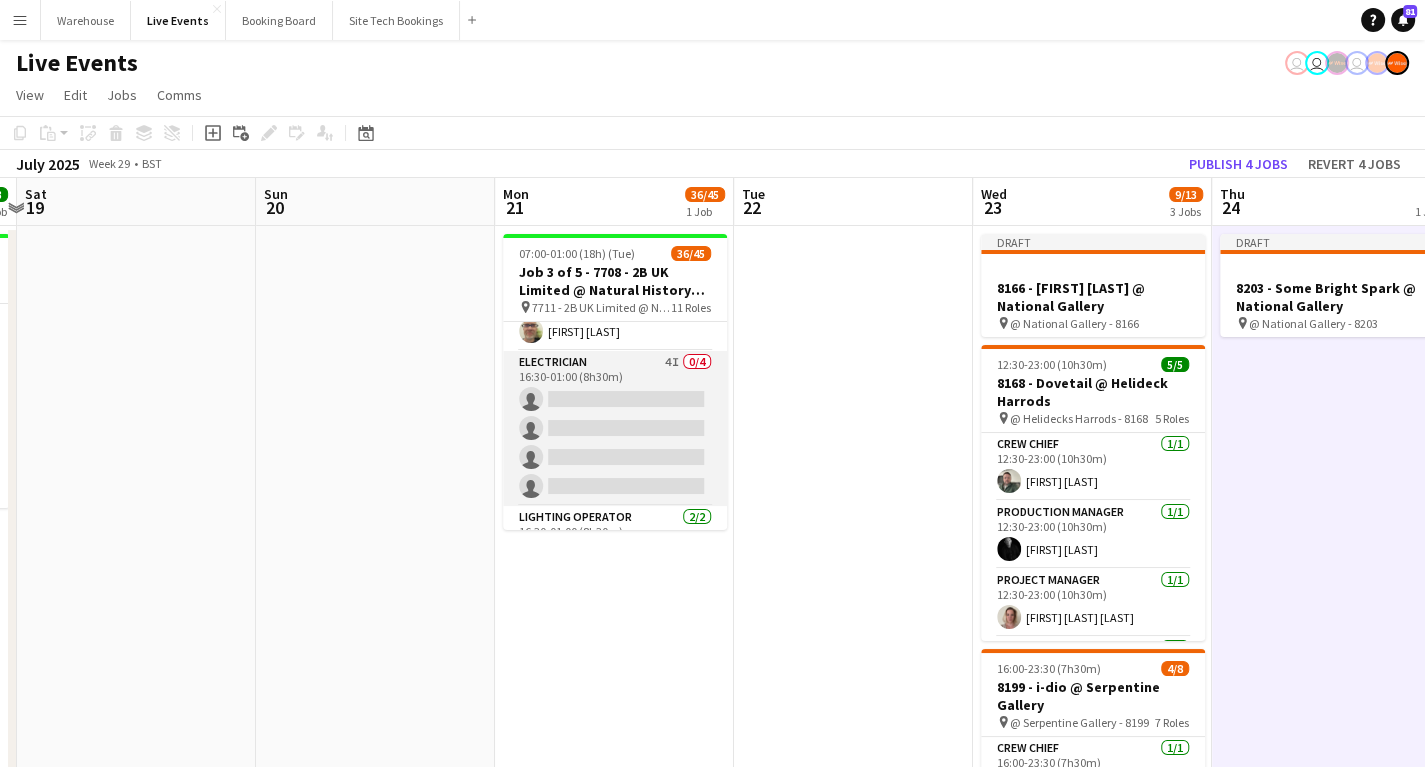 click on "Electrician   4I   0/4   16:30-01:00 (8h30m)
single-neutral-actions
single-neutral-actions
single-neutral-actions
single-neutral-actions" at bounding box center (615, 428) 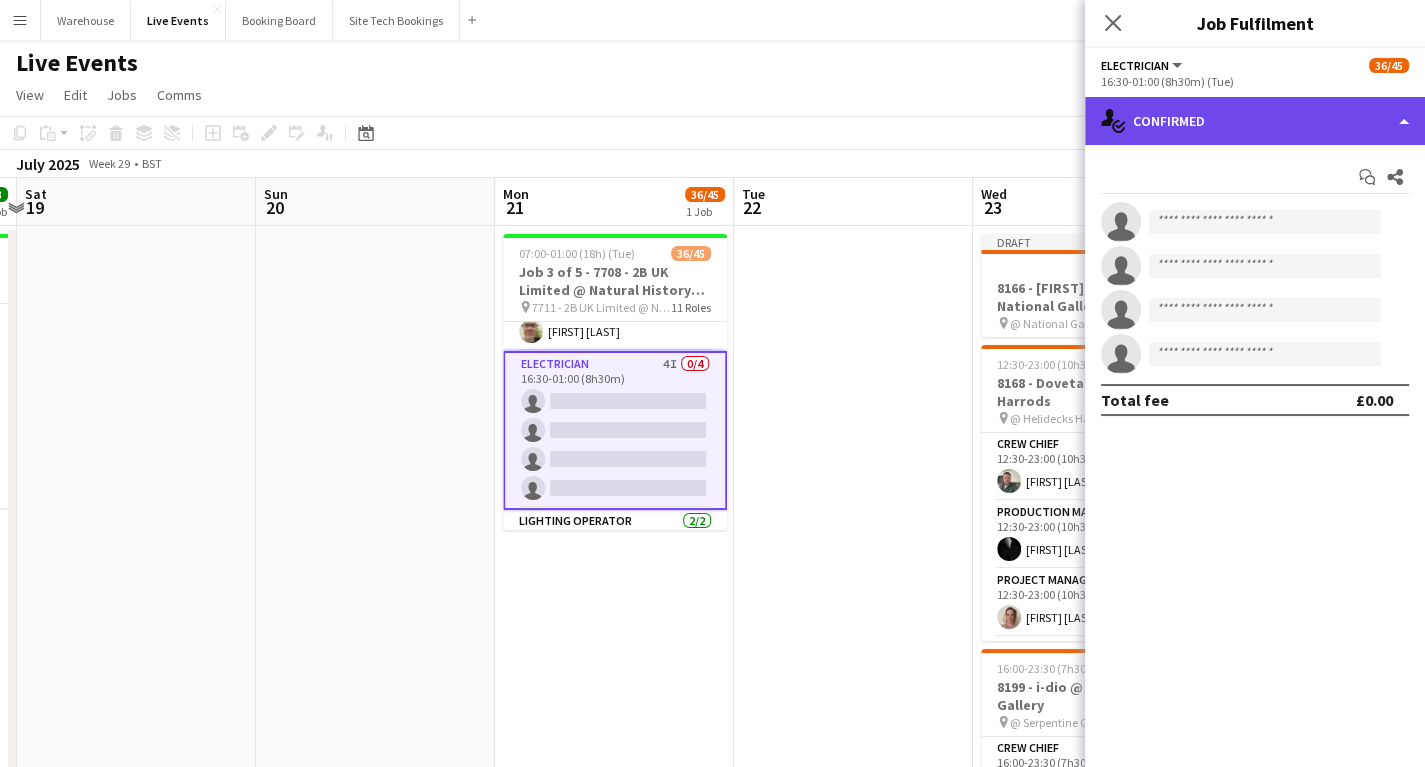 click on "single-neutral-actions-check-2
Confirmed" 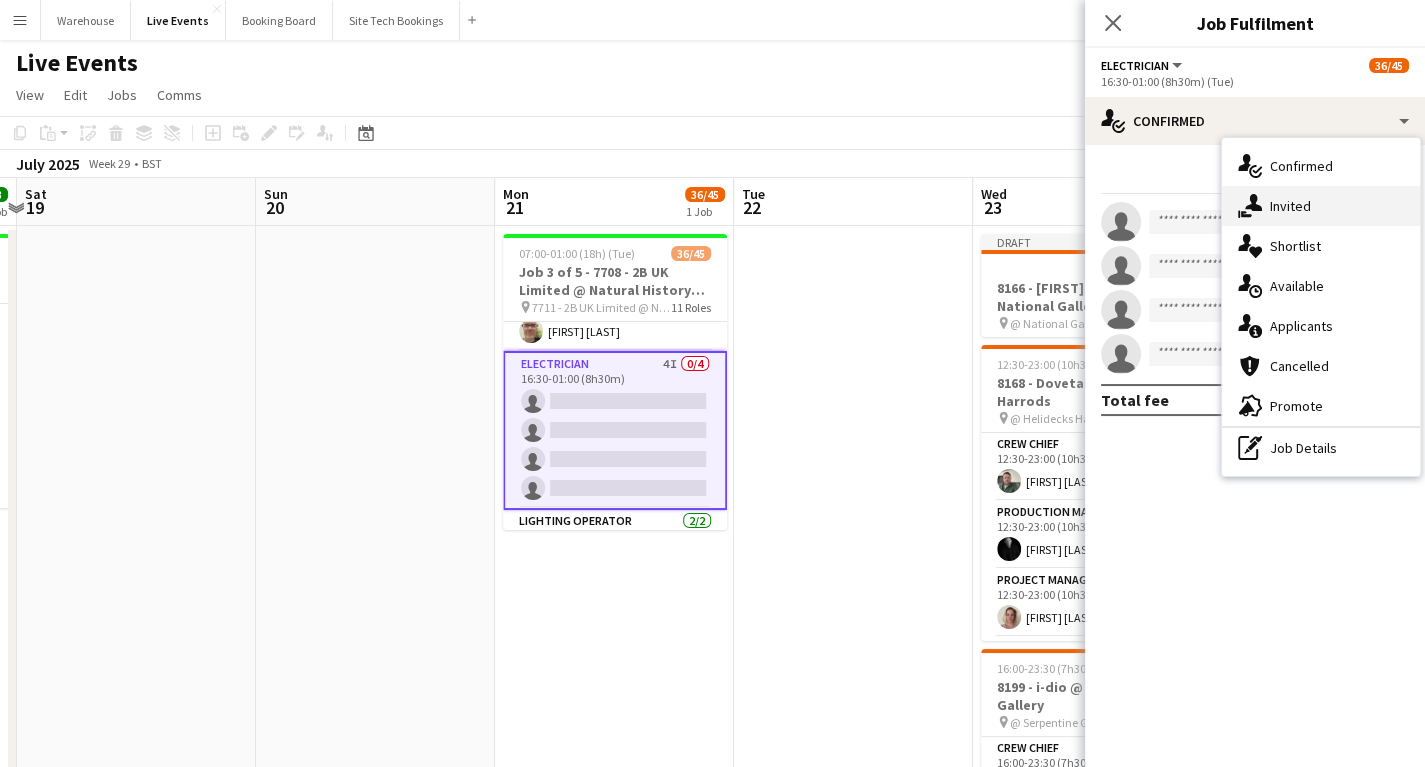 click on "single-neutral-actions-share-1
Invited" at bounding box center (1321, 206) 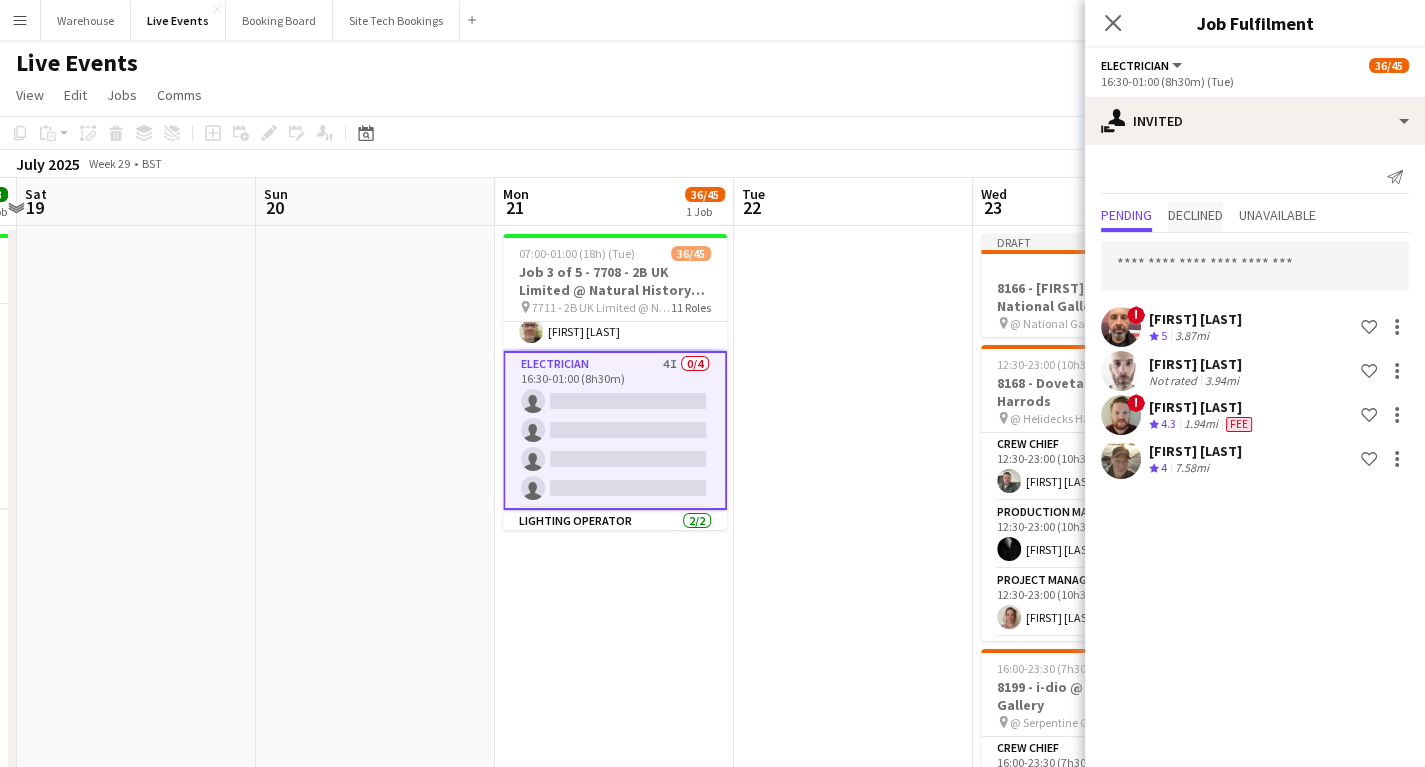 click on "Declined" at bounding box center (1195, 215) 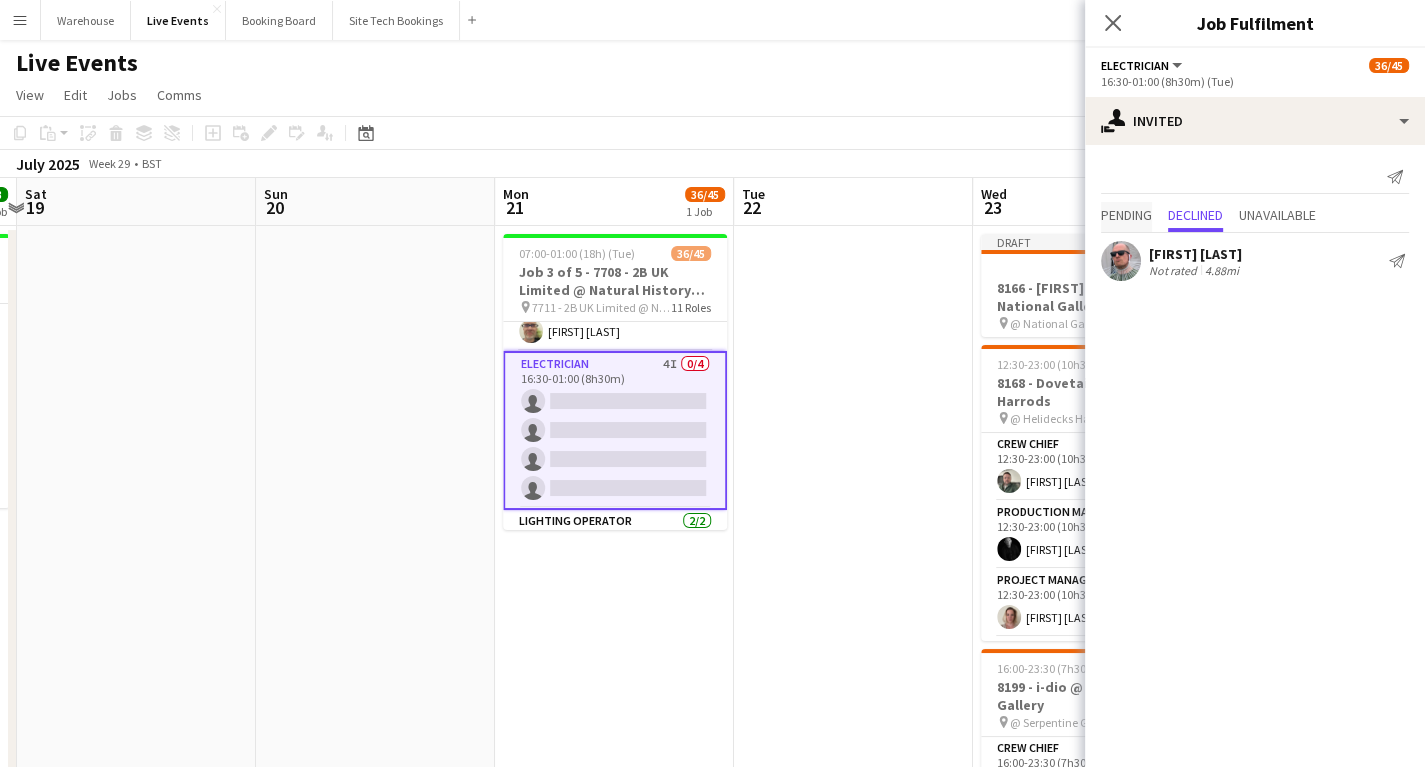 click on "Pending" at bounding box center [1126, 215] 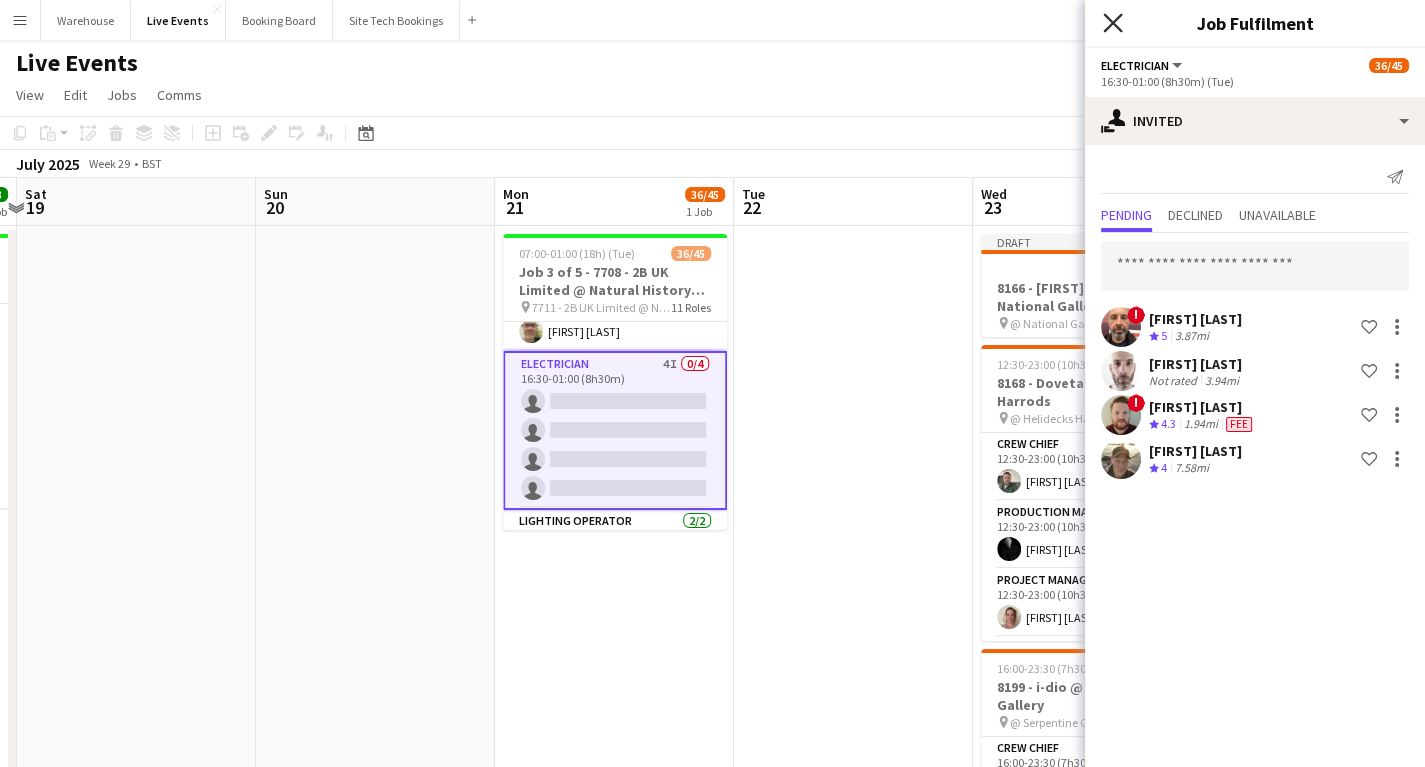 click 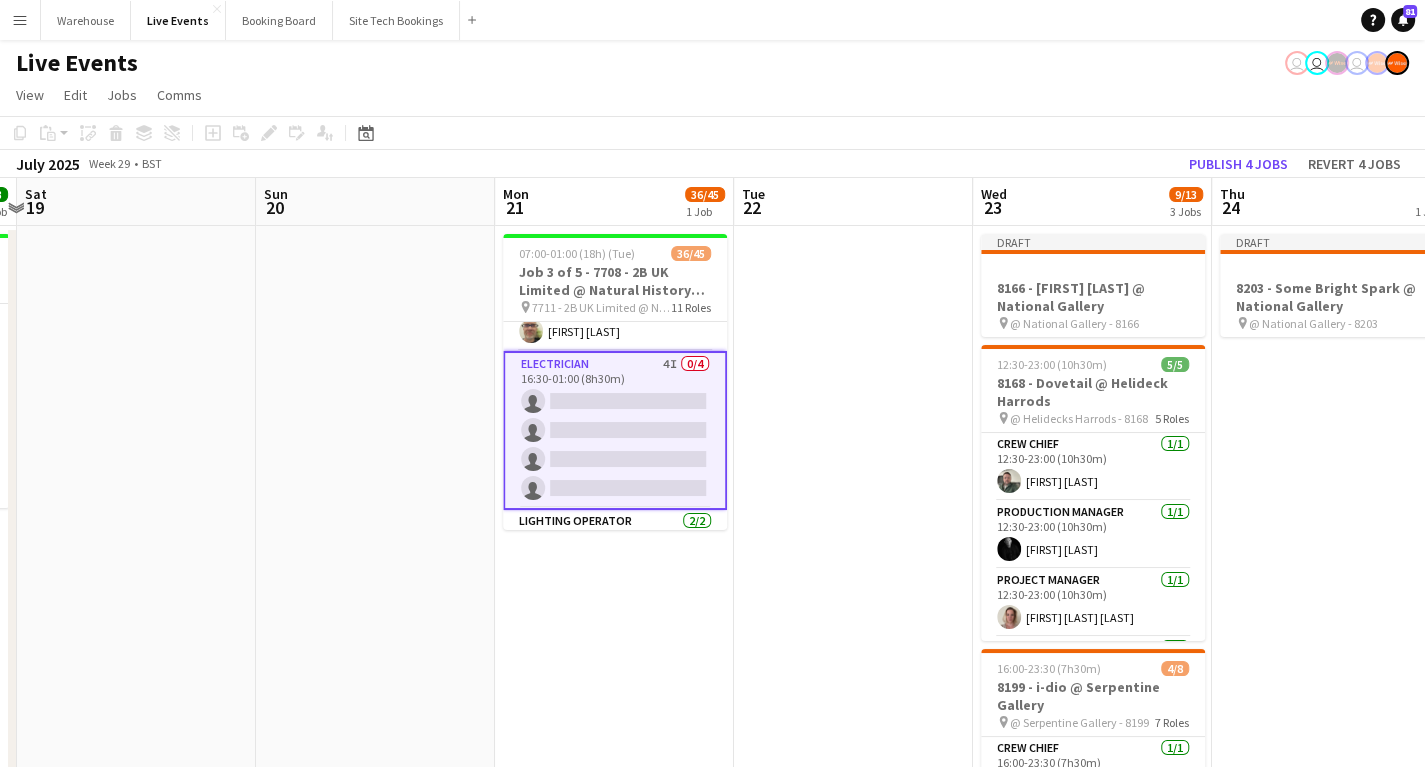 click on "07:00-01:00 (18h) (Tue)   36/45   Job 3 of 5 - 7708 - 2B UK Limited @ Natural History Museum
pin
7711 - 2B UK Limited @ Natural History Museum   11 Roles   Lighting Technician   4/4   07:00-09:30 (2h30m)
[FIRST] [LAST] [FIRST] [LAST] [FIRST] [LAST] [FIRST] [LAST]  [FIRST] [LAST]   0/1   08:00-16:00 (8h)
single-neutral-actions
Crew Chief   3/3   16:30-01:00 (8h30m)
[FIRST] [LAST] [FIRST] [LAST] [FIRST] [LAST]  Electrician   4I   0/4   16:30-01:00 (8h30m)
single-neutral-actions
single-neutral-actions
single-neutral-actions
single-neutral-actions
Lighting Operator   2/2   16:30-01:00 (8h30m)
[FIRST] [LAST] [FIRST] [LAST]  Lighting Technician   12/12   16:30-01:00 (8h30m)
[FIRST] [LAST] ! [FIRST] [LAST] [FIRST] [LAST] [FIRST] [LAST] ! [FIRST] [LAST] [FIRST] [LAST] [FIRST] [LAST] [FIRST] [LAST] [FIRST] [LAST] [FIRST] [LAST] [FIRST] [LAST] [FIRST] [LAST] [FIRST] [LAST] [FIRST] [LAST] [FIRST] [LAST] [FIRST] [LAST] [FIRST] [LAST] [FIRST] [LAST] [FIRST] [LAST] [FIRST] [LAST]  Set / Staging Crew   4/5
!" at bounding box center (614, 1161) 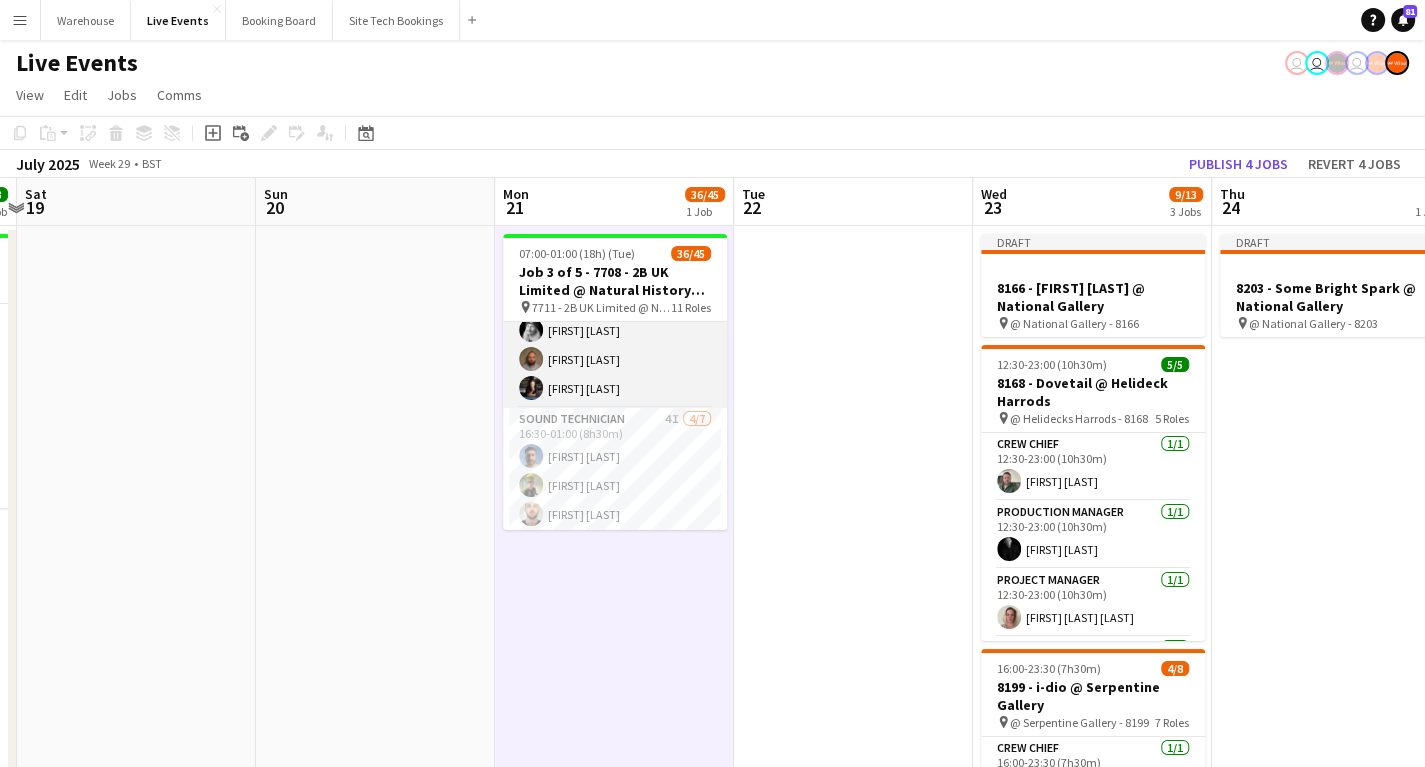 scroll, scrollTop: 1360, scrollLeft: 0, axis: vertical 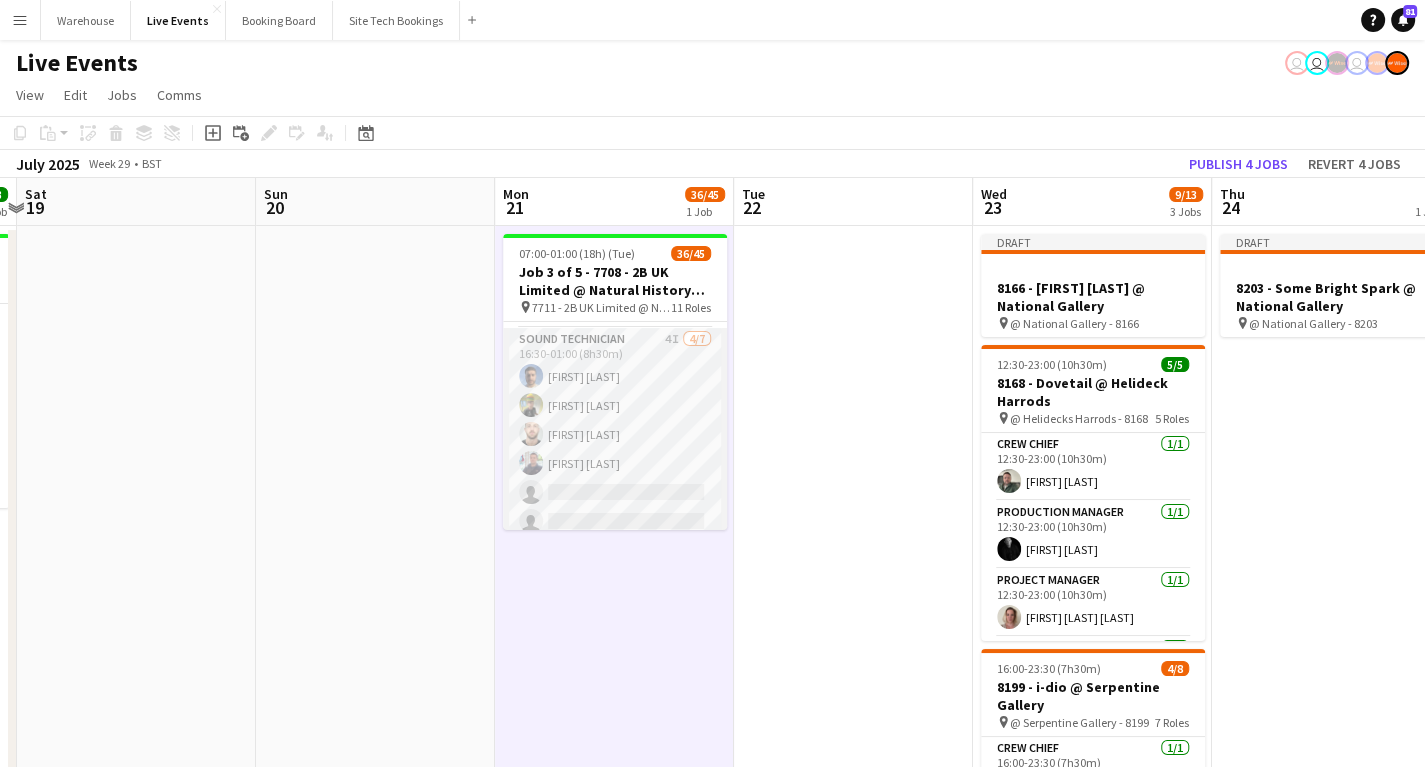click on "Sound Technician   4I   4/7   16:30-01:00 (8h30m)
[FIRST] [LAST] [FIRST] [LAST] [FIRST] [LAST]
single-neutral-actions
single-neutral-actions
single-neutral-actions" at bounding box center (615, 449) 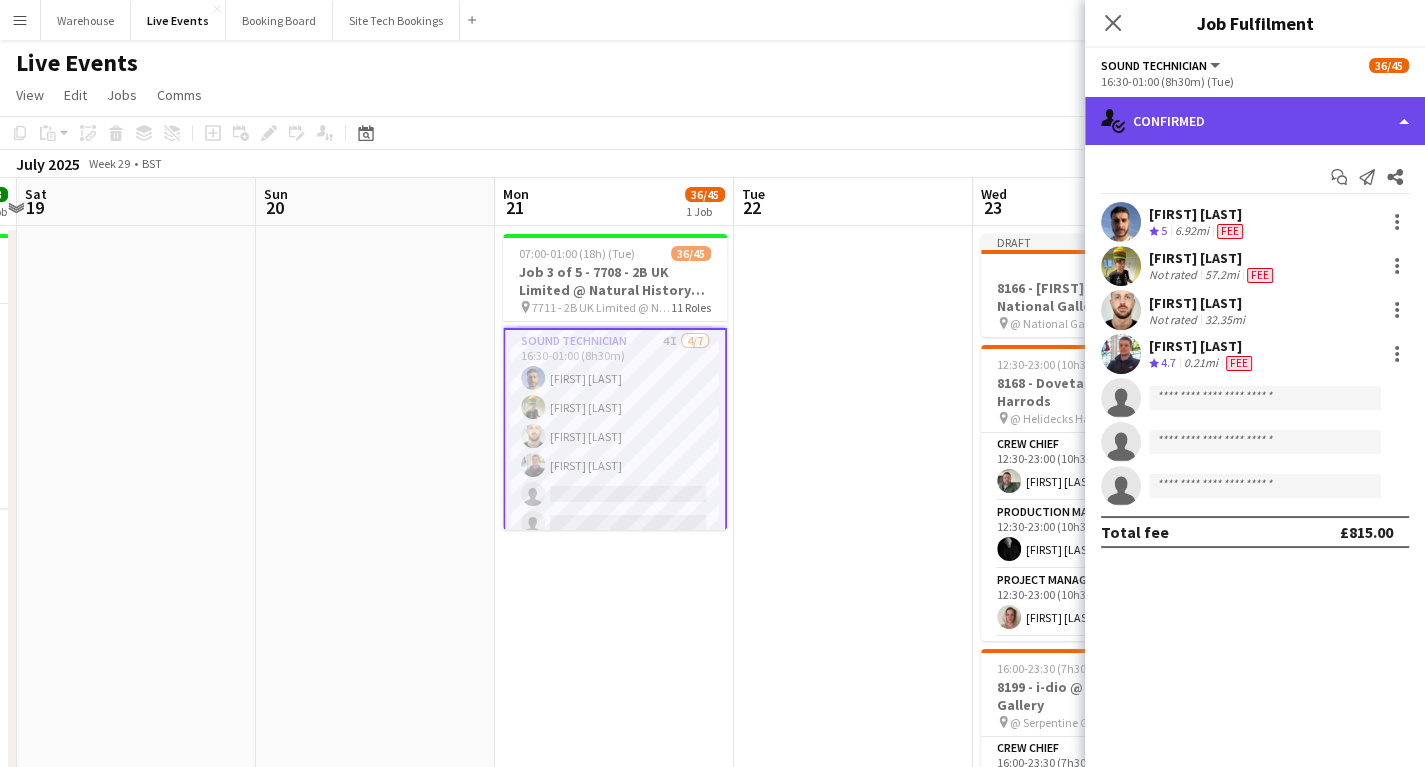 click on "single-neutral-actions-check-2
Confirmed" 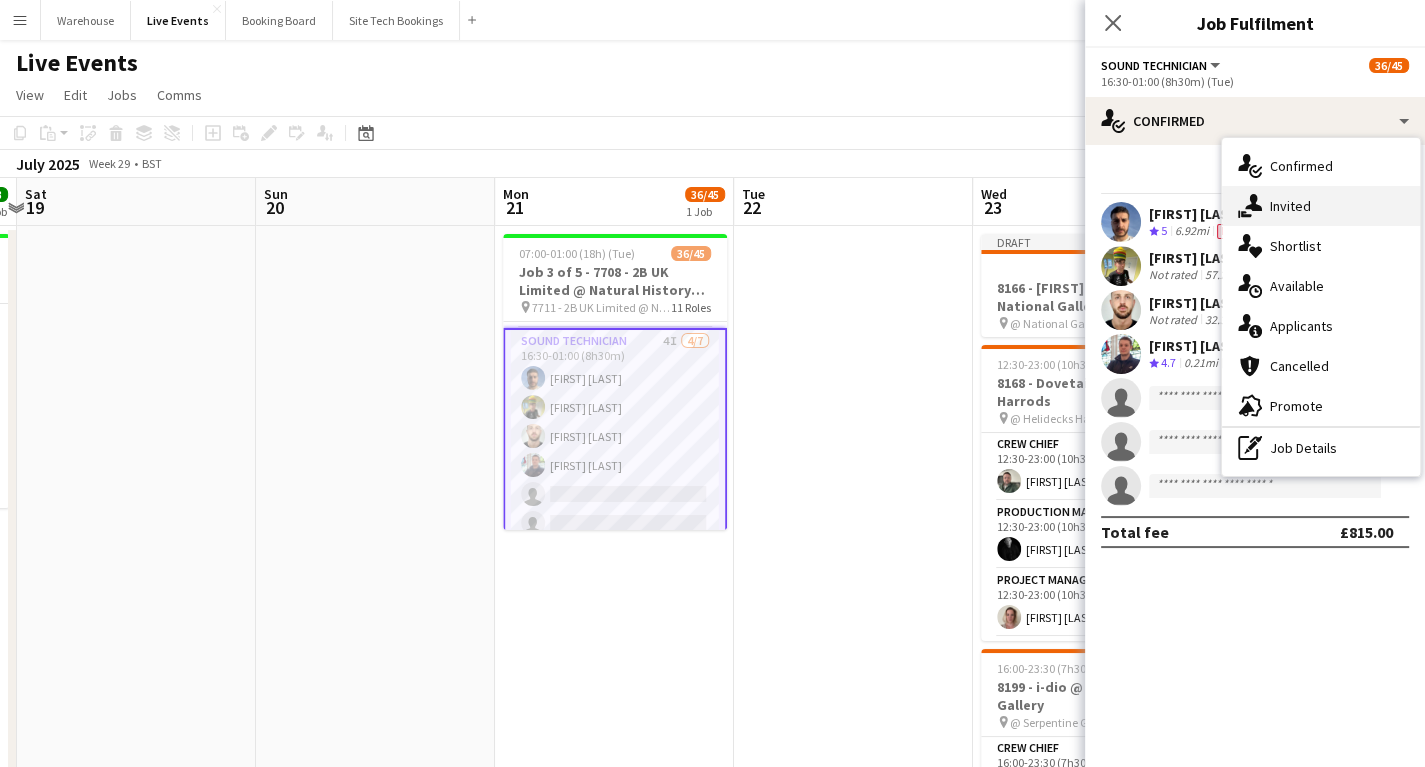 click on "single-neutral-actions-share-1
Invited" at bounding box center (1321, 206) 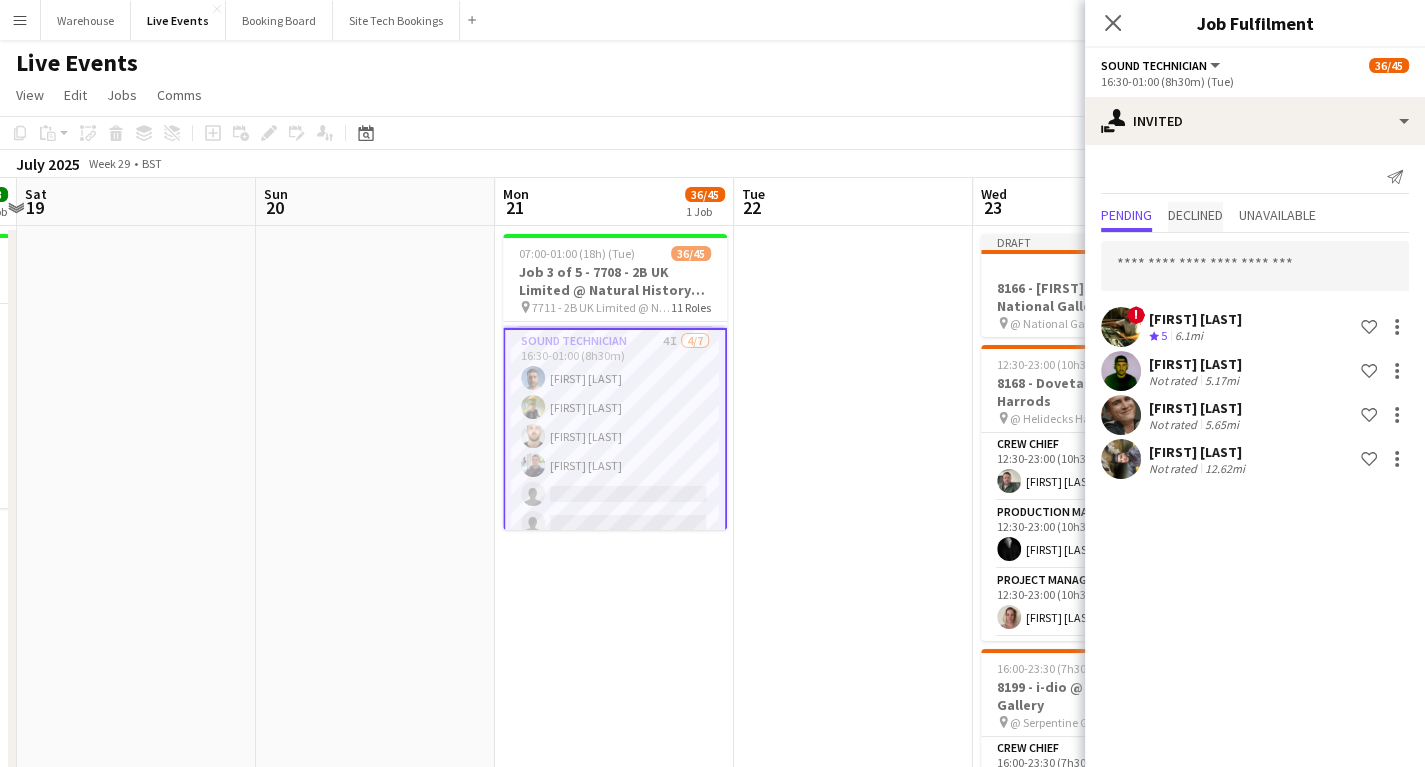 click on "Declined" at bounding box center [1195, 217] 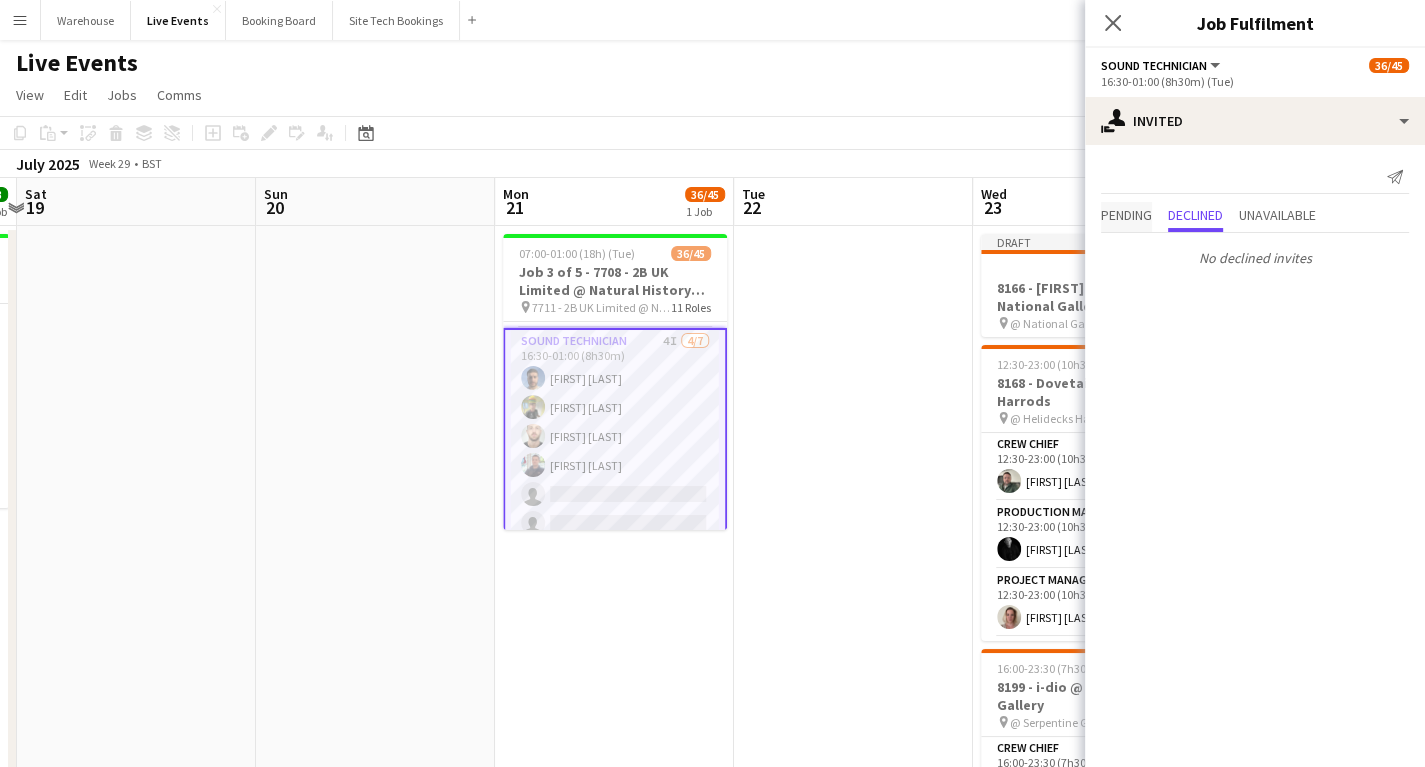 click on "Pending" at bounding box center (1126, 215) 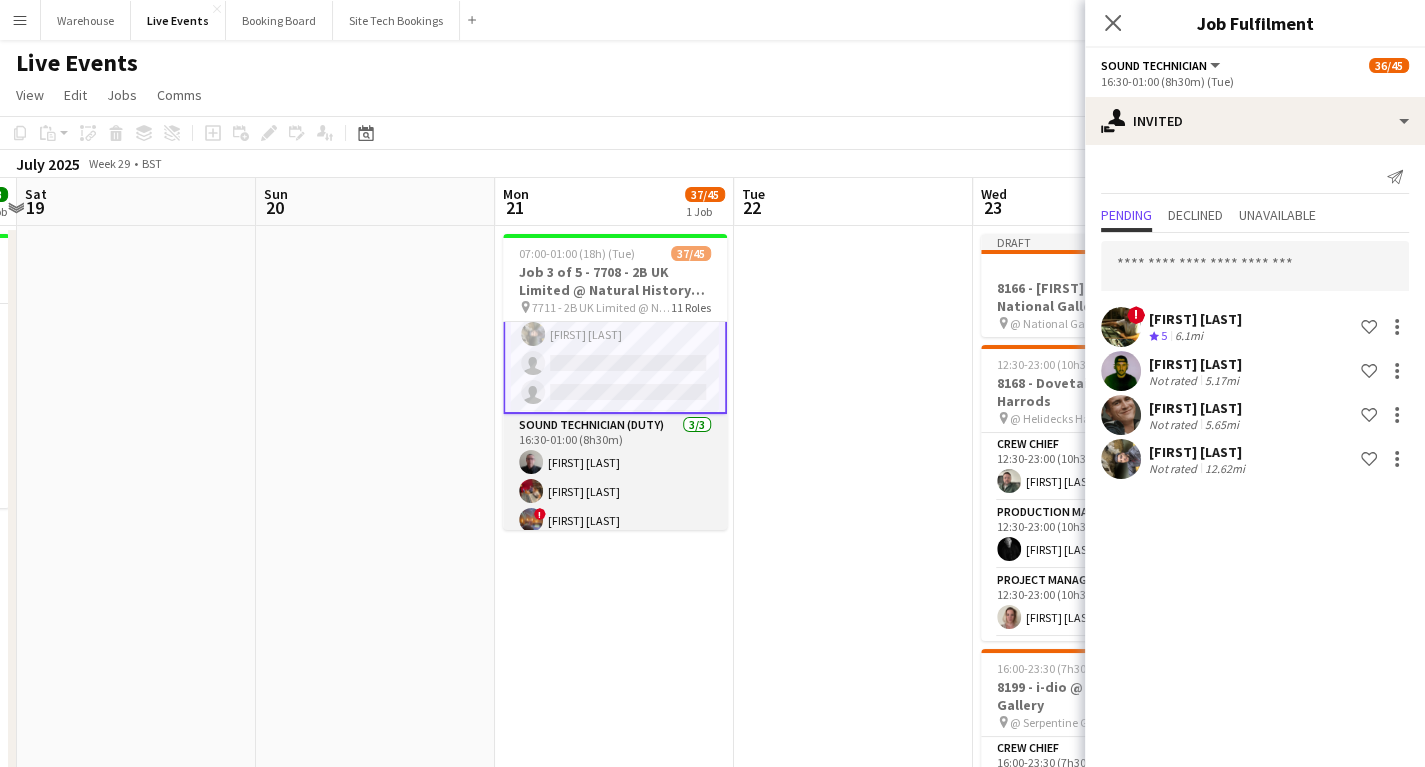 scroll, scrollTop: 1440, scrollLeft: 0, axis: vertical 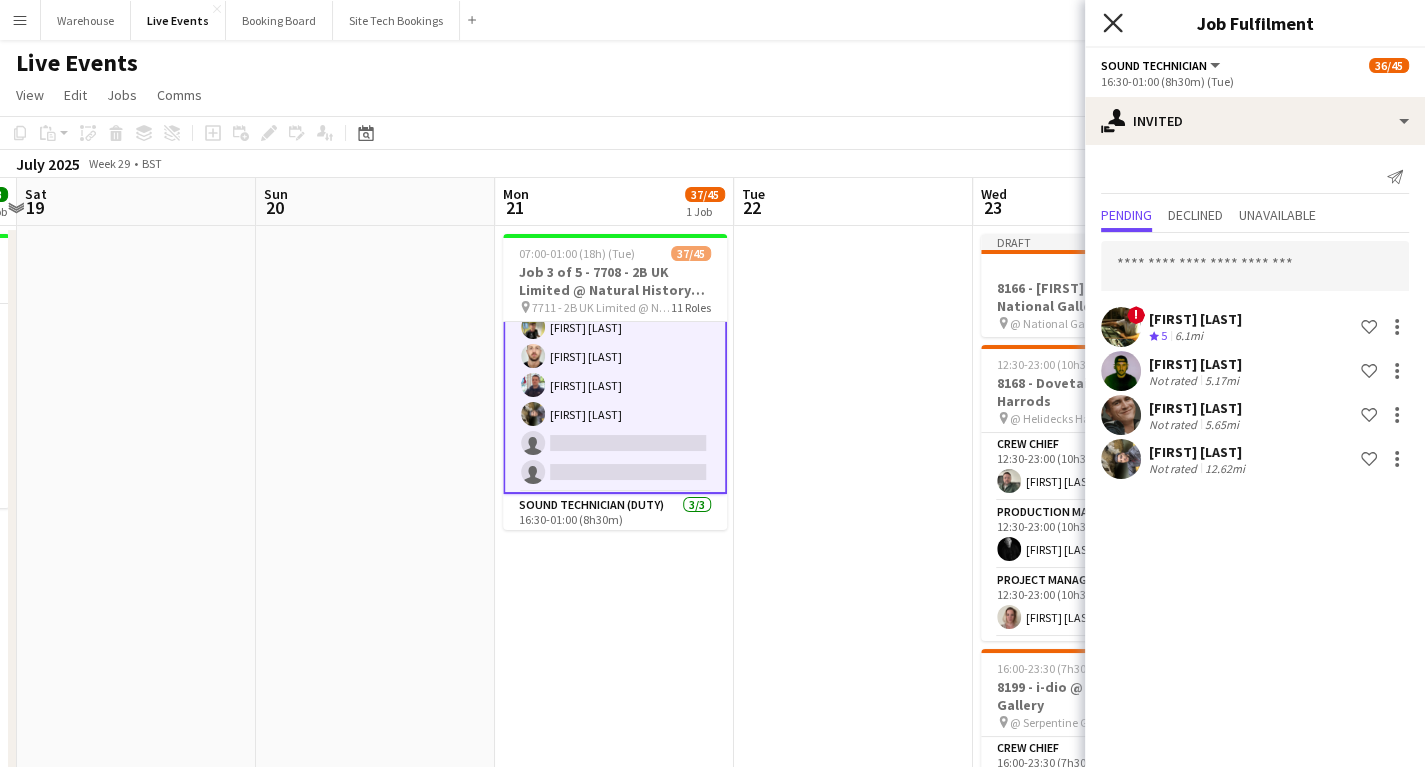 click 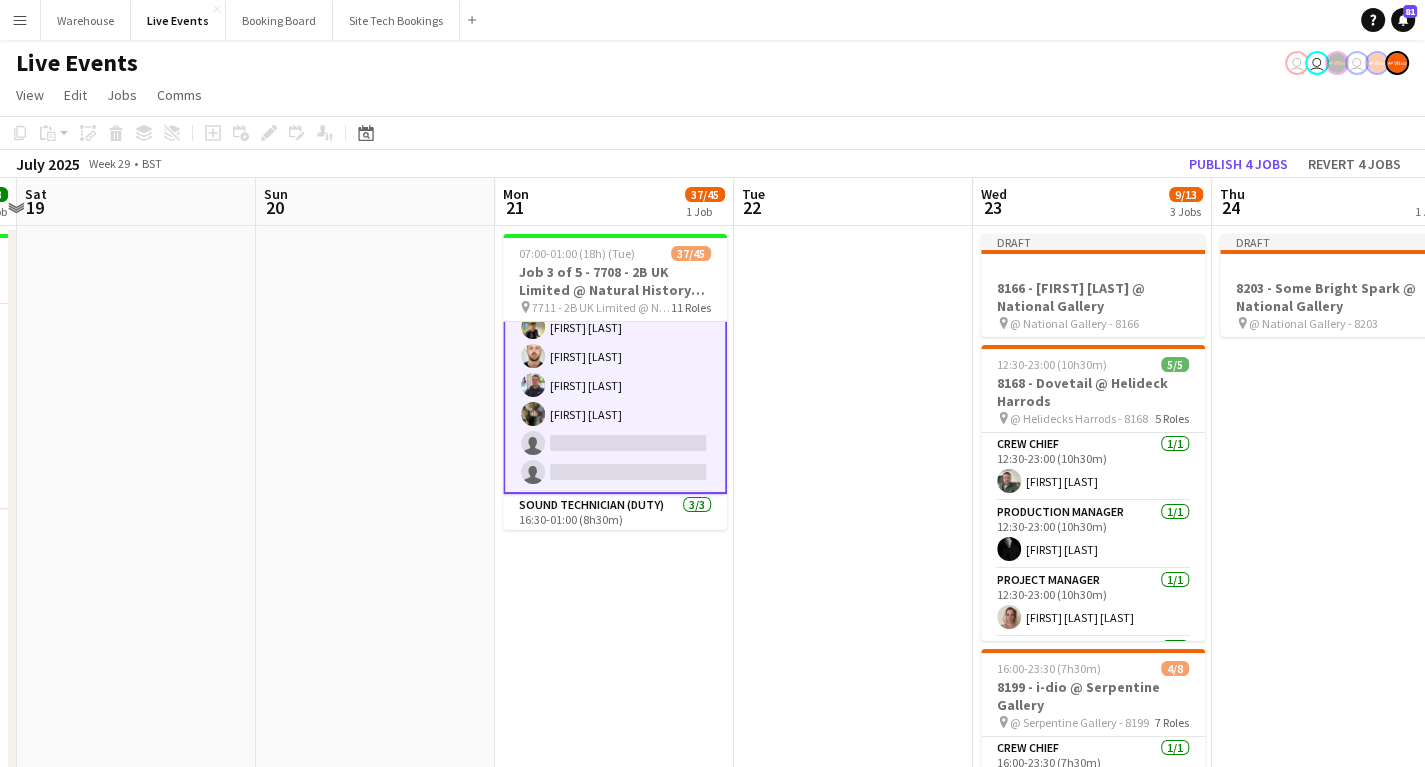 click at bounding box center (853, 1161) 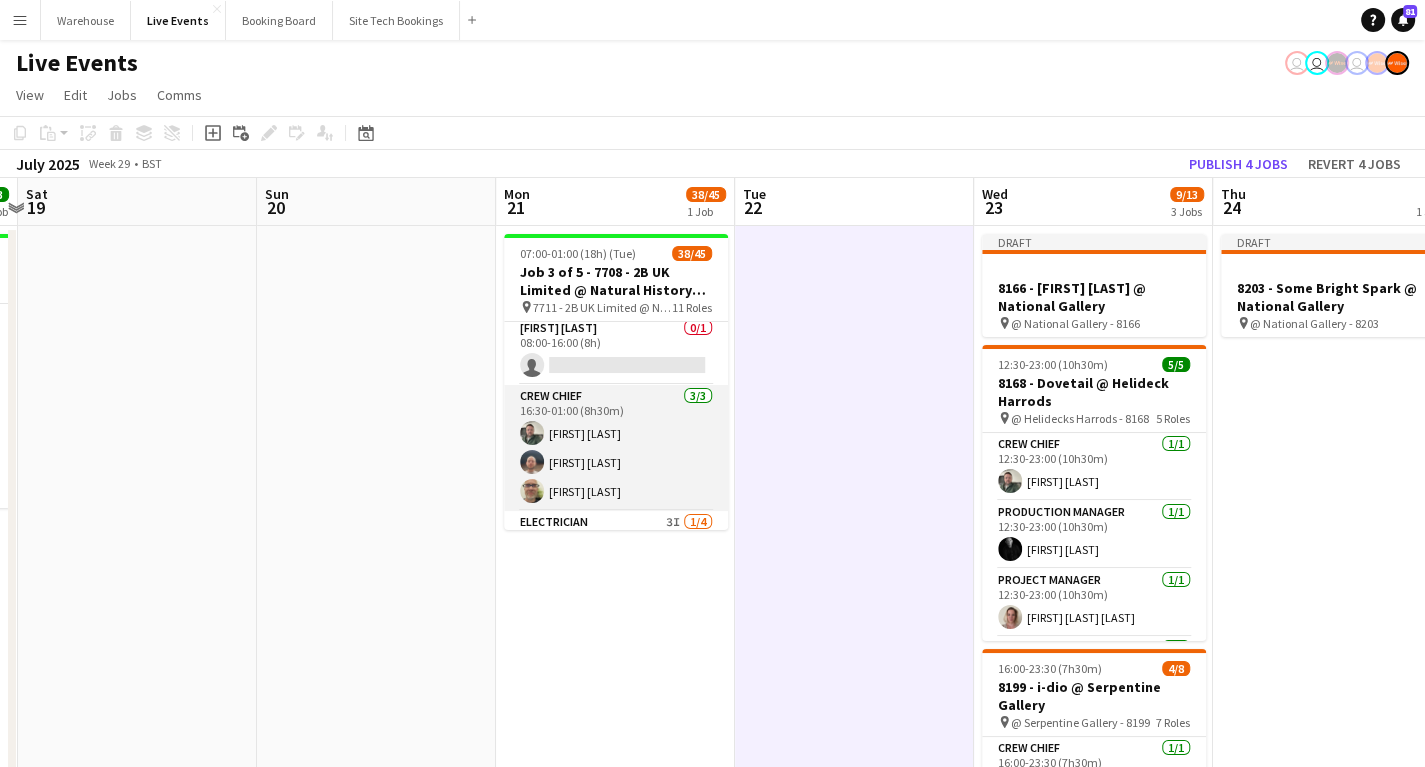 scroll, scrollTop: 240, scrollLeft: 0, axis: vertical 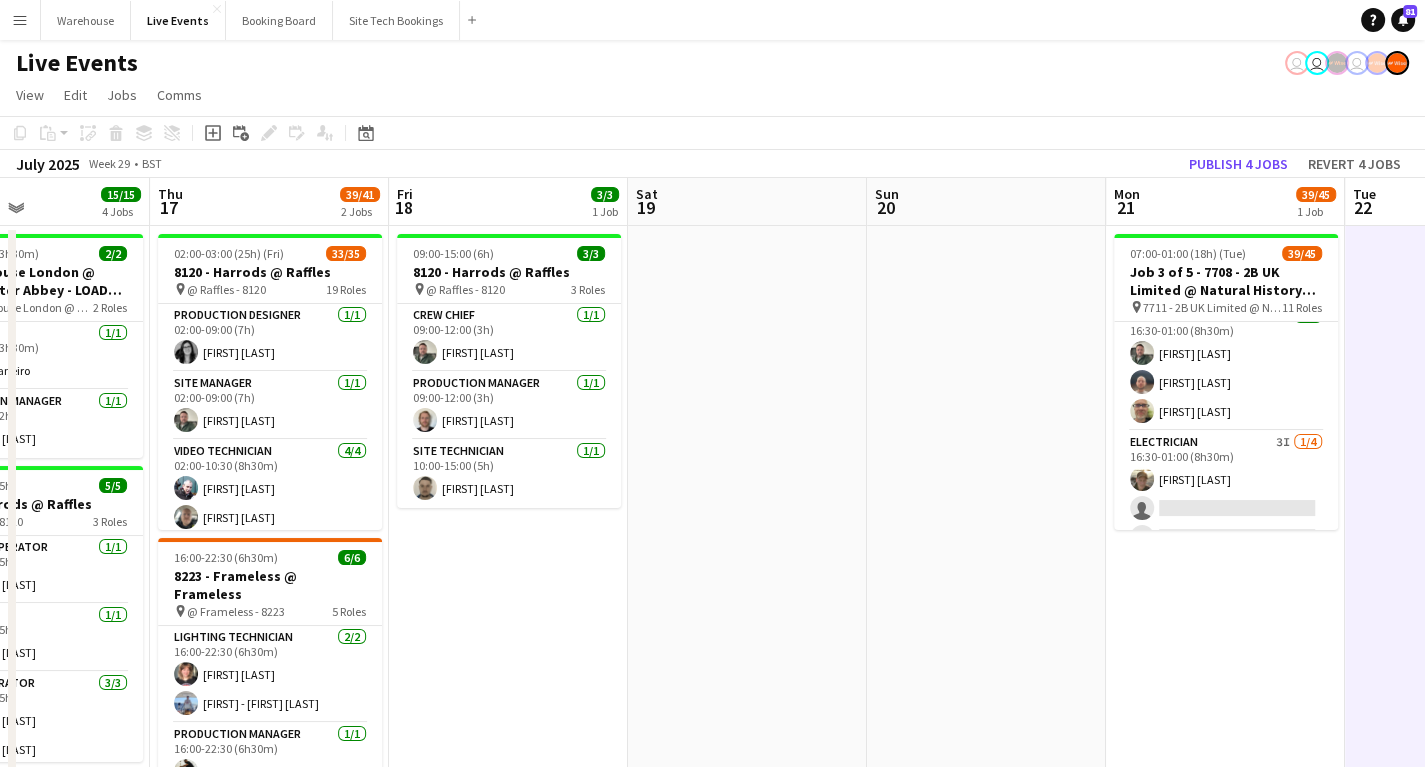 drag, startPoint x: 382, startPoint y: 535, endPoint x: 864, endPoint y: 549, distance: 482.20328 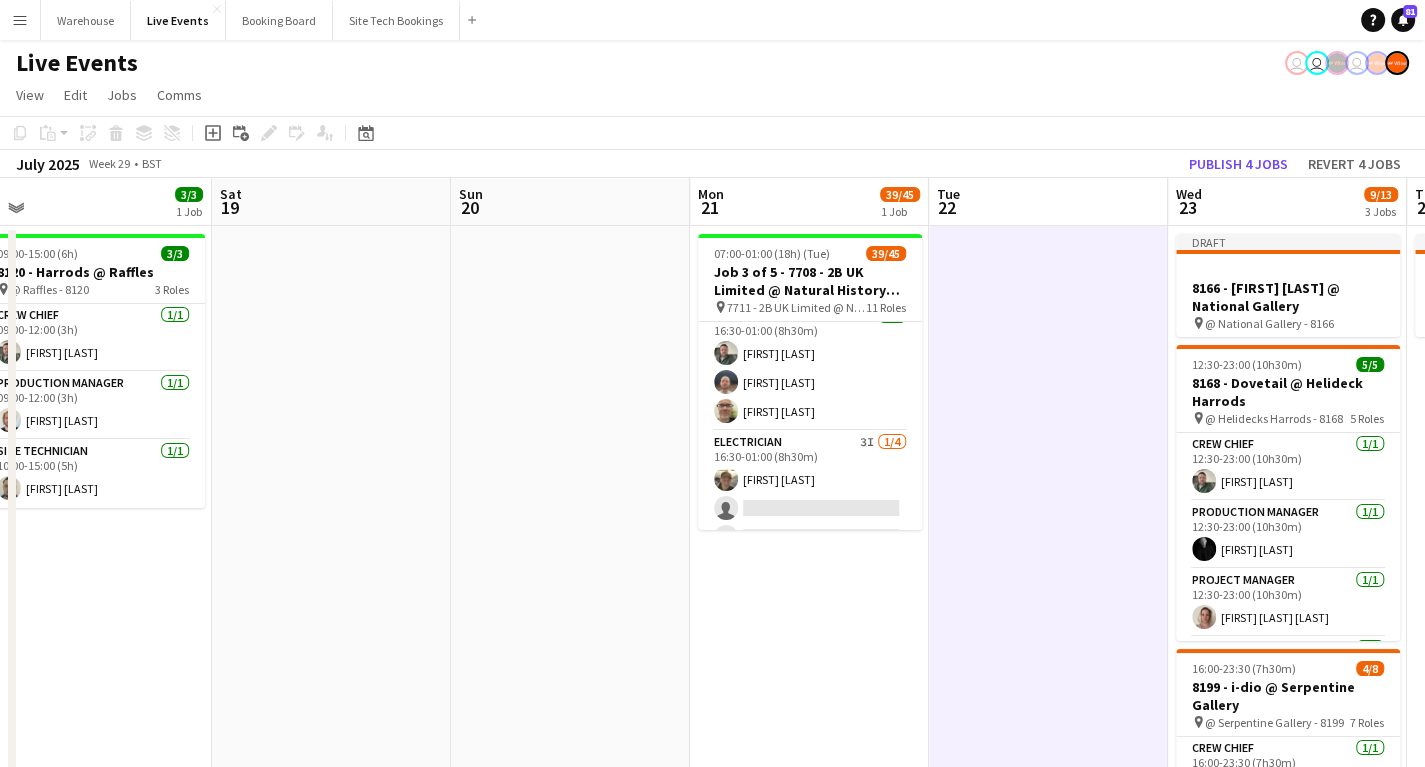 scroll, scrollTop: 0, scrollLeft: 1003, axis: horizontal 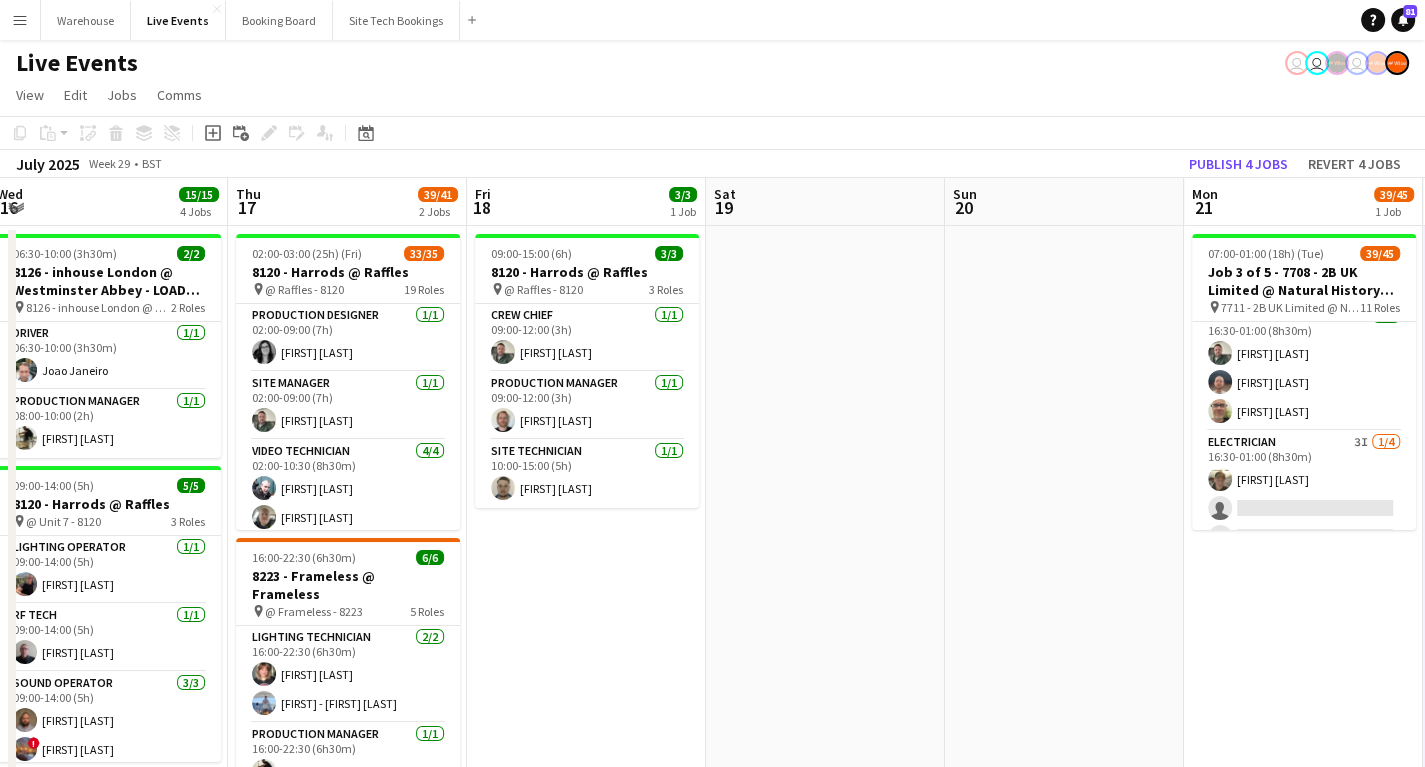 drag, startPoint x: 928, startPoint y: 509, endPoint x: 708, endPoint y: 439, distance: 230.86794 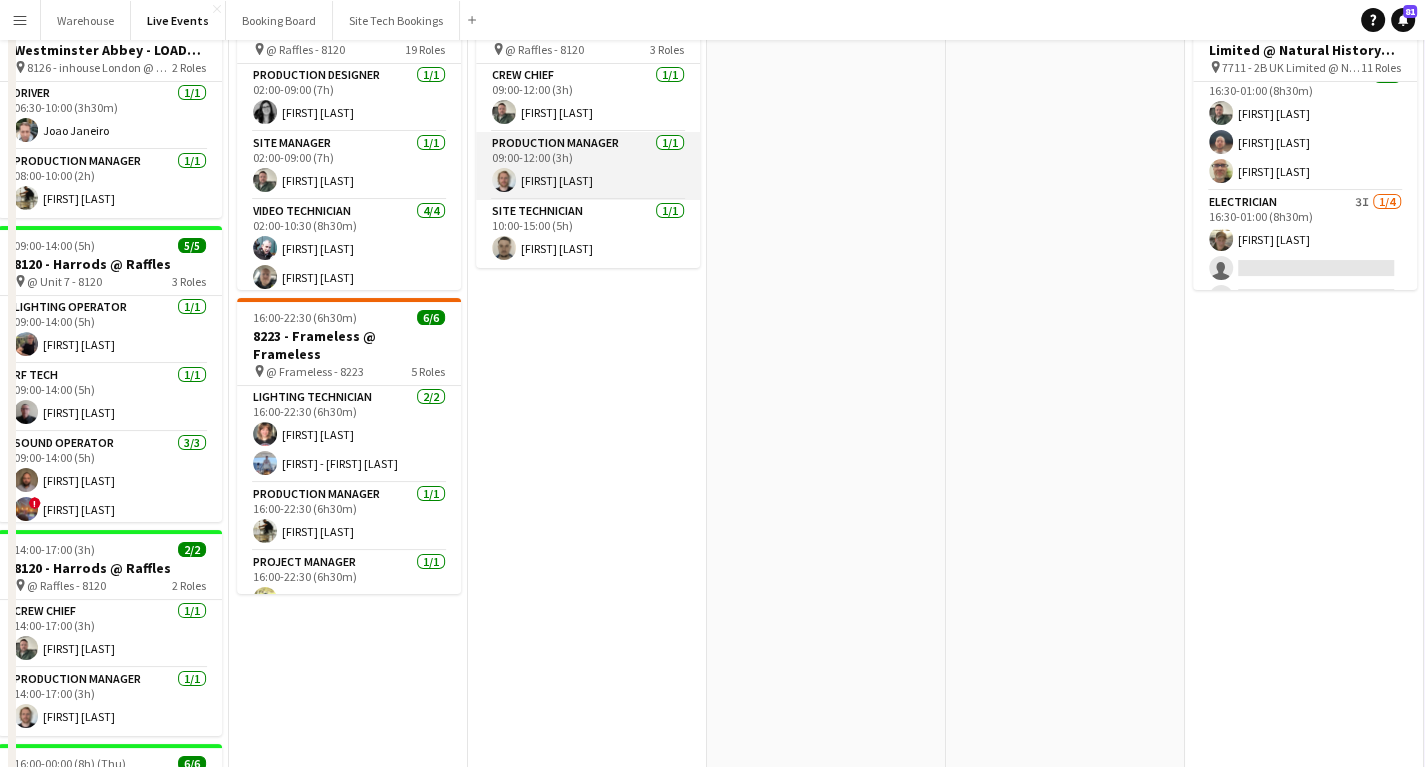 scroll, scrollTop: 0, scrollLeft: 0, axis: both 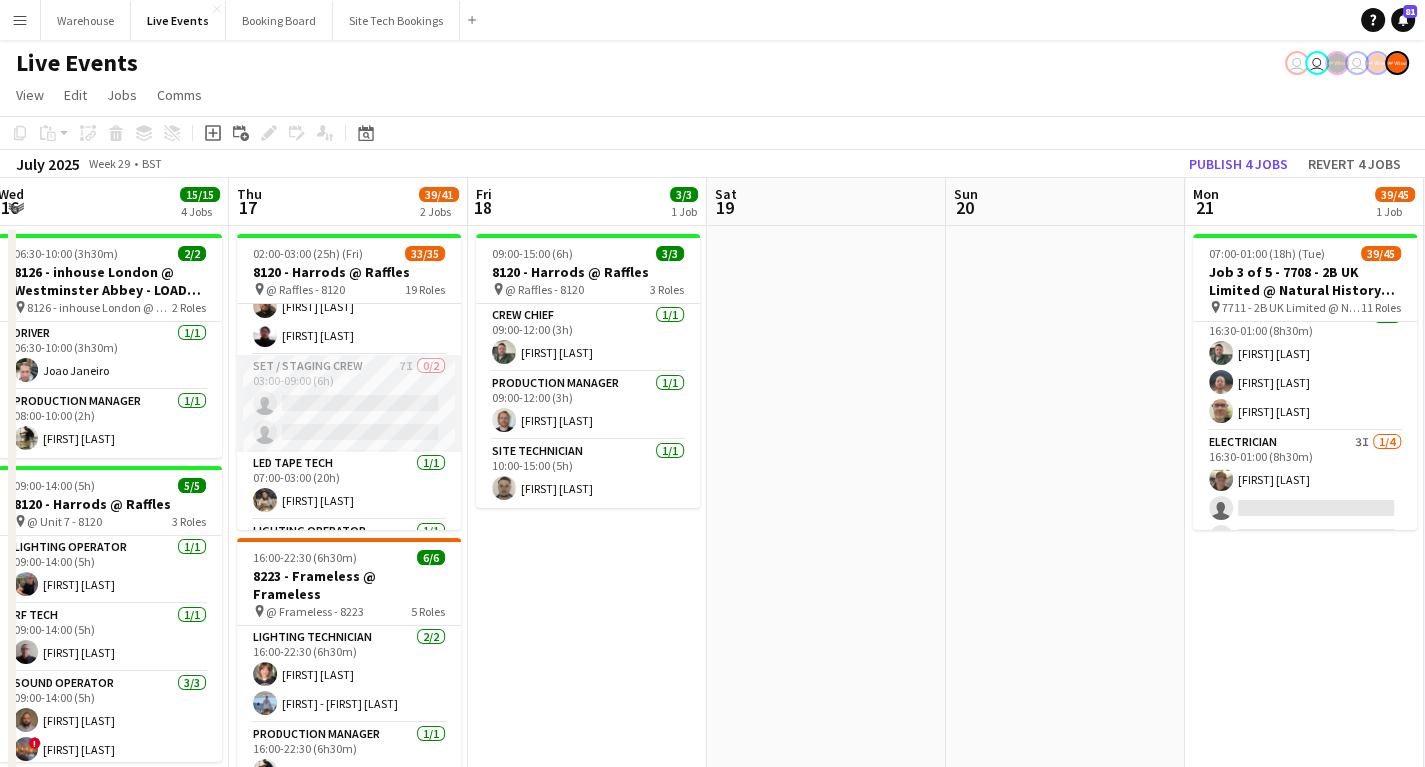 click on "Set / Staging Crew   7I   0/2   03:00-09:00 (6h)
single-neutral-actions
single-neutral-actions" at bounding box center (349, 403) 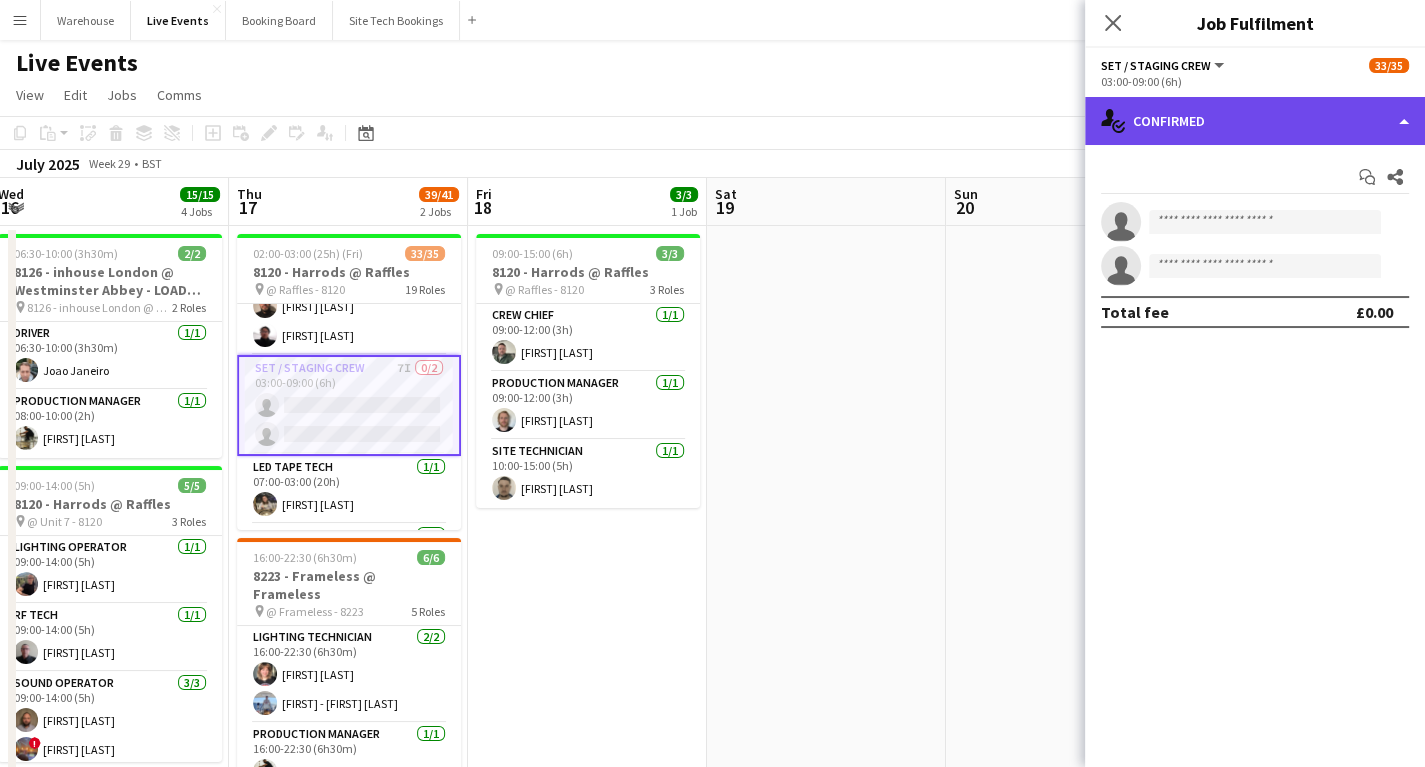 click on "single-neutral-actions-check-2
Confirmed" 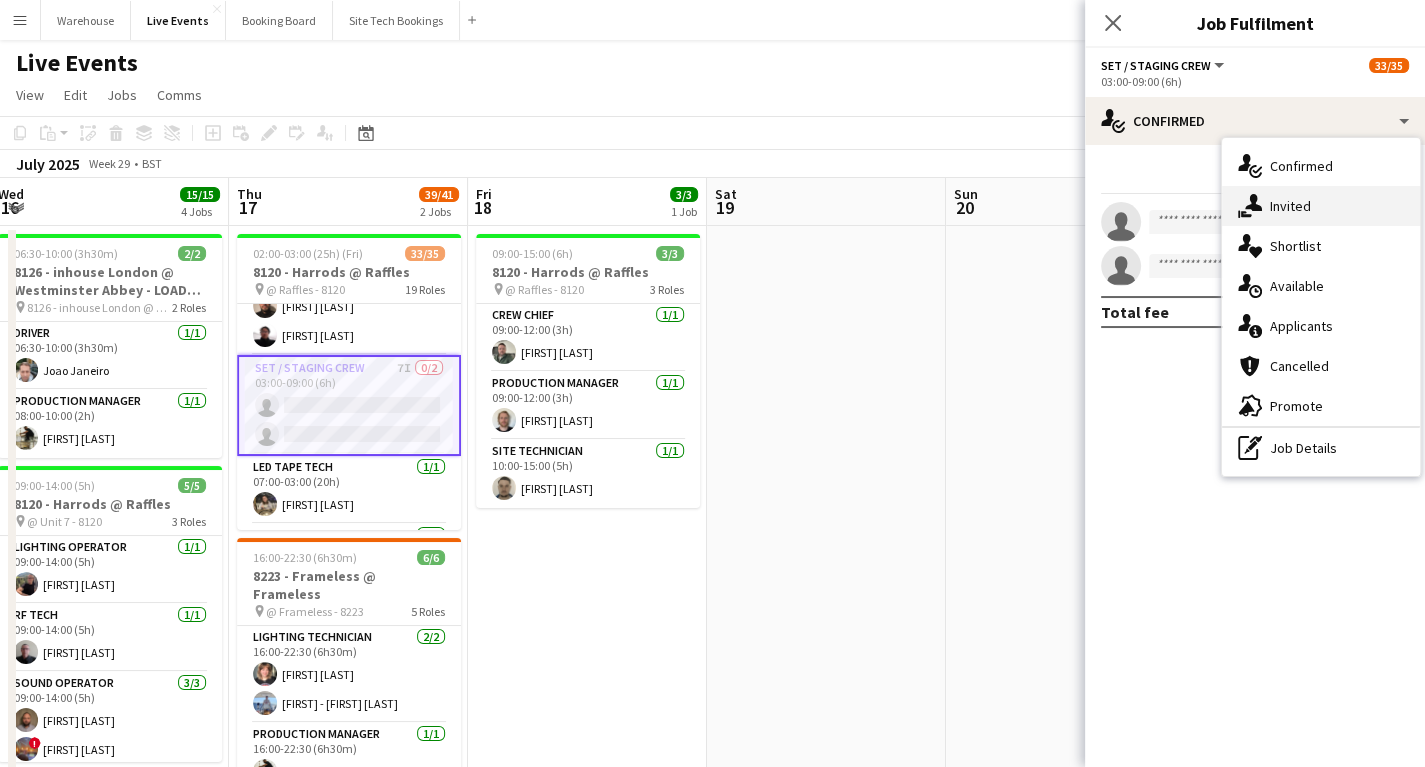 click 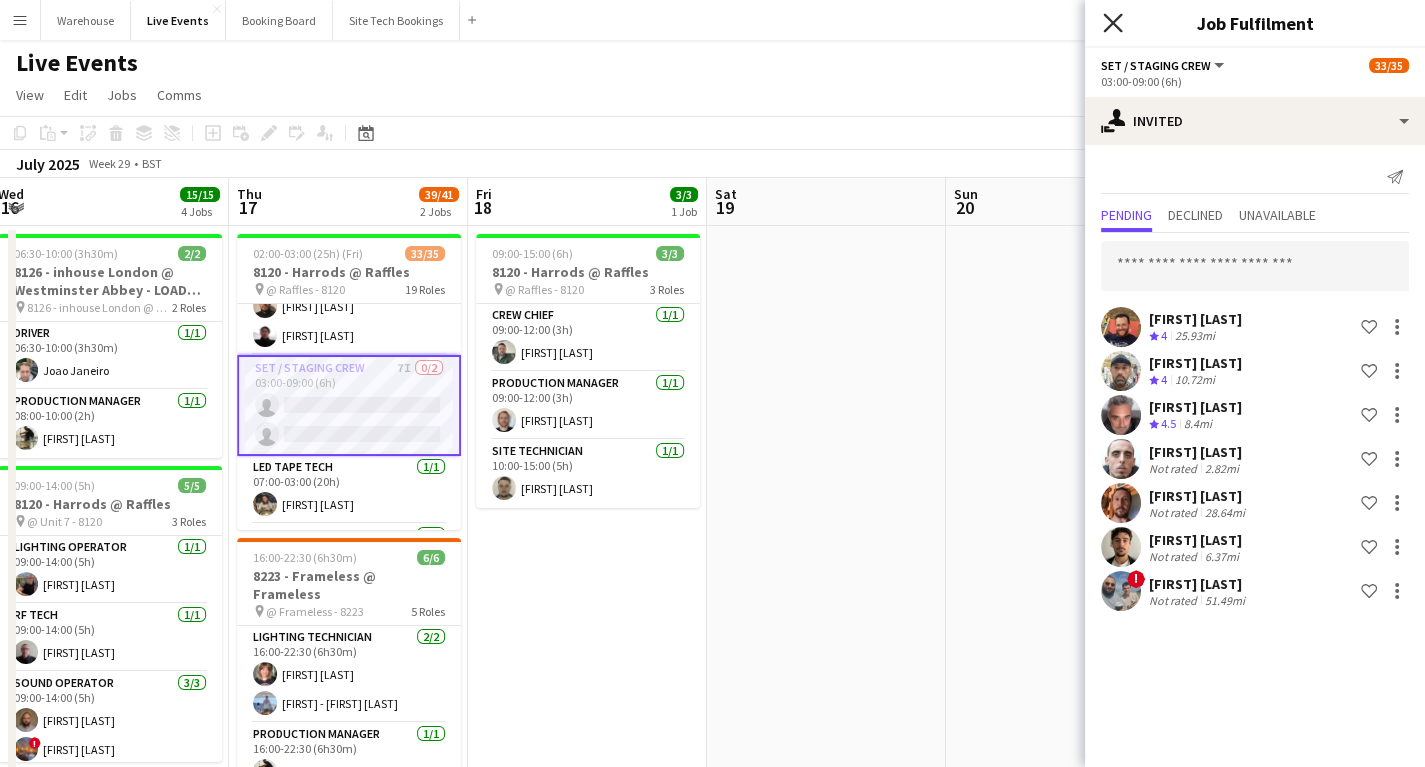 click 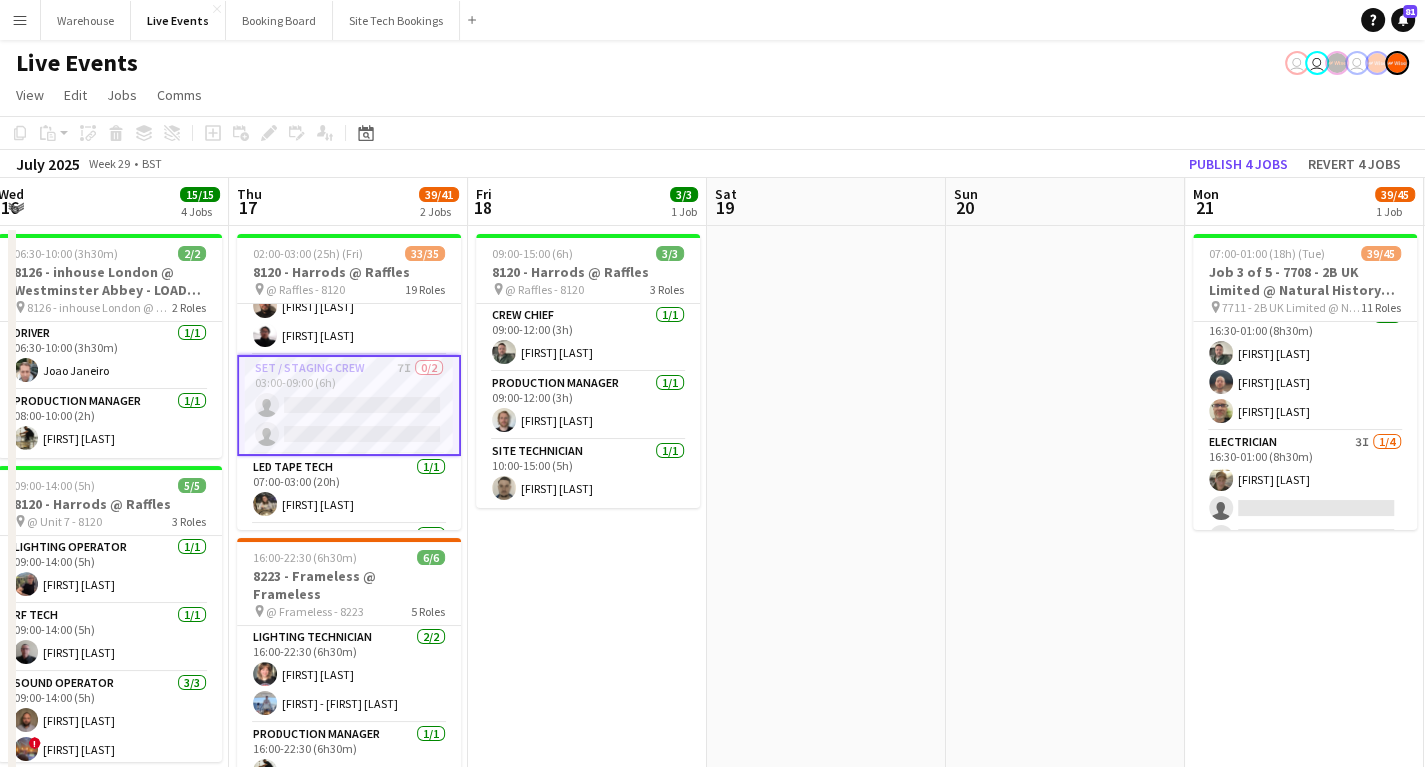 click at bounding box center (826, 1161) 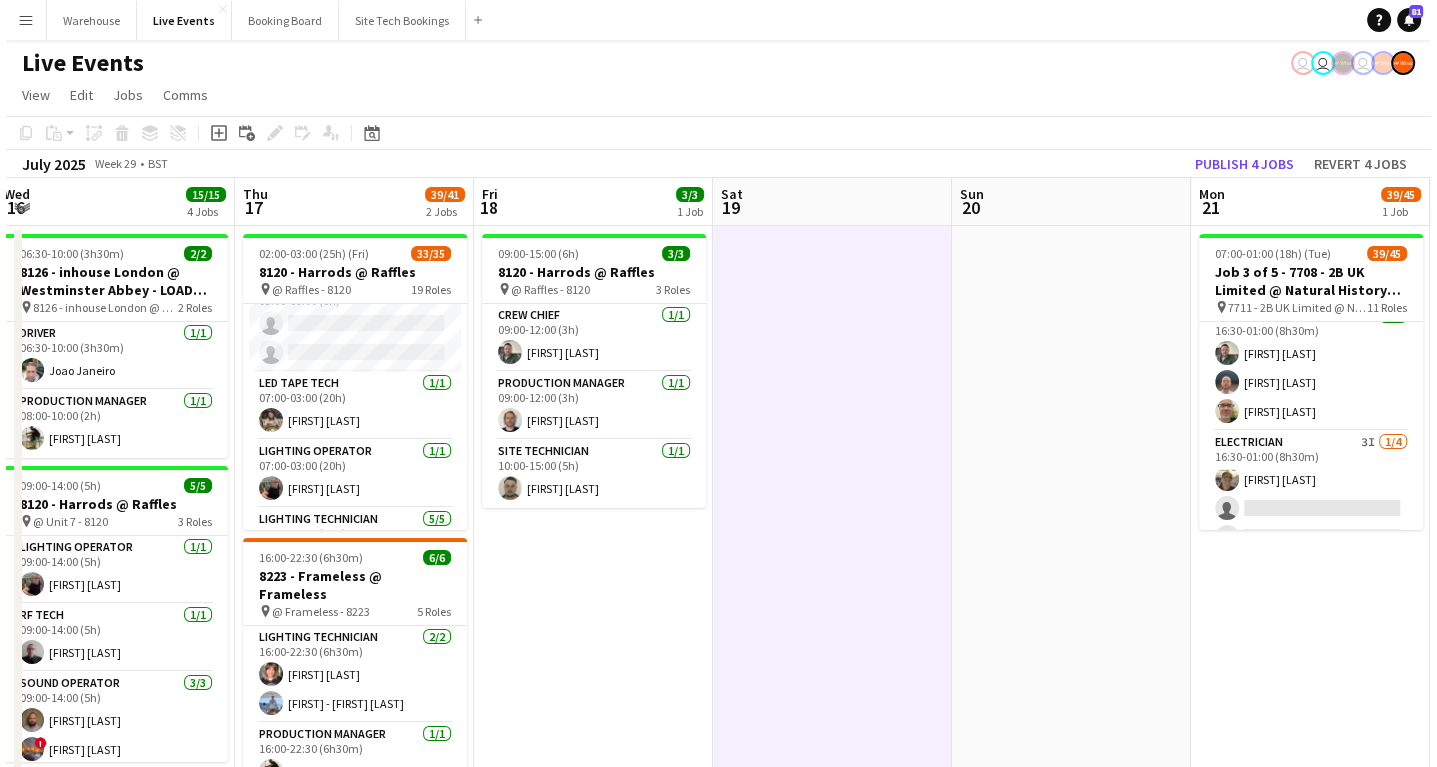 scroll, scrollTop: 240, scrollLeft: 0, axis: vertical 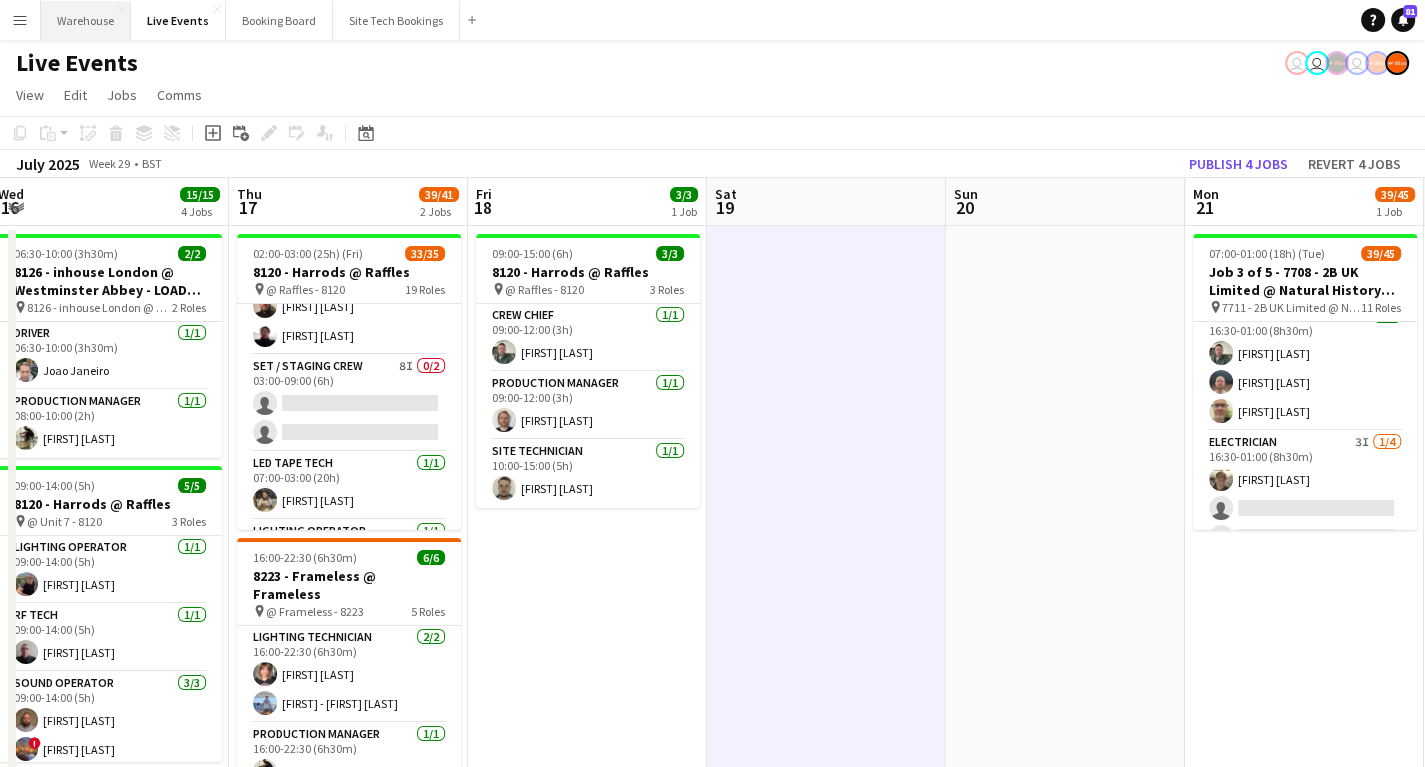 click on "Warehouse
Close" at bounding box center (86, 20) 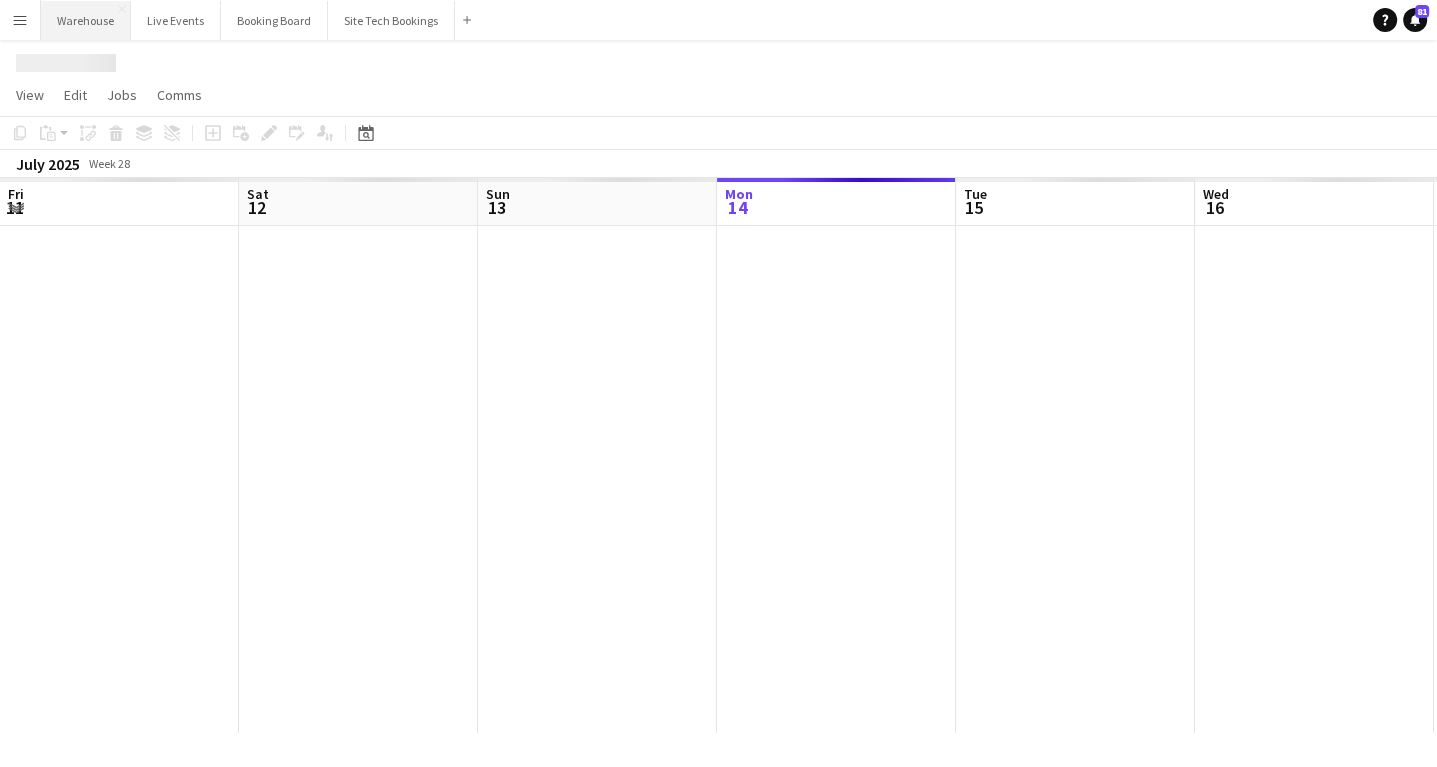 scroll, scrollTop: 0, scrollLeft: 478, axis: horizontal 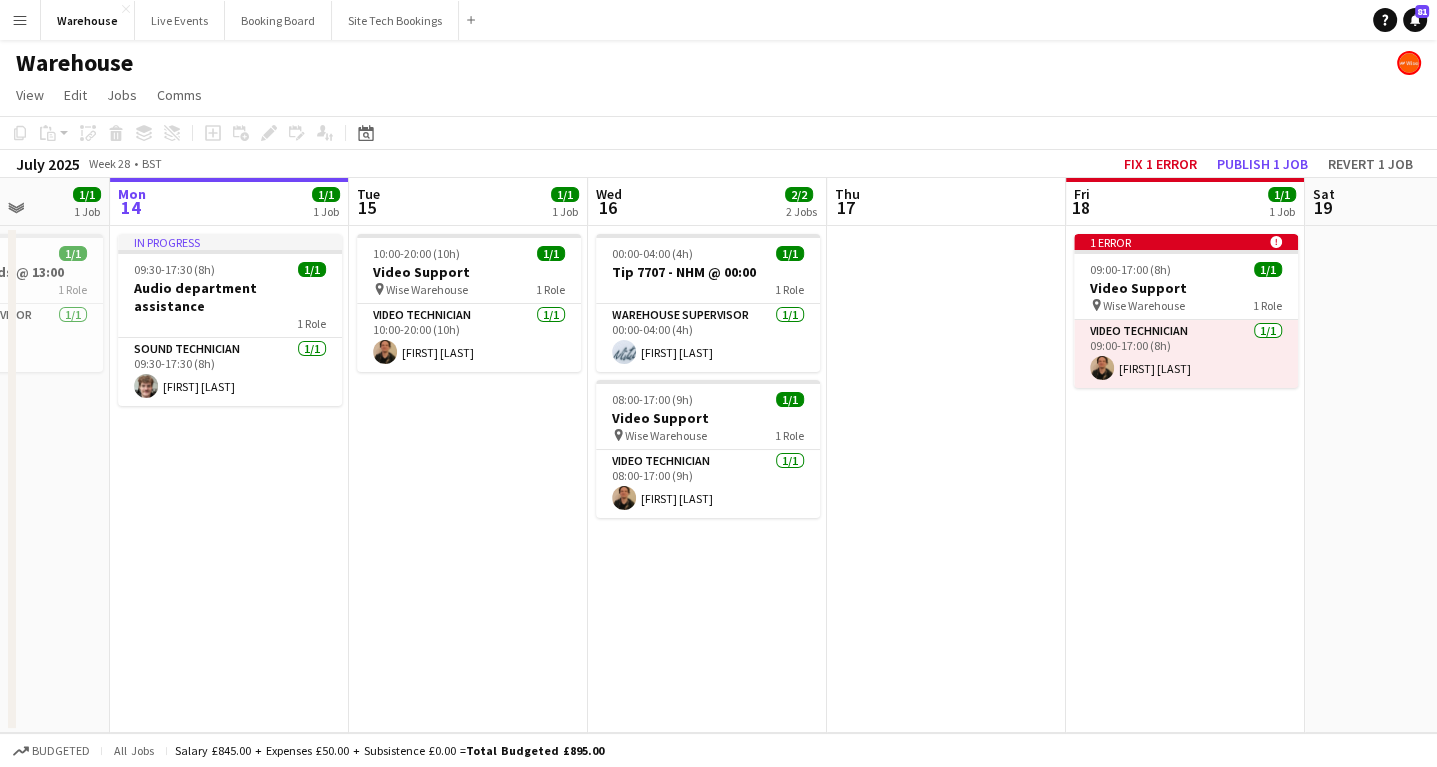 drag, startPoint x: 553, startPoint y: 483, endPoint x: 411, endPoint y: 449, distance: 146.0137 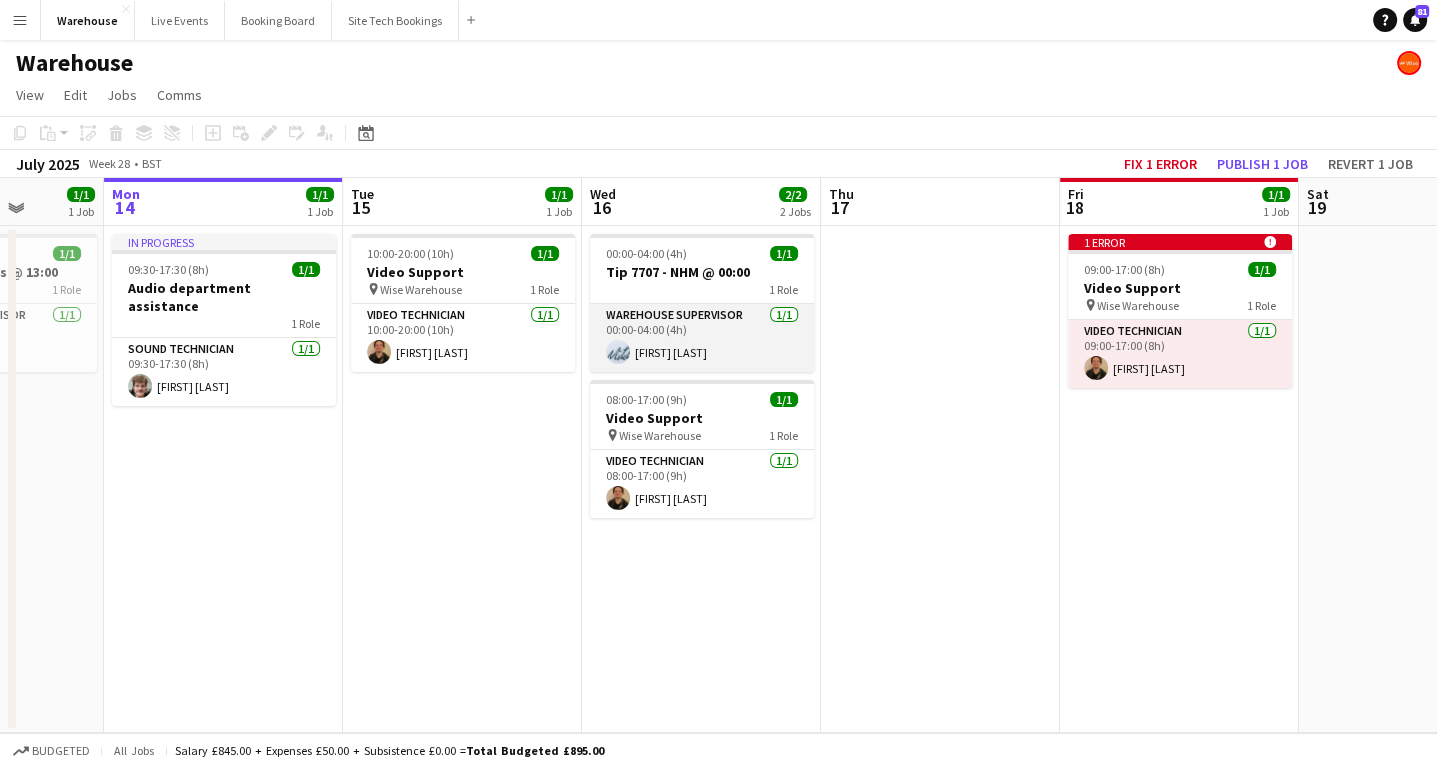 click on "Warehouse Supervisor   1/1   00:00-04:00 (4h)
[FIRST] [LAST]" at bounding box center [702, 338] 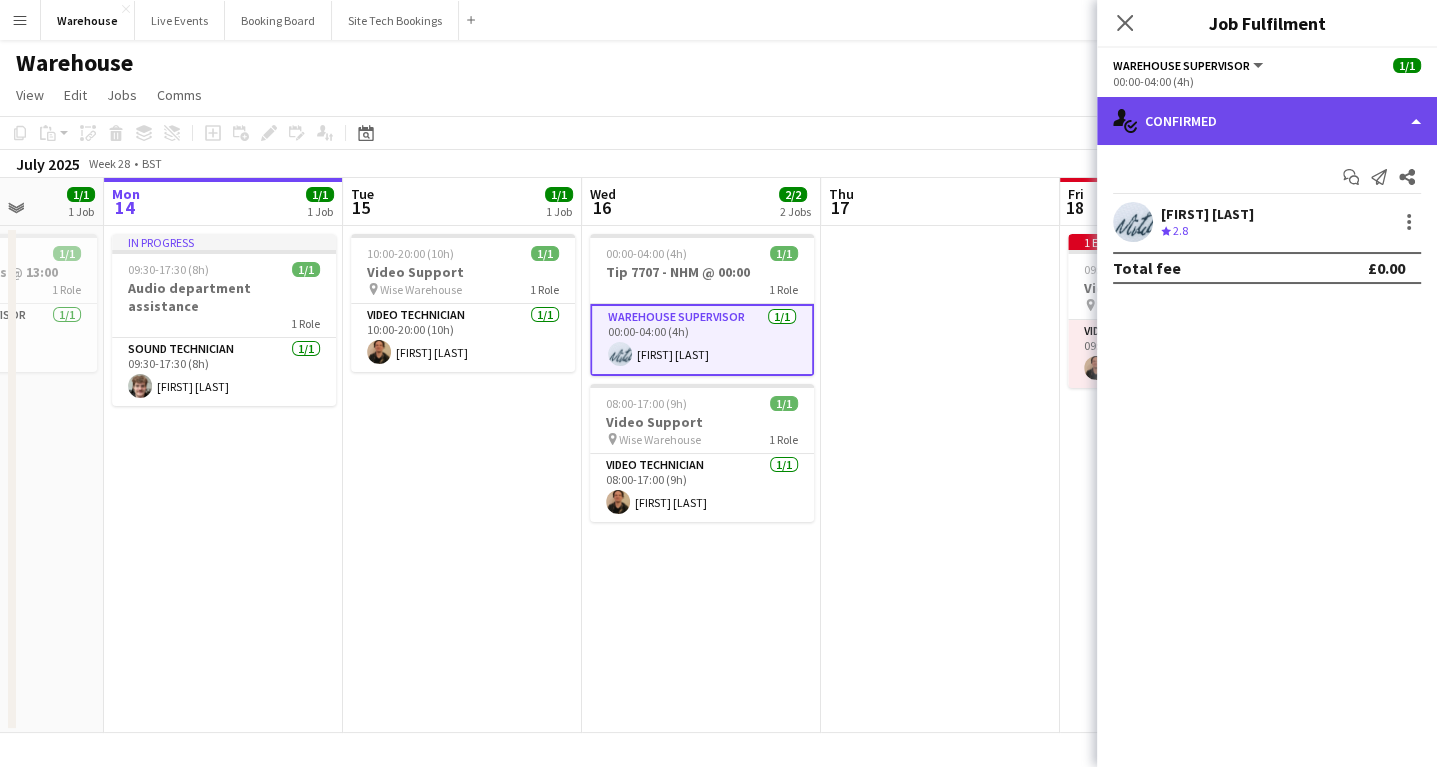 click on "single-neutral-actions-check-2
Confirmed" 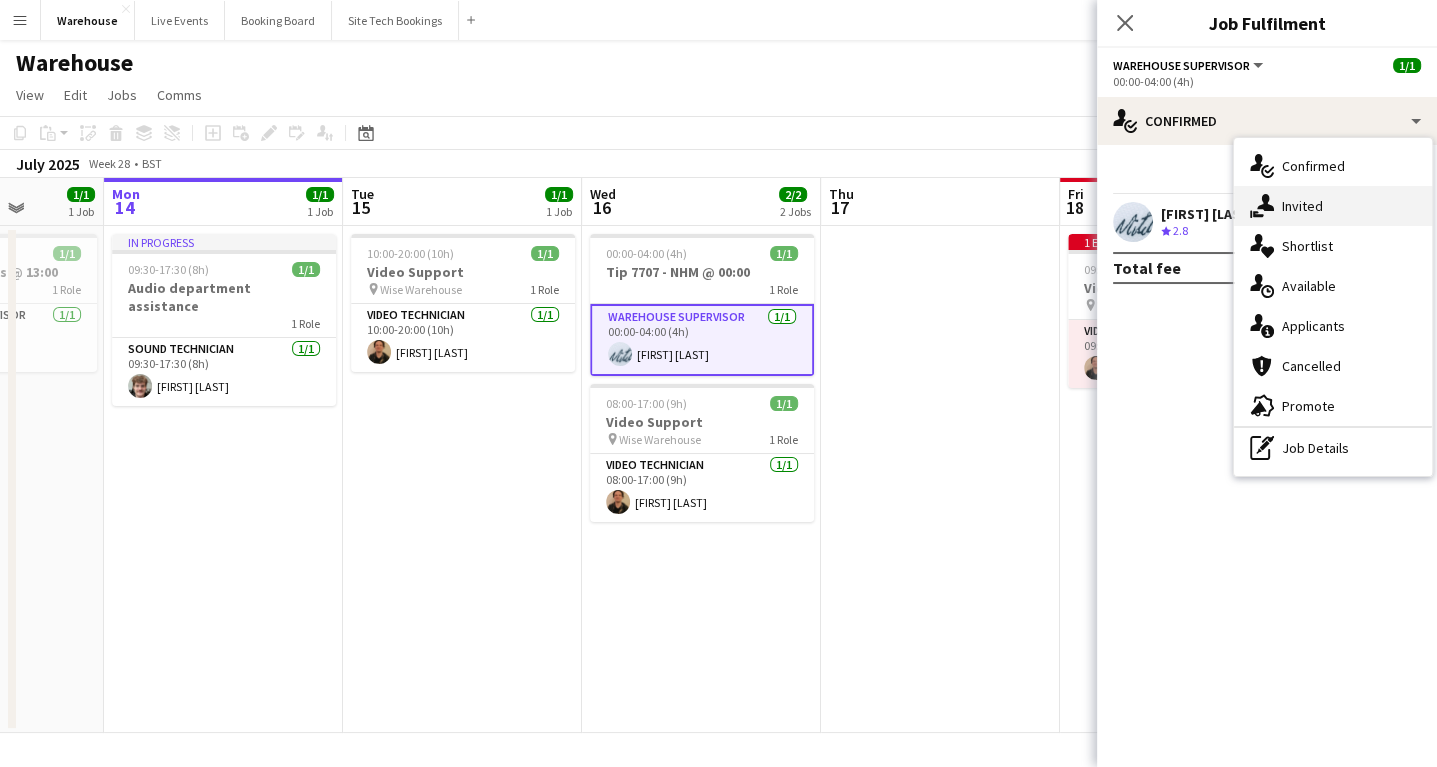 click on "single-neutral-actions-share-1
Invited" at bounding box center (1333, 206) 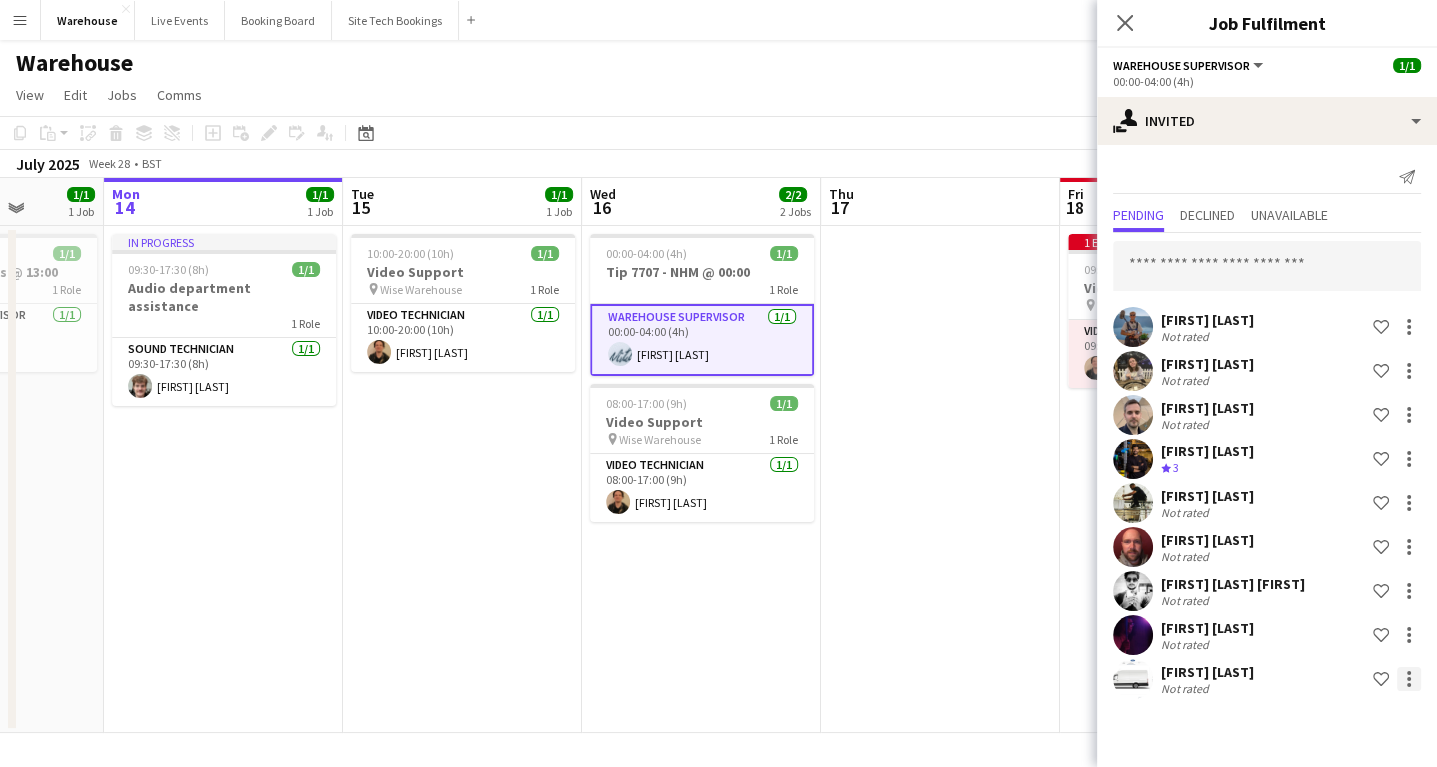 click 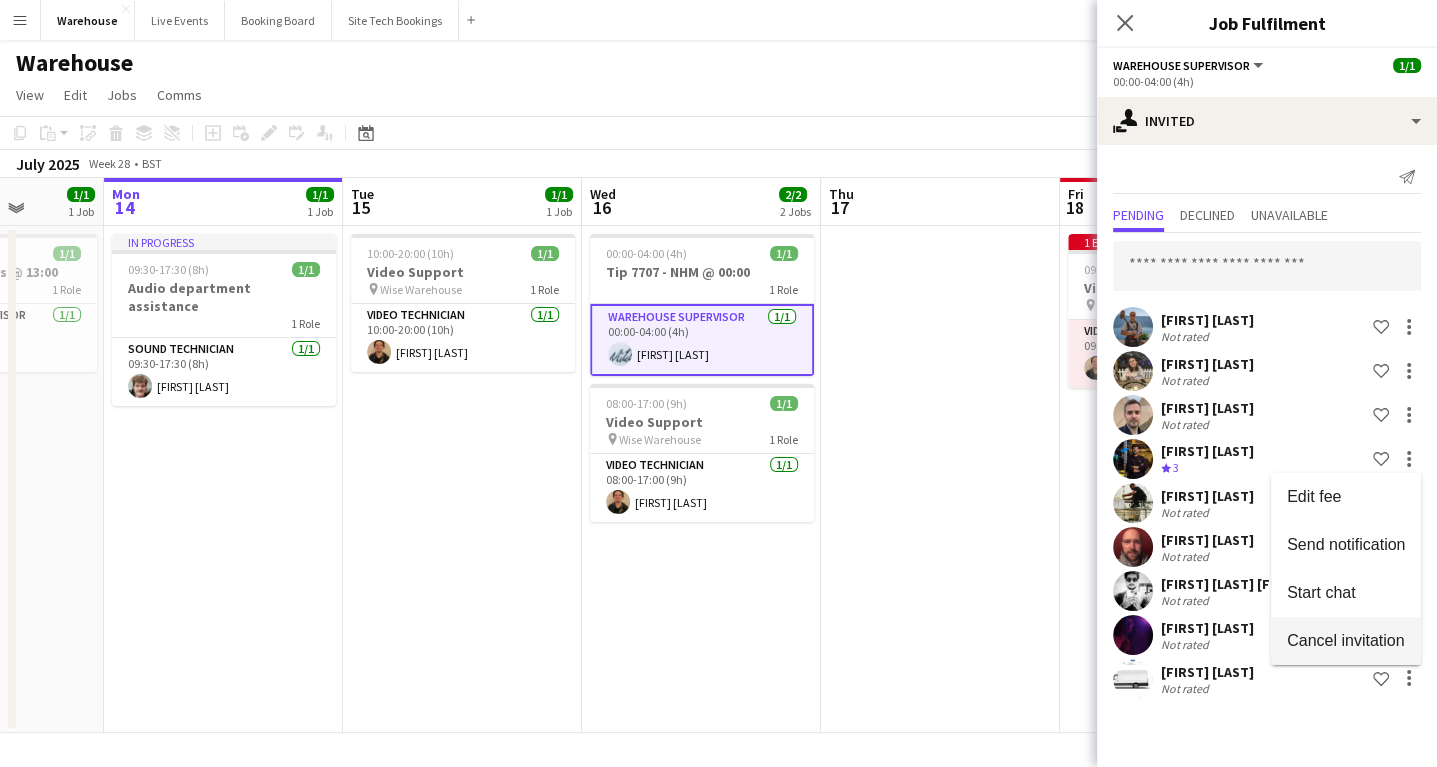 click on "Cancel invitation" at bounding box center (1345, 640) 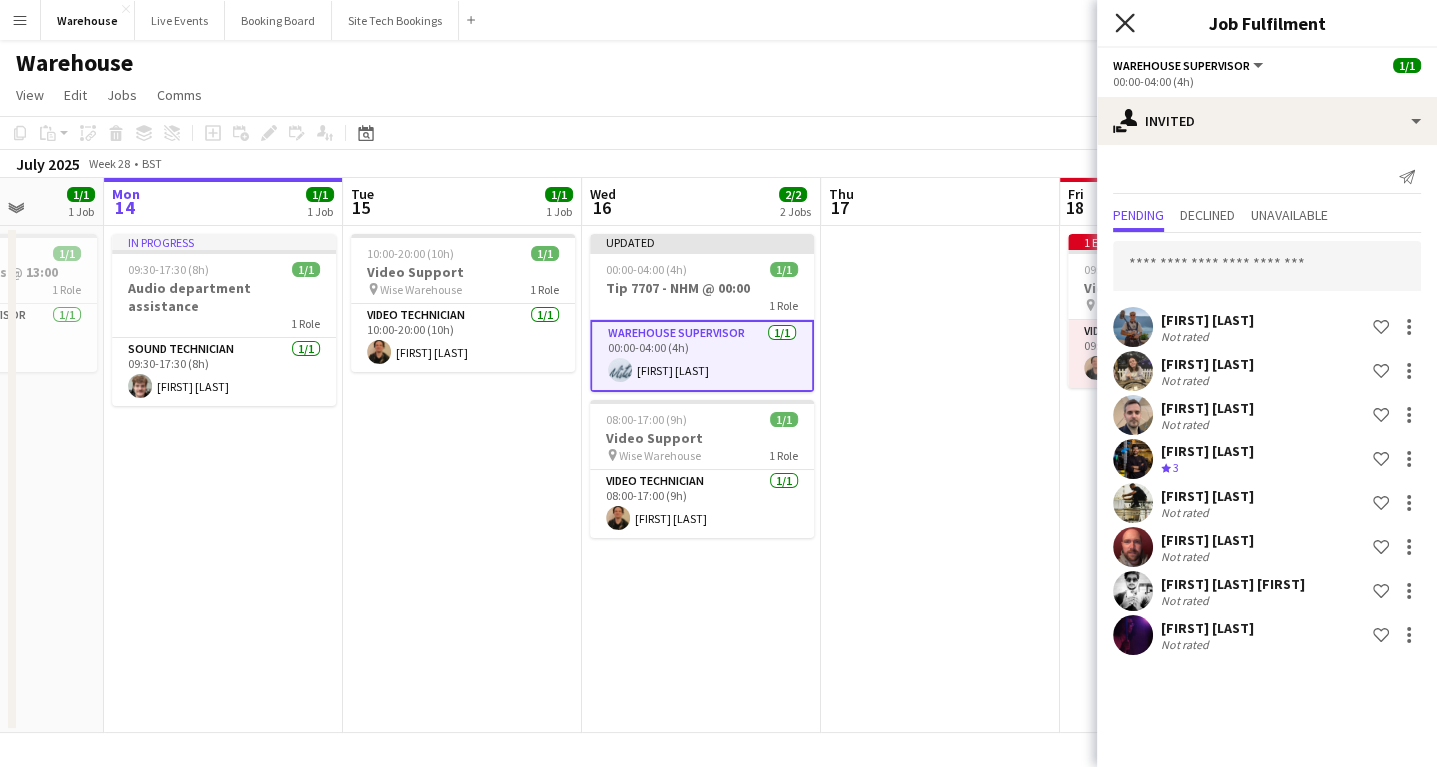 click on "Close pop-in" 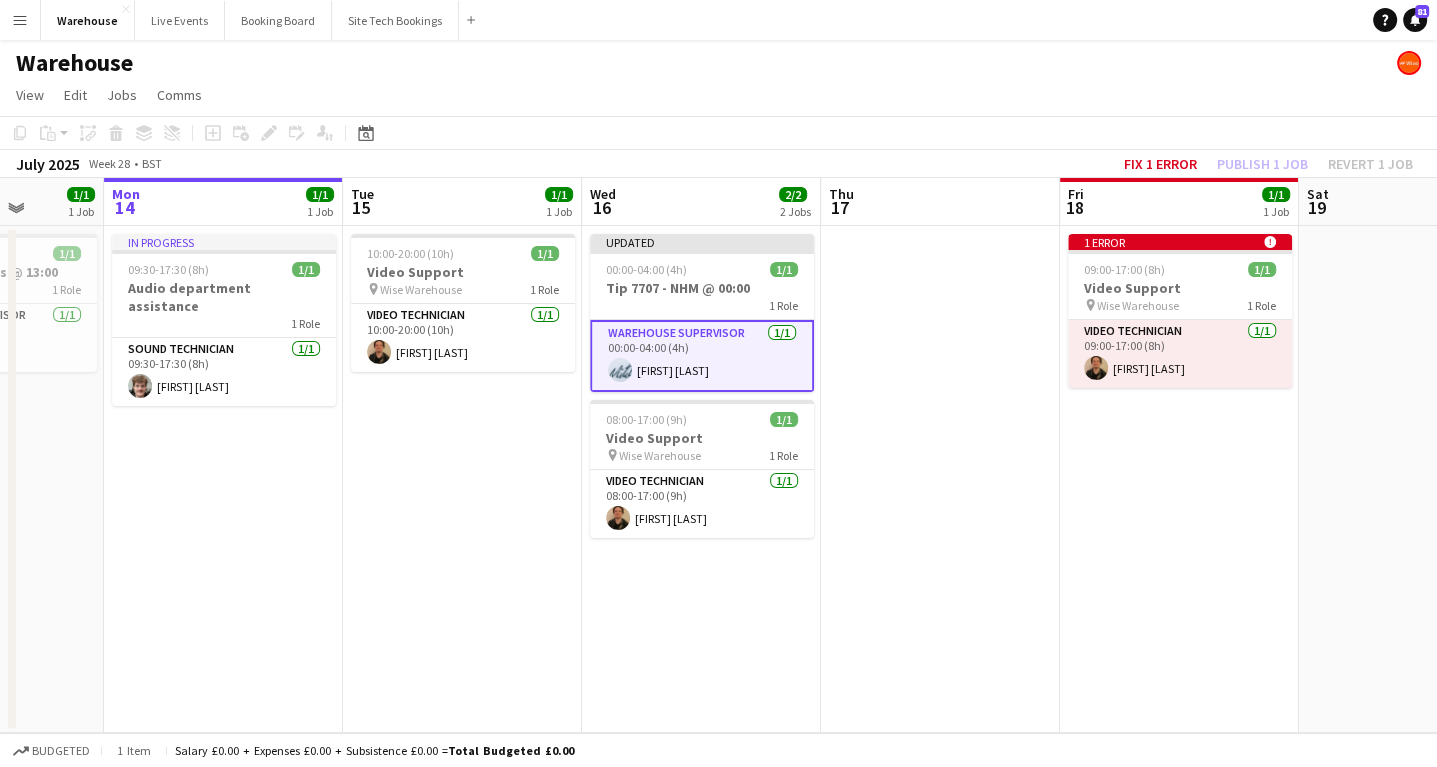 click at bounding box center [940, 479] 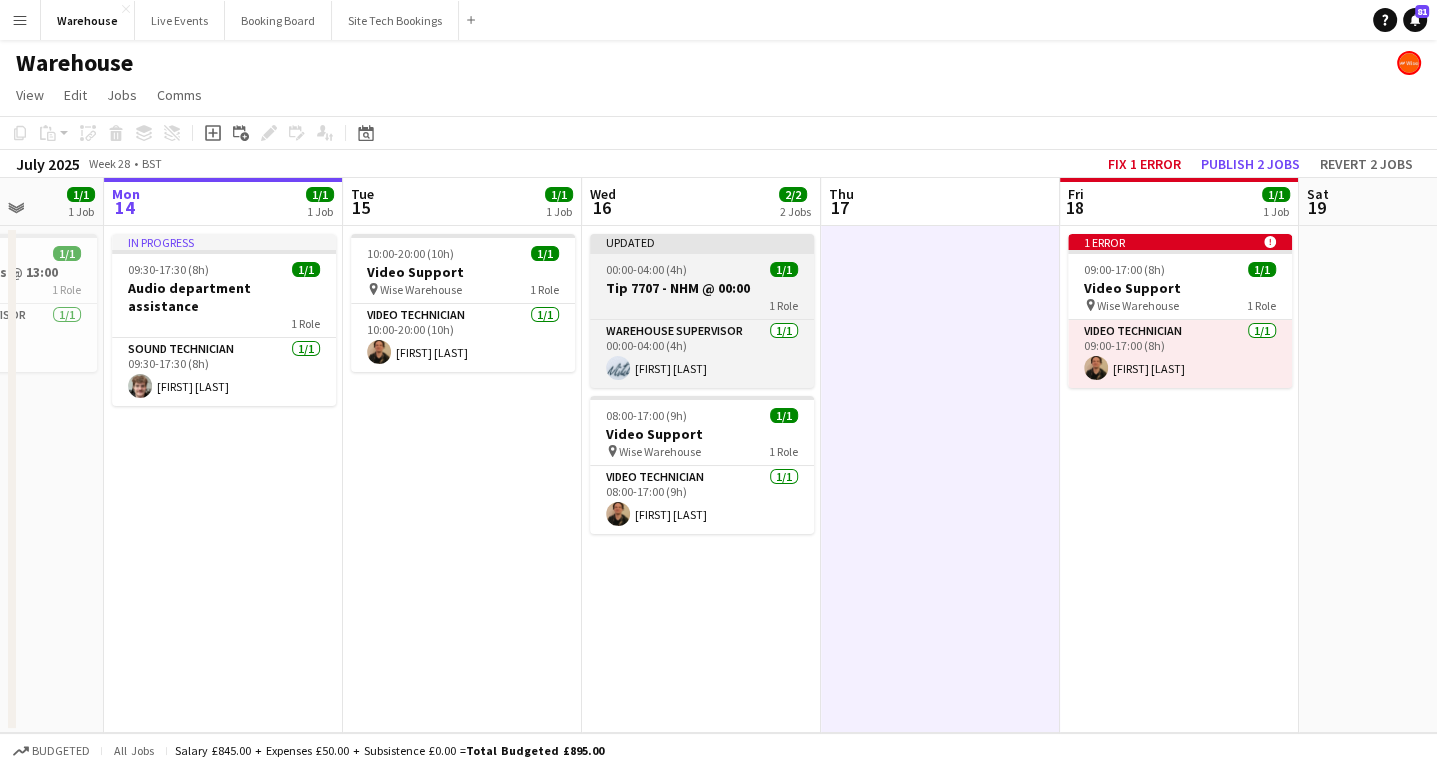 click on "Tip 7707 - NHM @ 00:00" at bounding box center (702, 288) 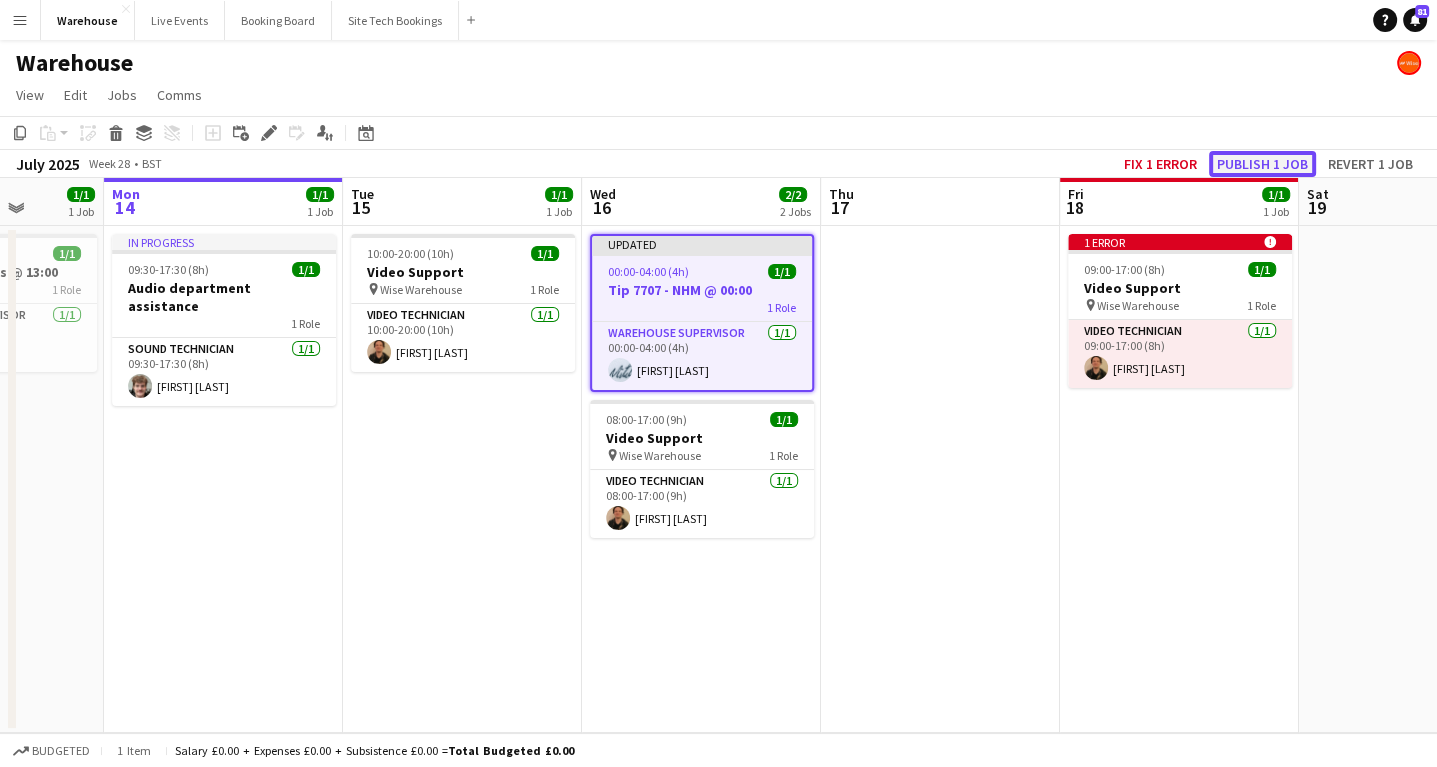 click on "Publish 1 job" 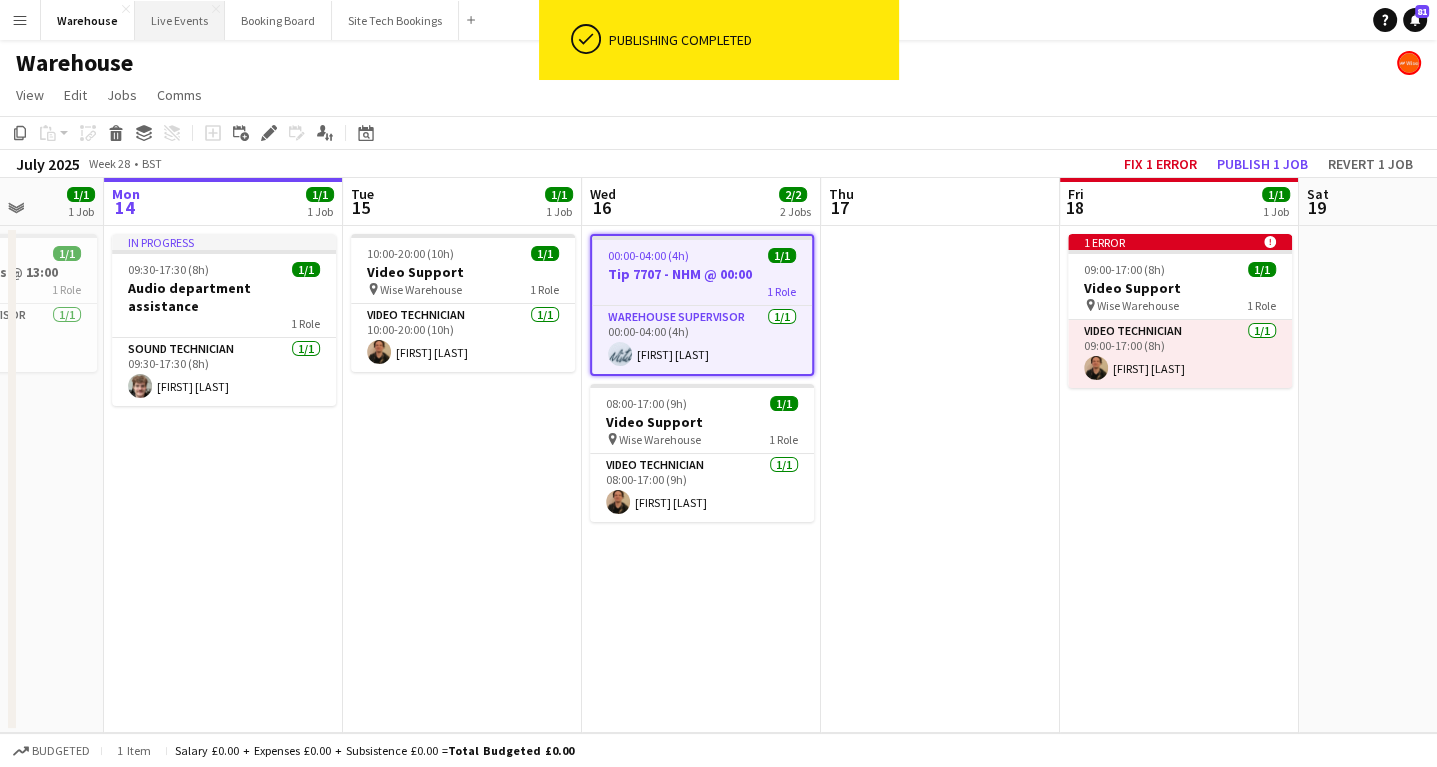 click on "Live Events
Close" at bounding box center (180, 20) 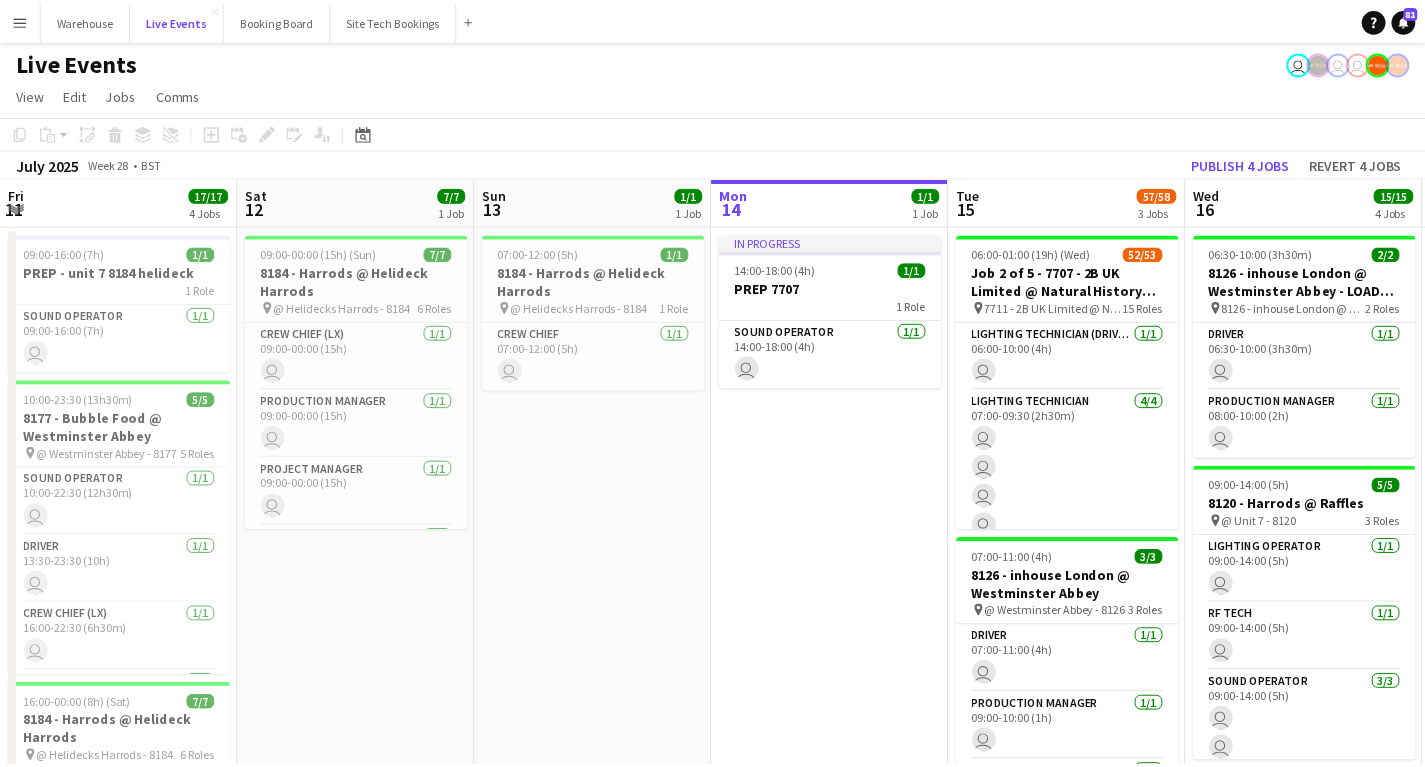 scroll, scrollTop: 0, scrollLeft: 478, axis: horizontal 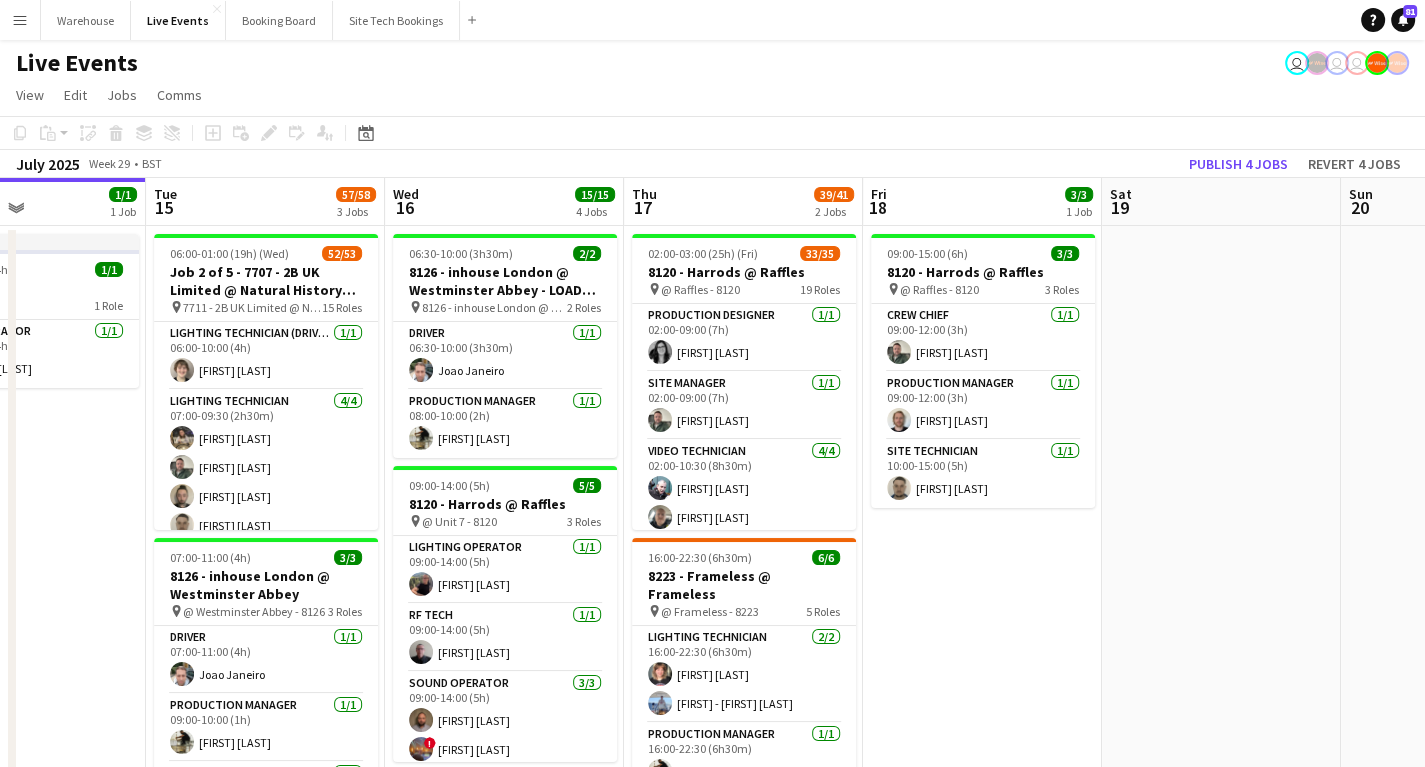 drag, startPoint x: 224, startPoint y: 535, endPoint x: -130, endPoint y: 511, distance: 354.81262 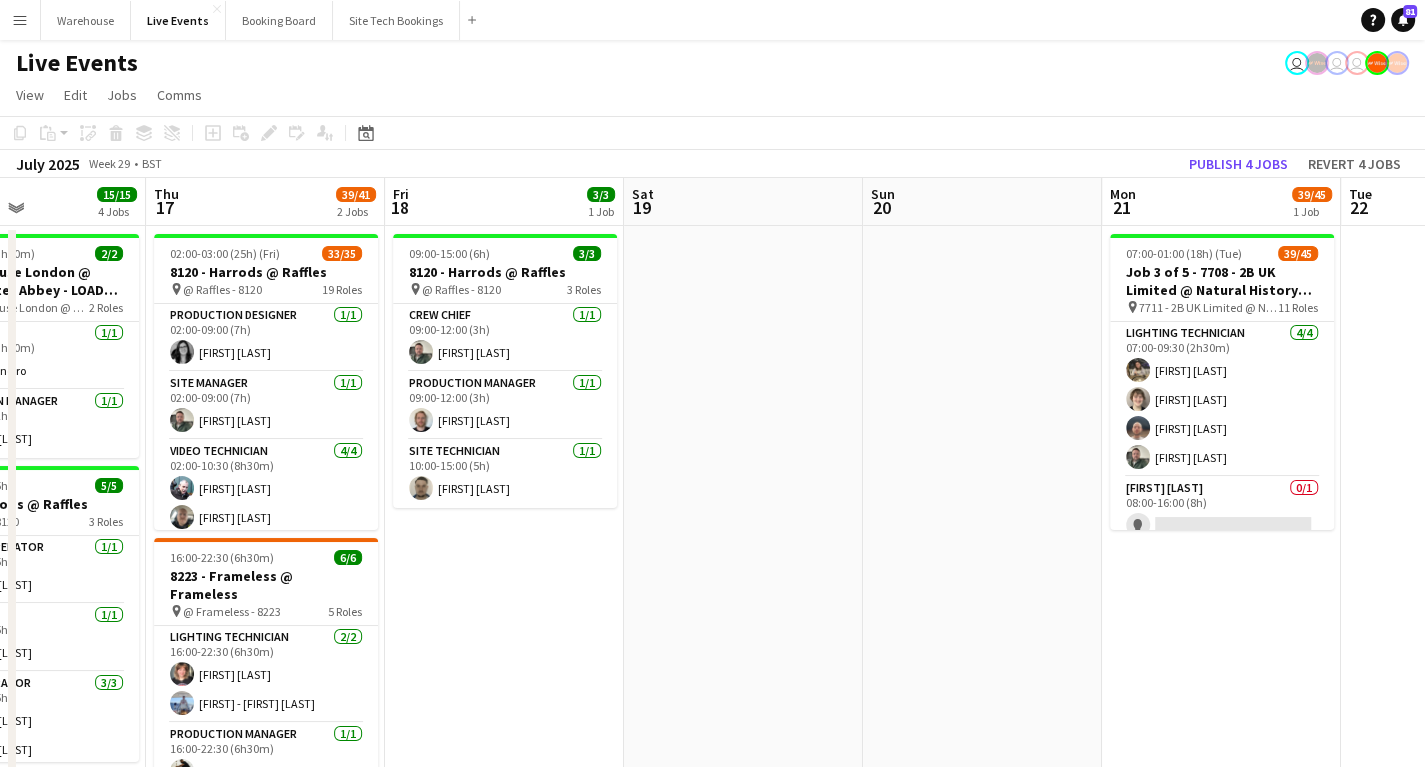 drag, startPoint x: 704, startPoint y: 671, endPoint x: 116, endPoint y: 611, distance: 591.0533 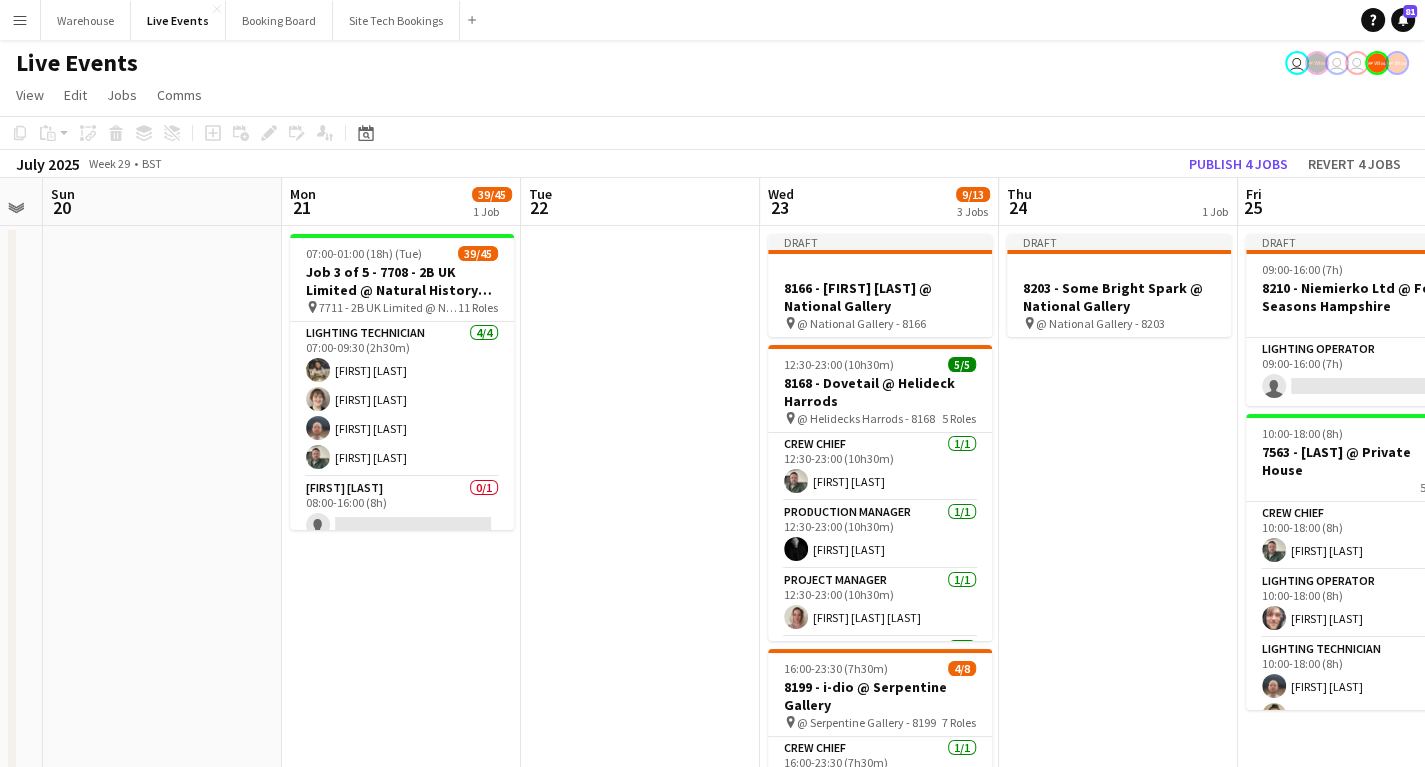 drag, startPoint x: 388, startPoint y: 575, endPoint x: 280, endPoint y: 523, distance: 119.86659 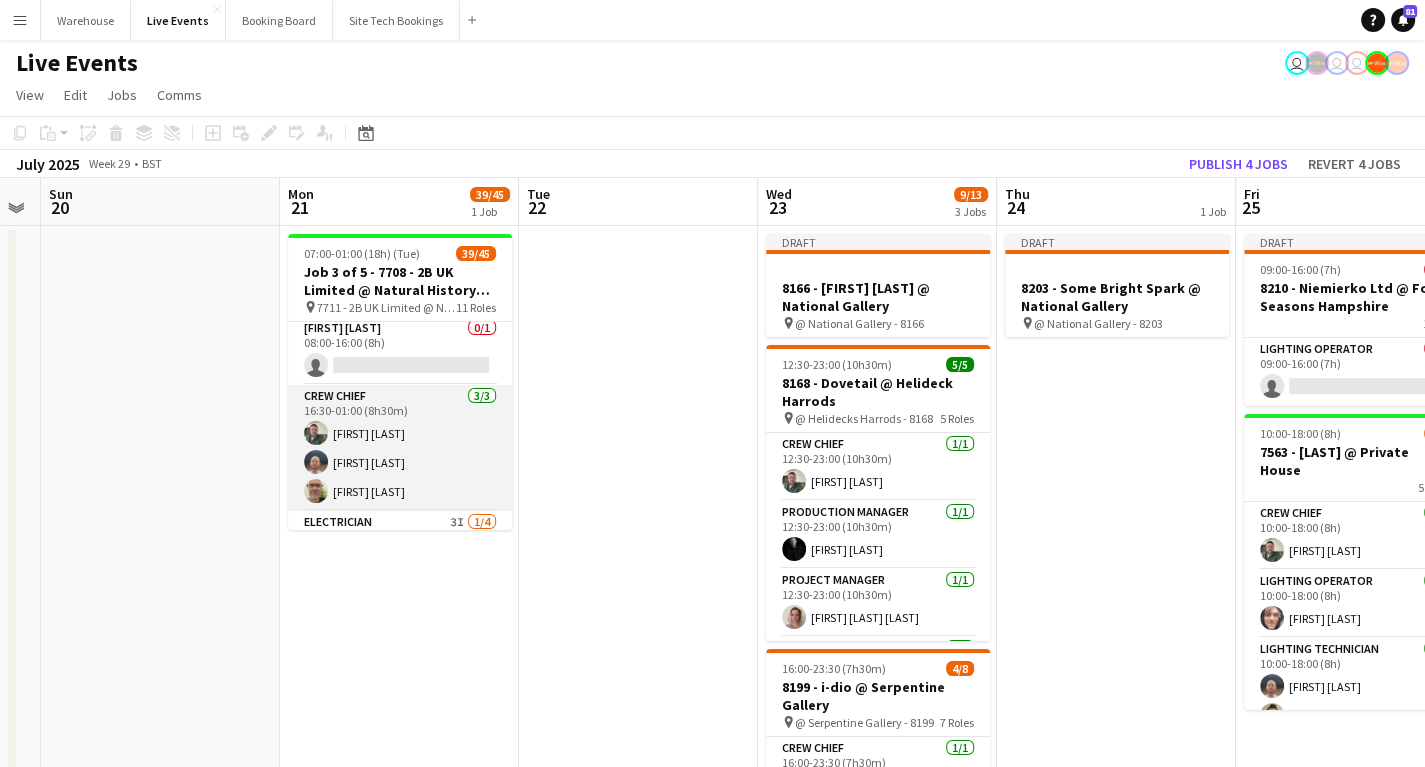 scroll, scrollTop: 400, scrollLeft: 0, axis: vertical 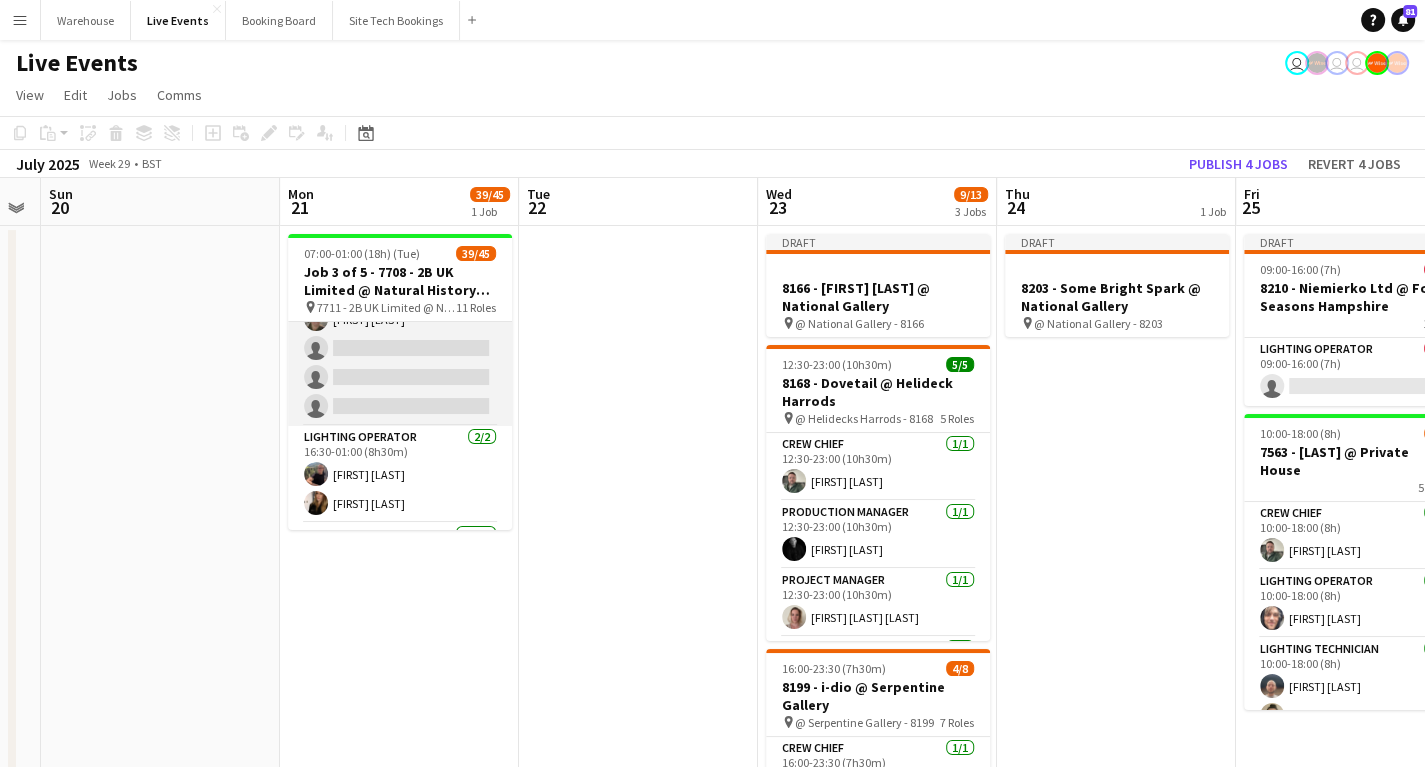 click on "Electrician   3I   1/4   16:30-01:00 (8h30m)
[FIRST] [LAST]
single-neutral-actions
single-neutral-actions
single-neutral-actions" at bounding box center [400, 348] 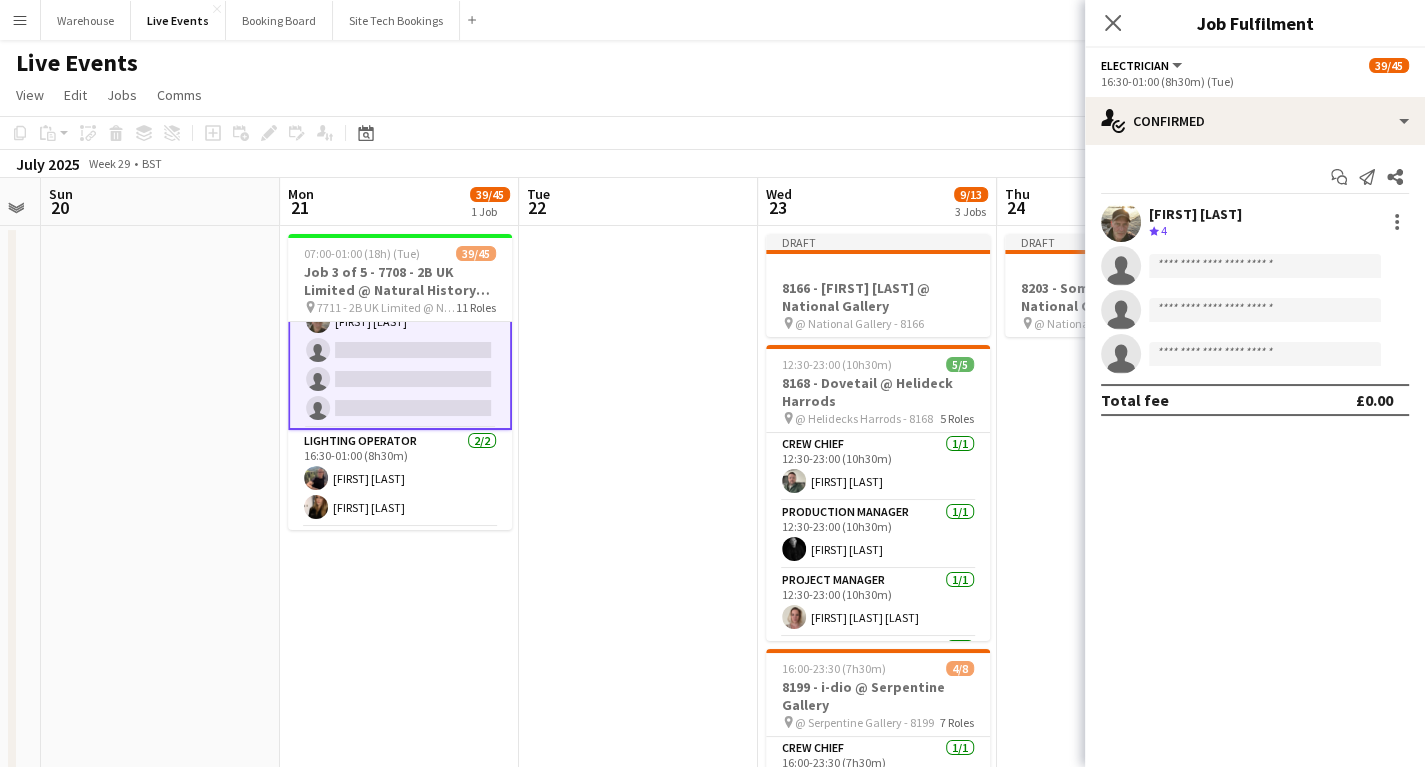 scroll, scrollTop: 401, scrollLeft: 0, axis: vertical 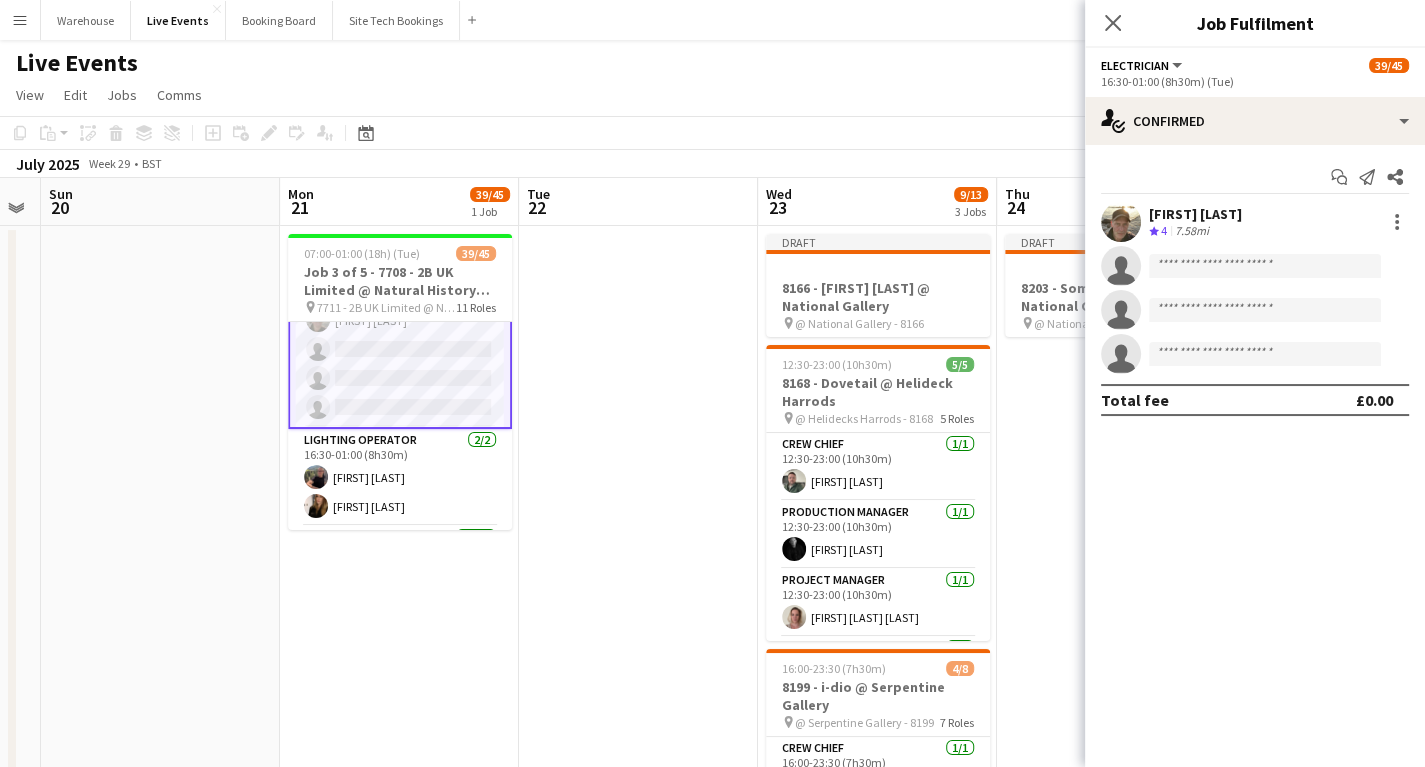 click on "single-neutral-actions" 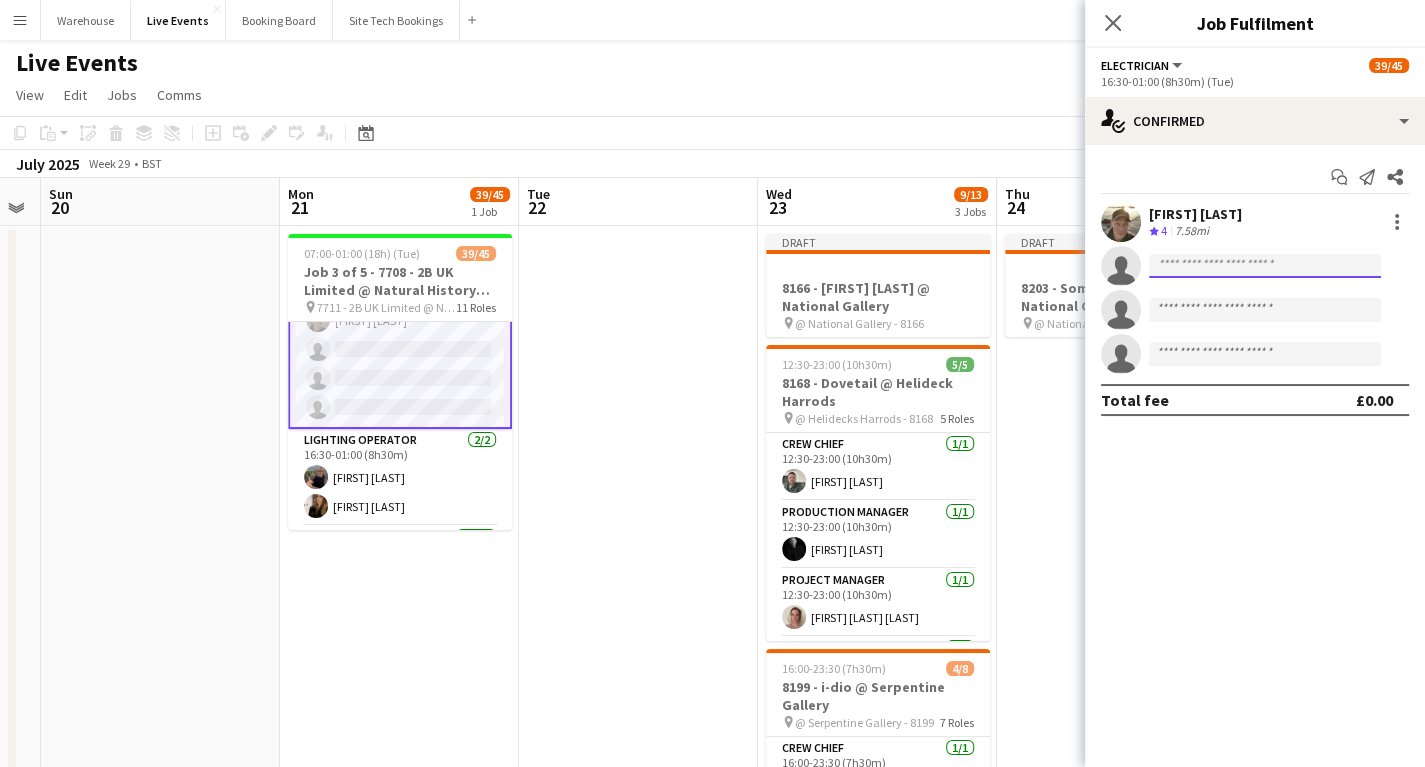 click at bounding box center (1265, 310) 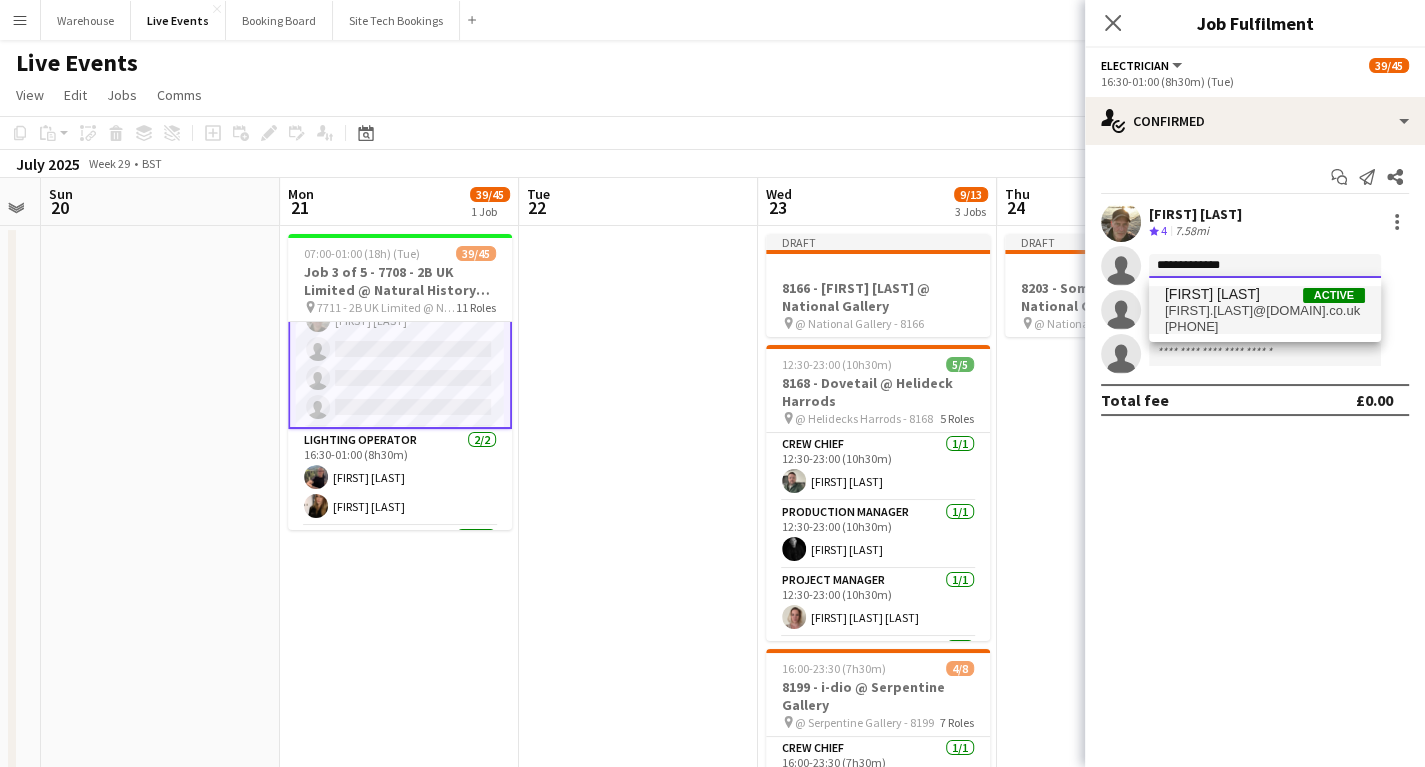 type on "**********" 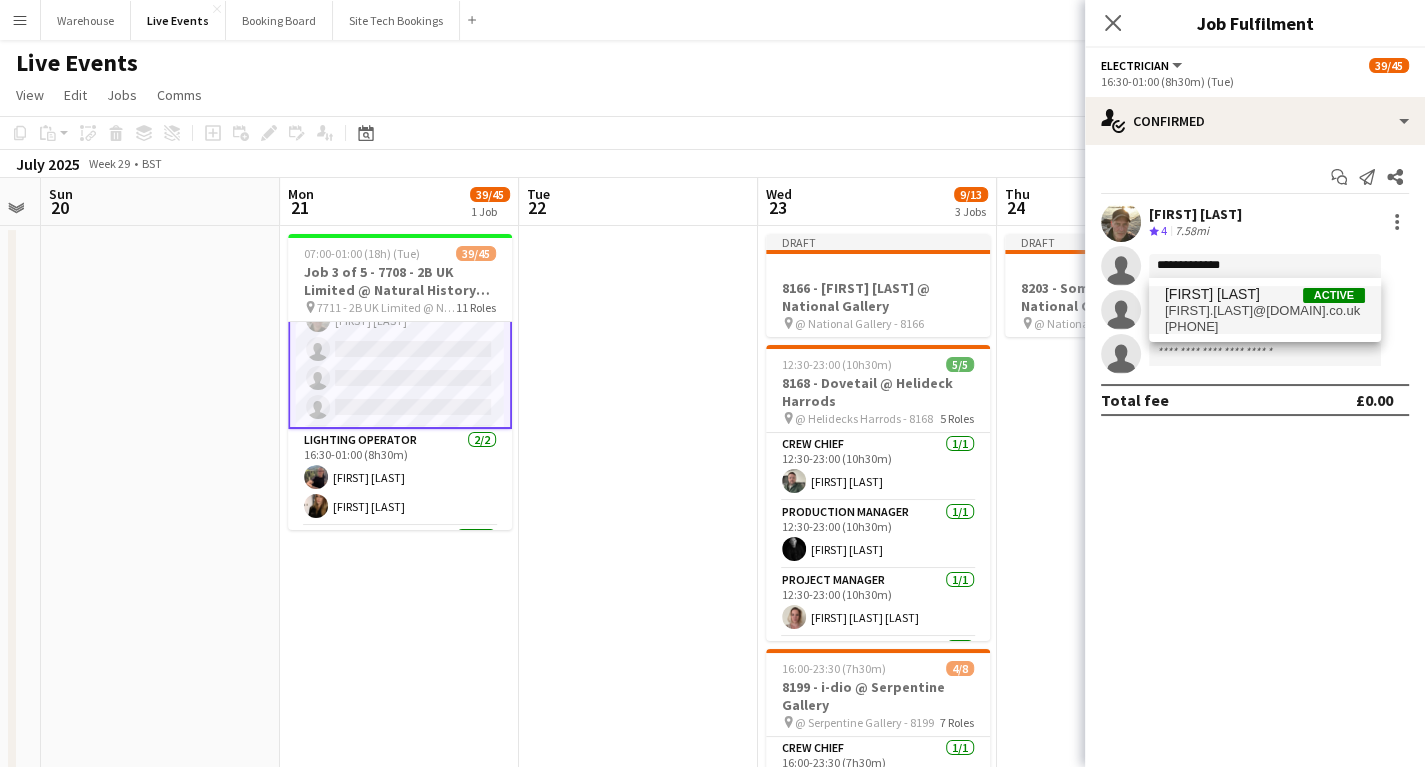 click on "[FIRST].[LAST]@[DOMAIN].co.uk" at bounding box center (1265, 311) 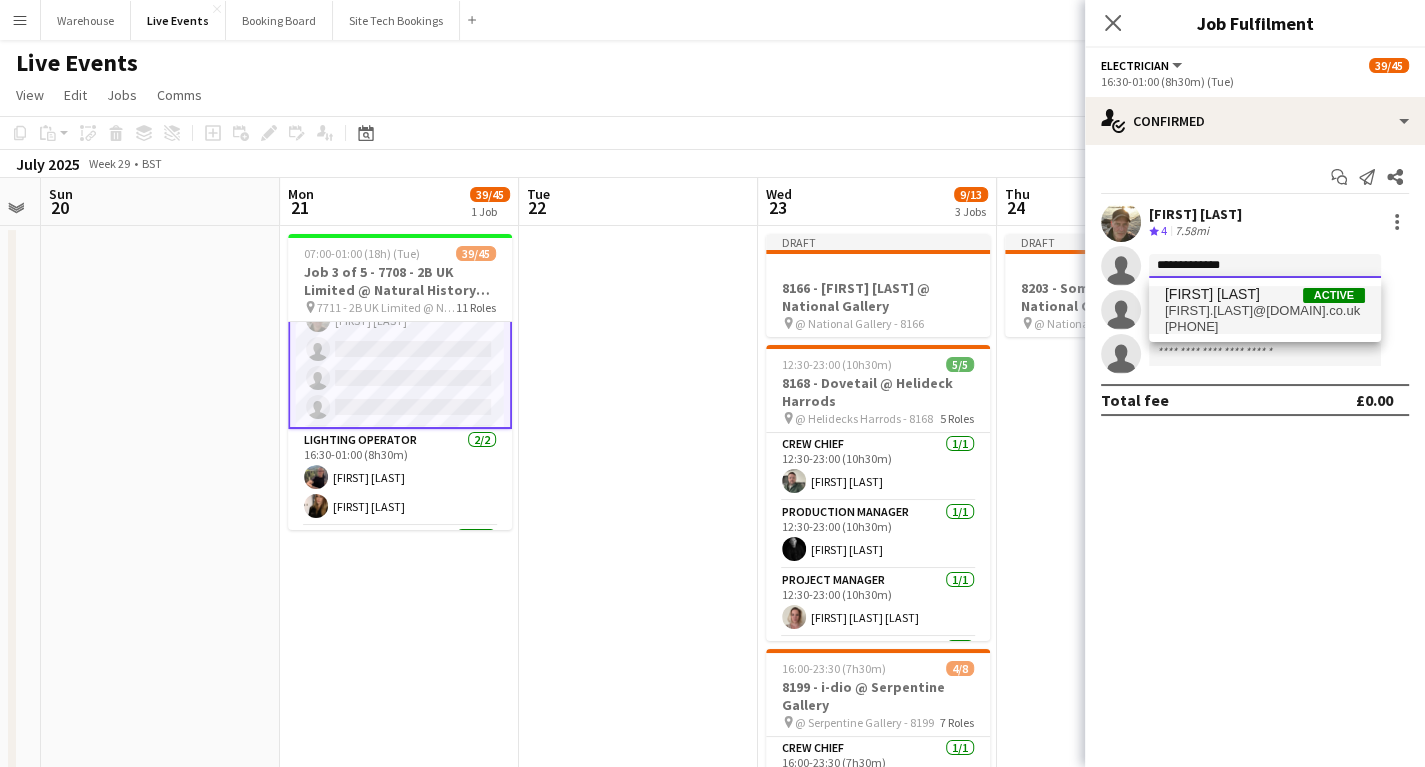 type 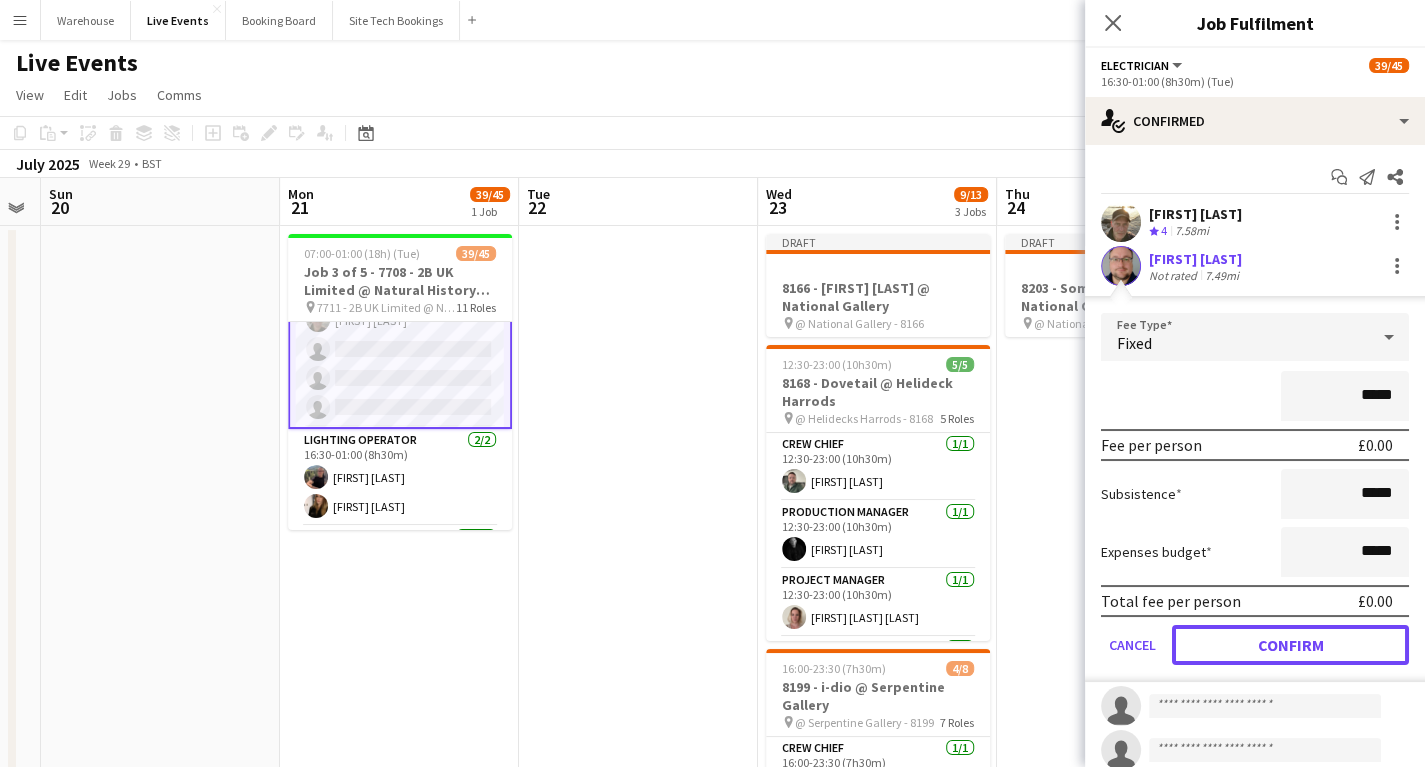 drag, startPoint x: 1274, startPoint y: 643, endPoint x: 1220, endPoint y: 577, distance: 85.276024 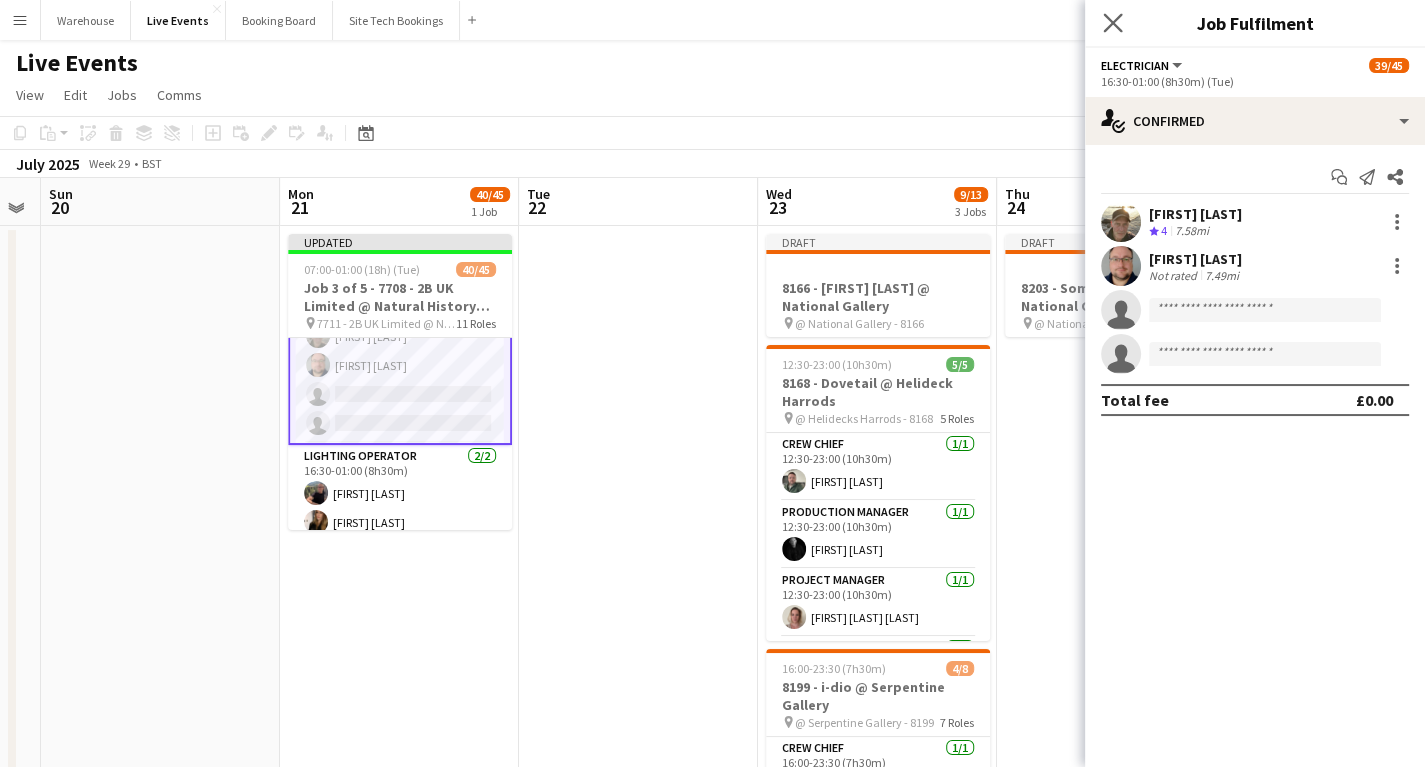 click on "Close pop-in" 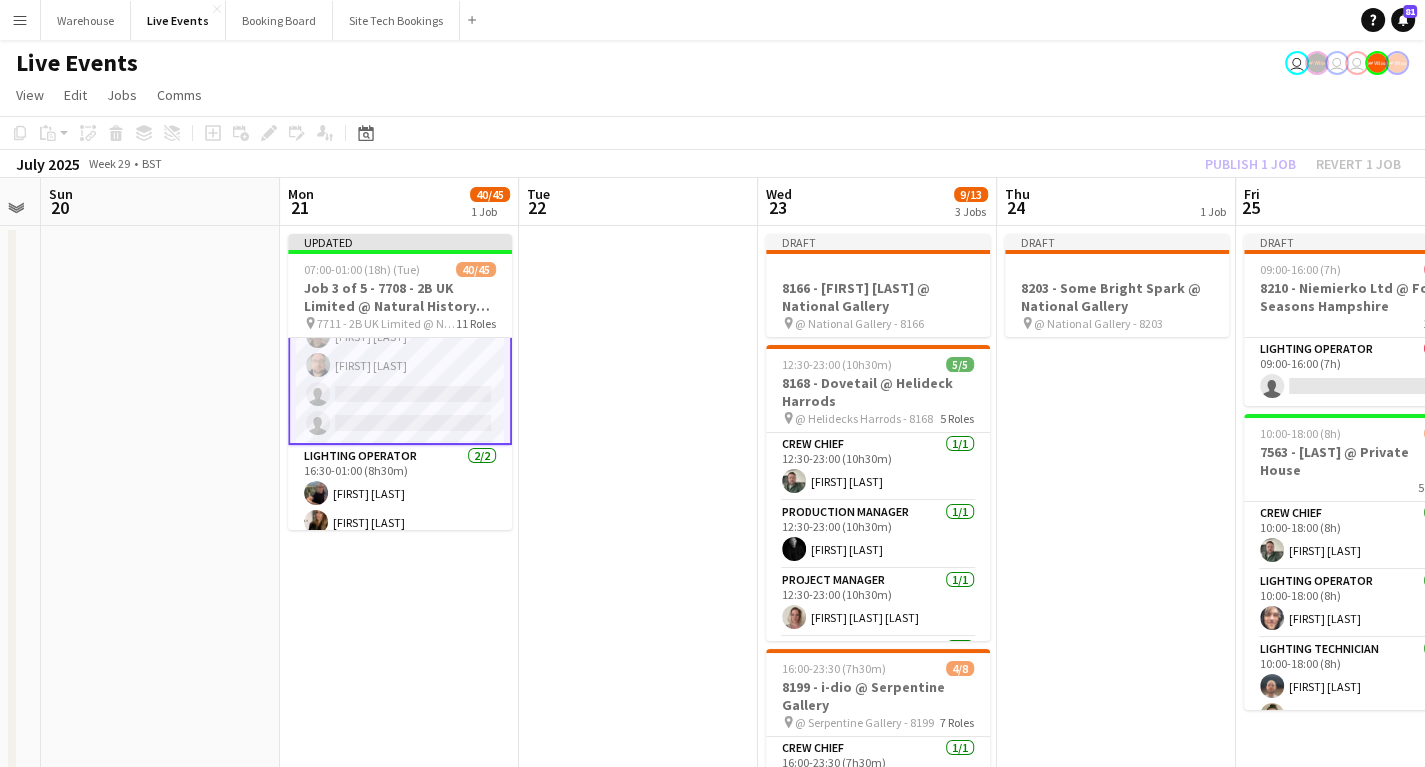 click at bounding box center [638, 785] 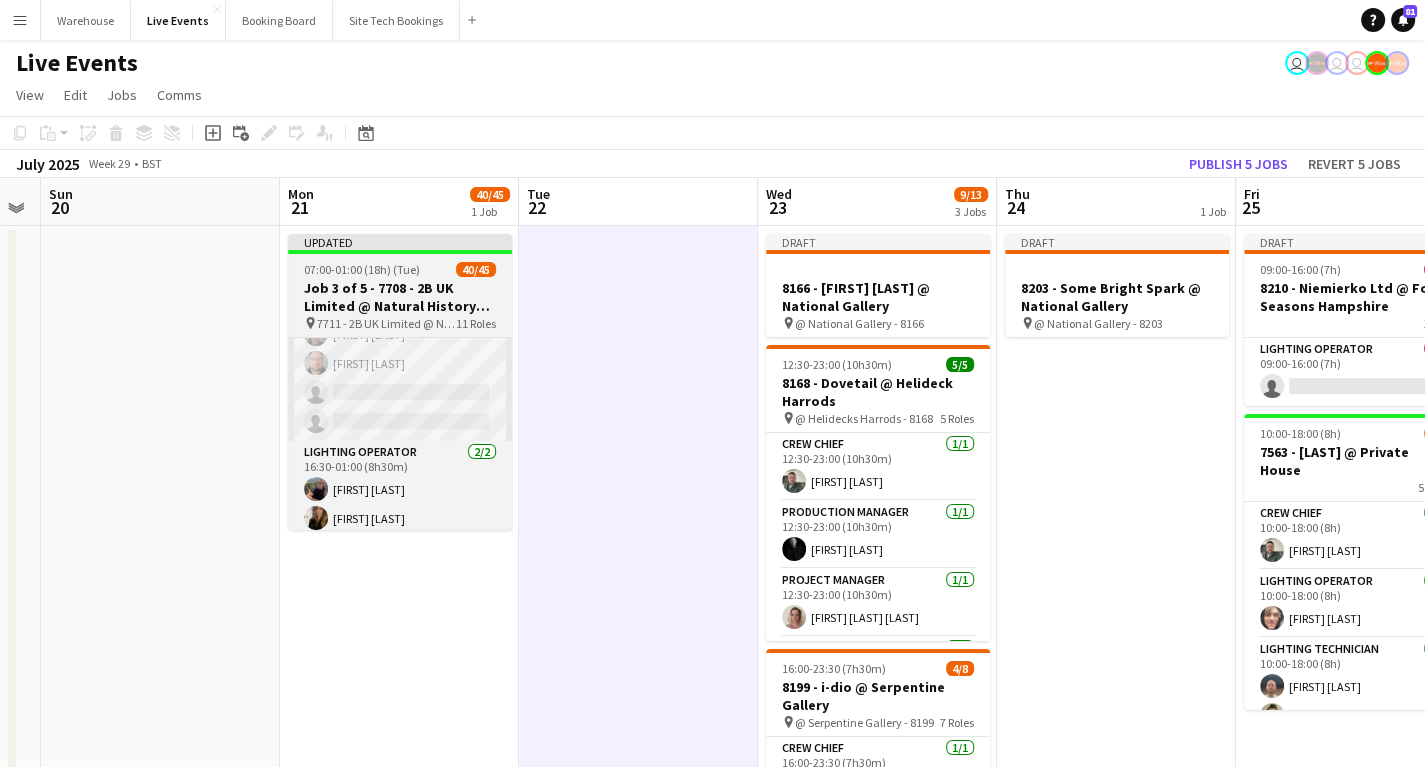 scroll, scrollTop: 400, scrollLeft: 0, axis: vertical 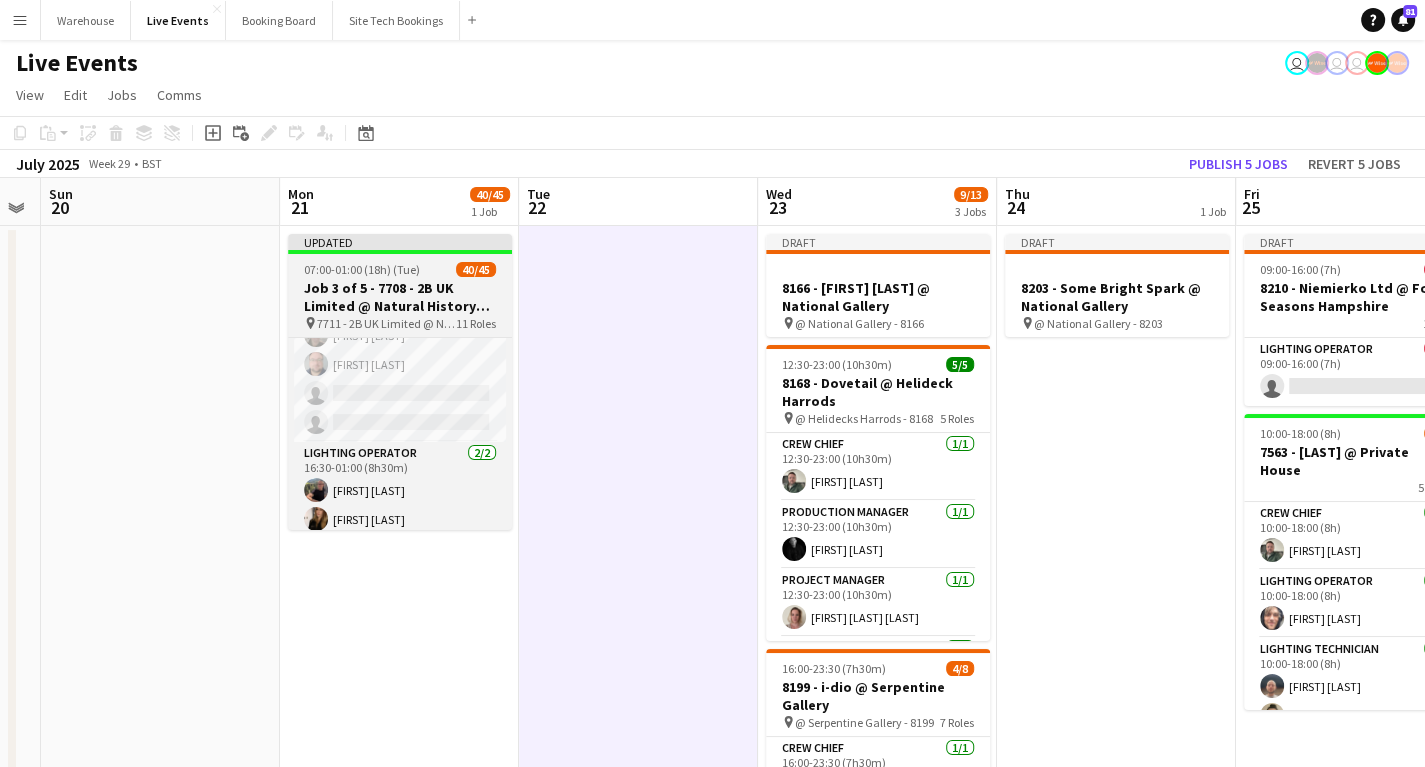 click on "Job 3 of 5 - 7708 - 2B UK Limited @ Natural History Museum" at bounding box center [400, 297] 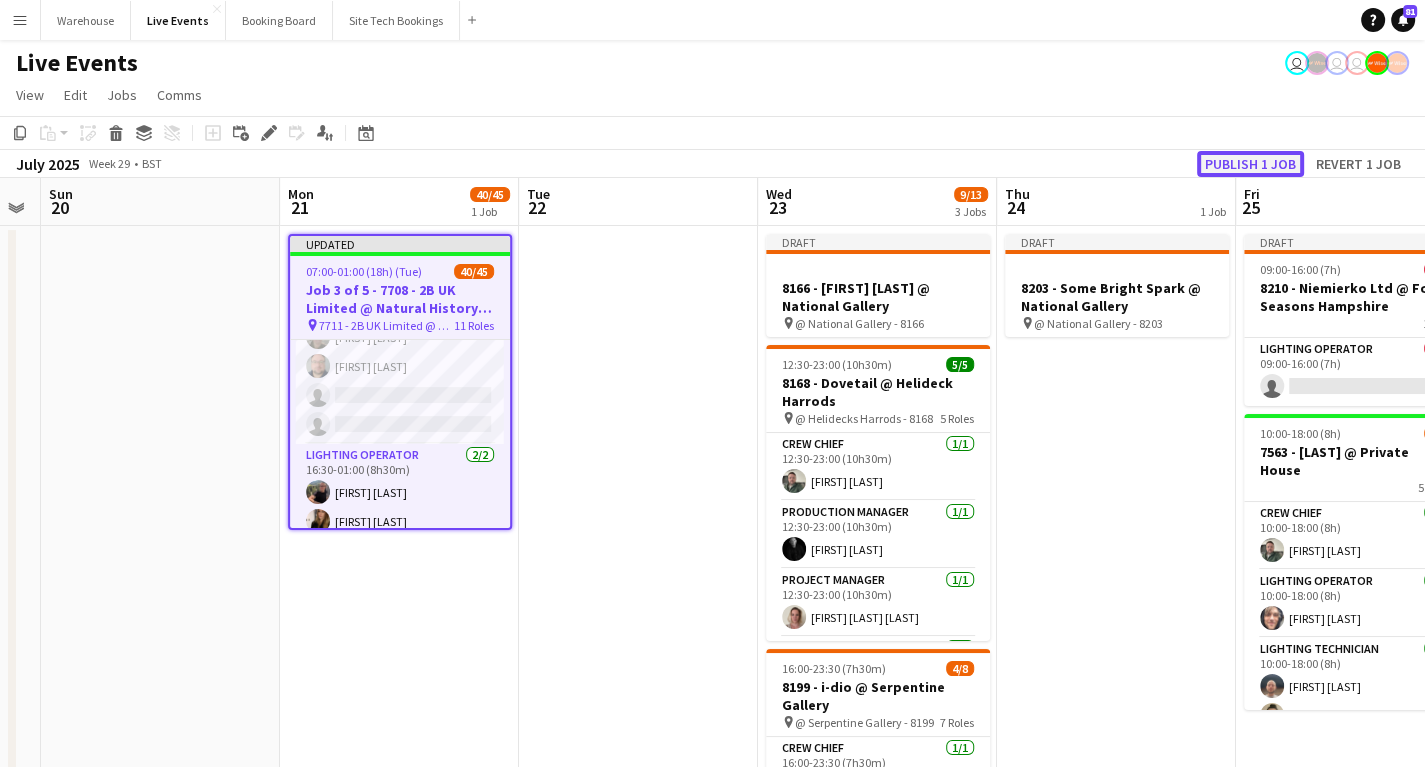 click on "Publish 1 job" 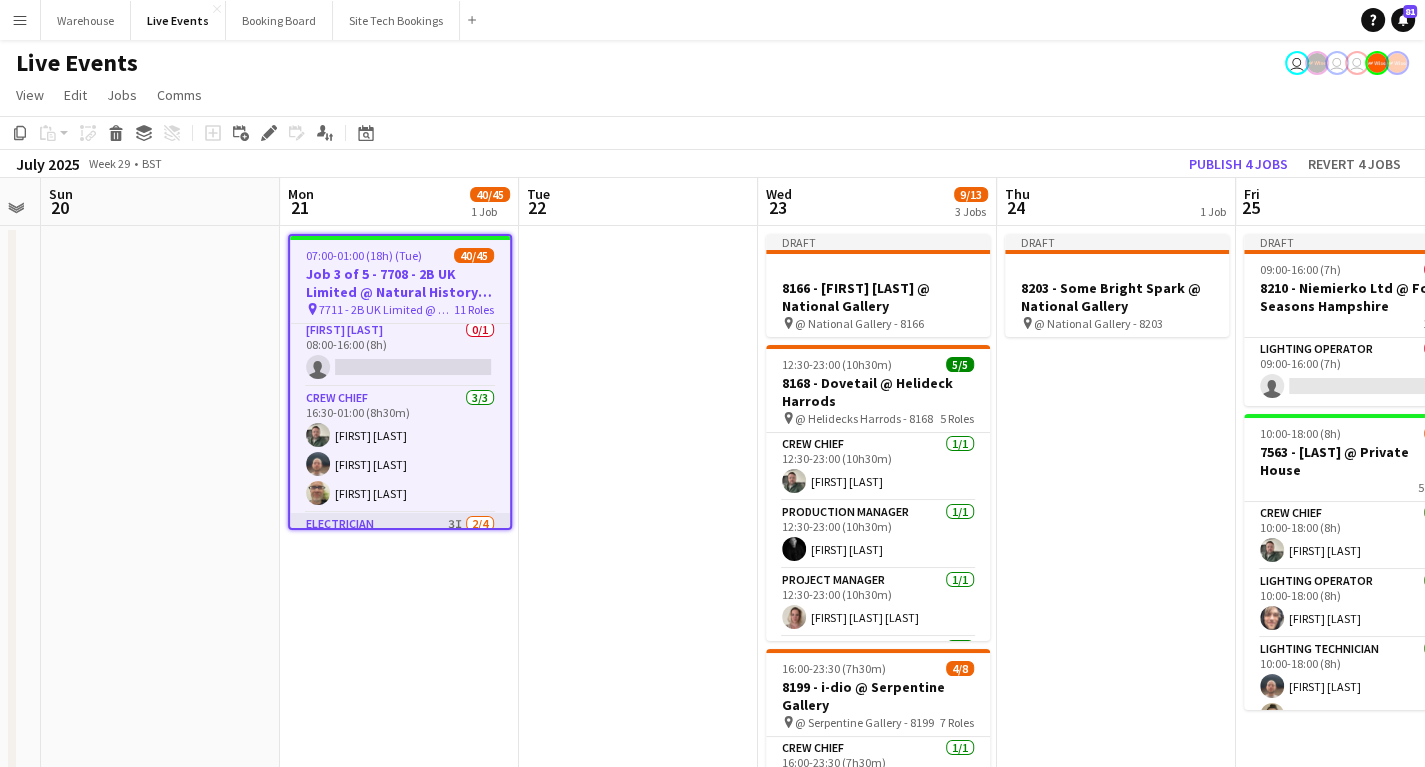 scroll, scrollTop: 80, scrollLeft: 0, axis: vertical 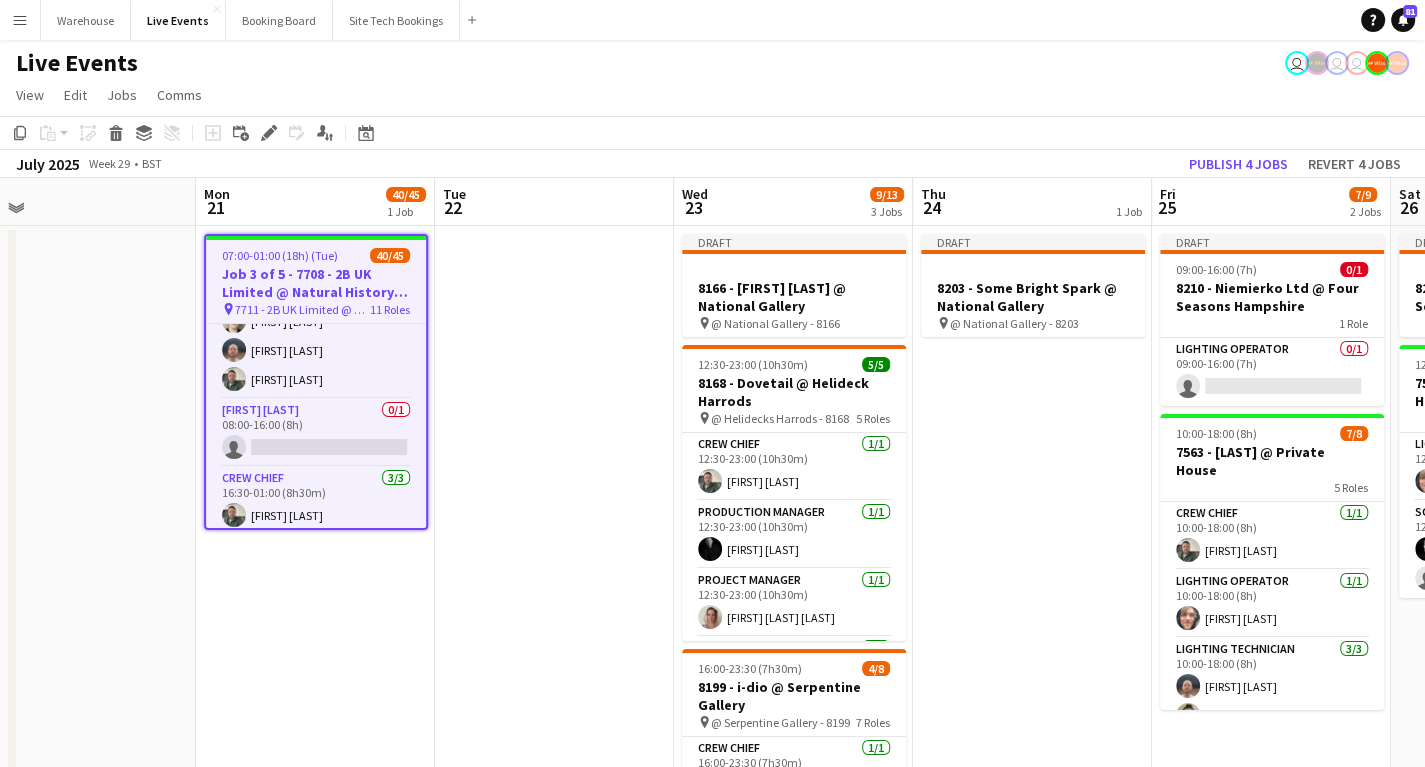 drag, startPoint x: 380, startPoint y: 616, endPoint x: 239, endPoint y: 601, distance: 141.79562 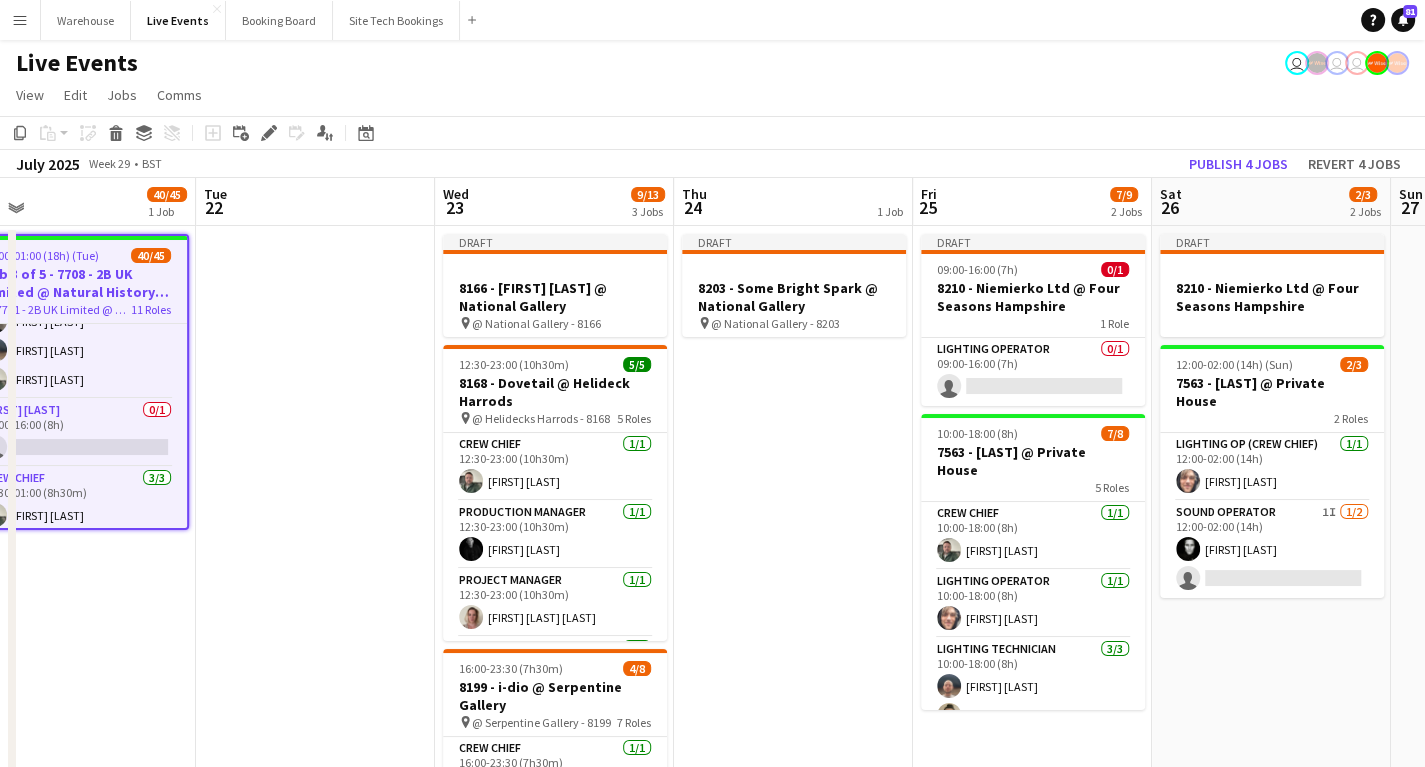 scroll, scrollTop: 0, scrollLeft: 610, axis: horizontal 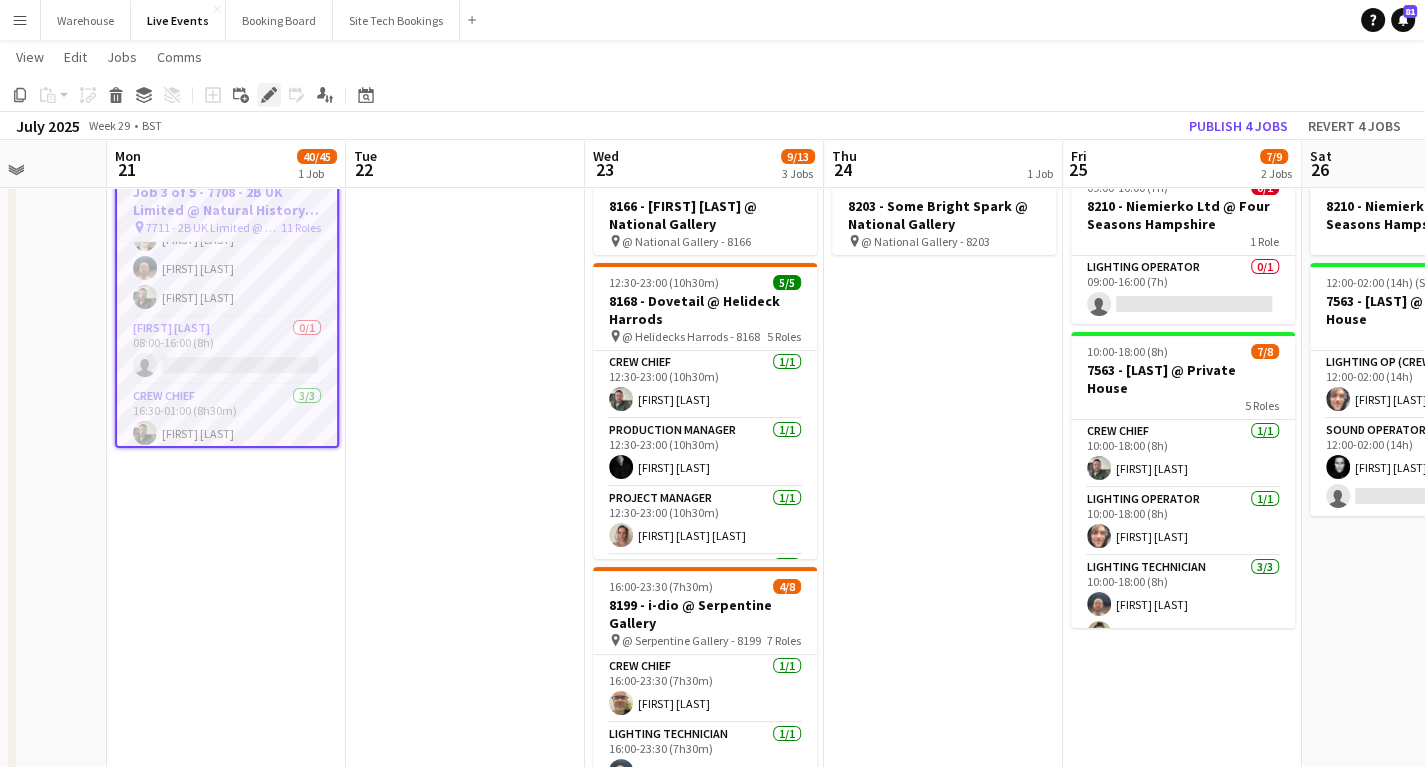 click on "Edit" 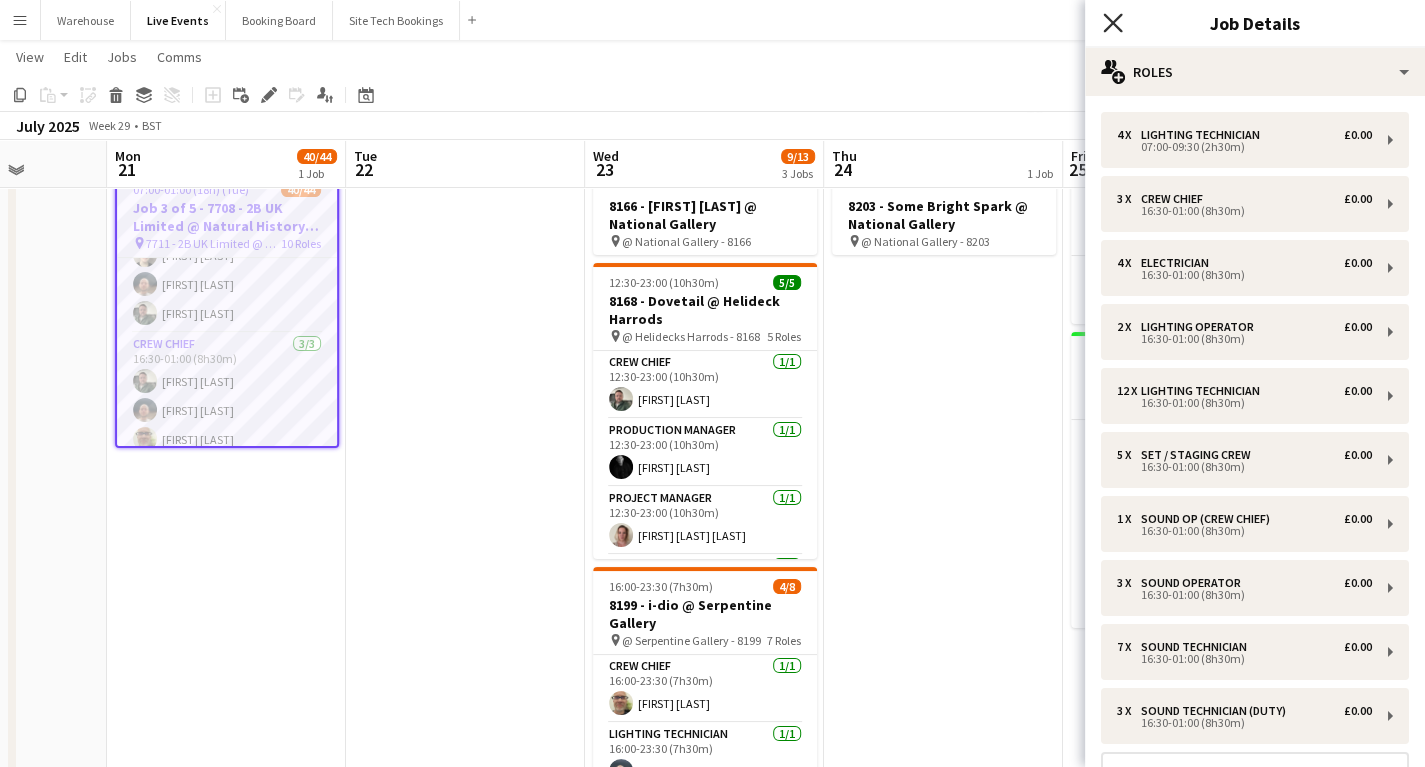 click 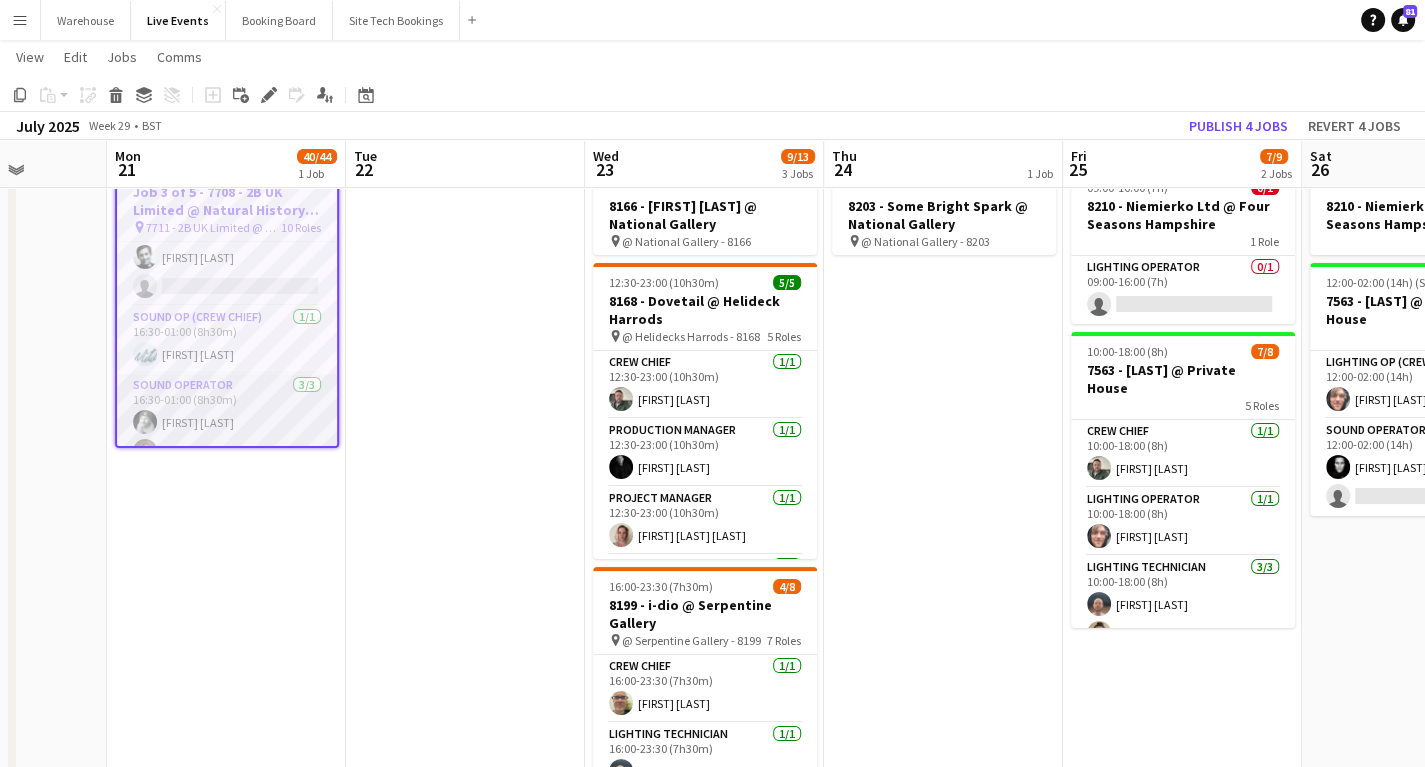 scroll, scrollTop: 1120, scrollLeft: 0, axis: vertical 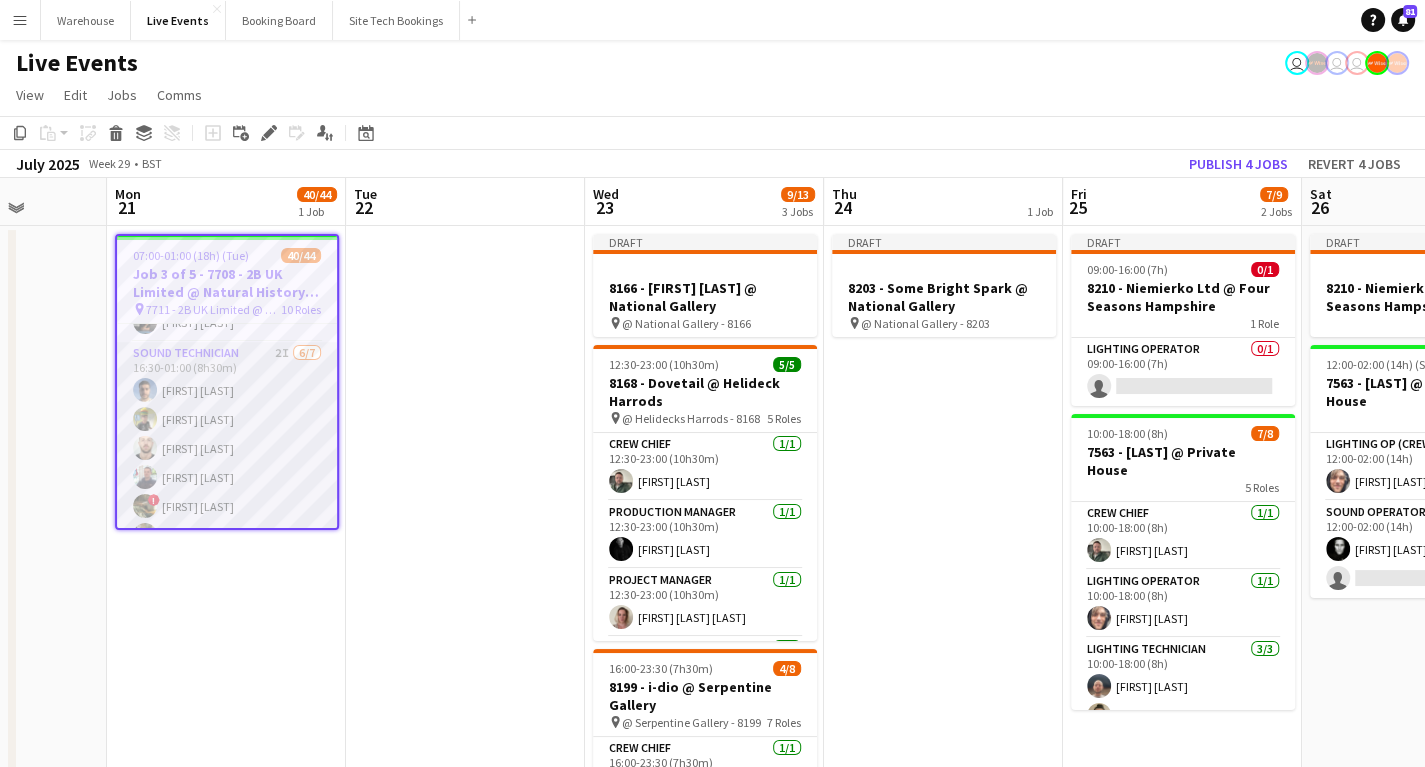click on "Sound Technician   2I   6/7   16:30-01:00 (8h30m)
[FIRST] [LAST] [FIRST] [LAST] [FIRST] [LAST] [FIRST] [LAST] ! [FIRST] [LAST] [FIRST] [LAST]
single-neutral-actions" at bounding box center (227, 463) 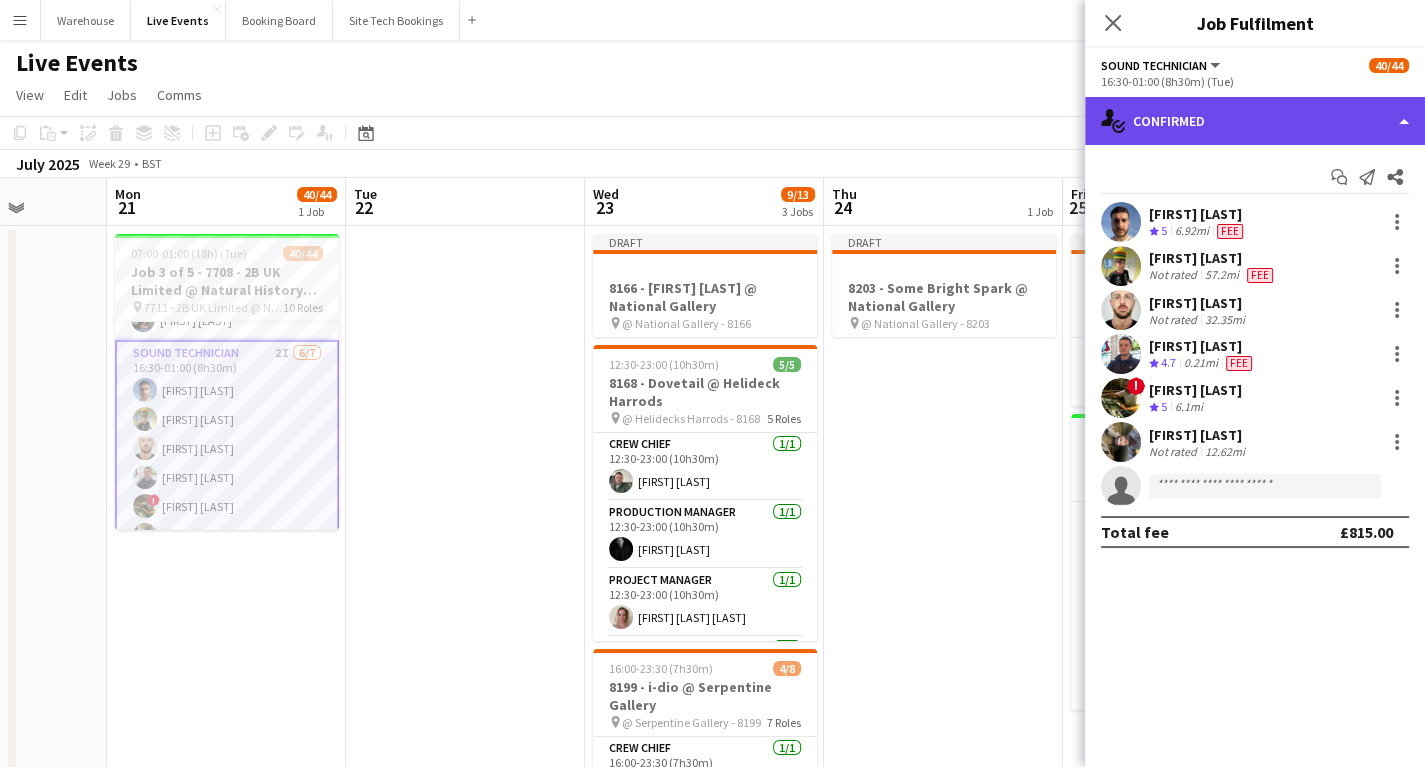click on "single-neutral-actions-check-2
Confirmed" 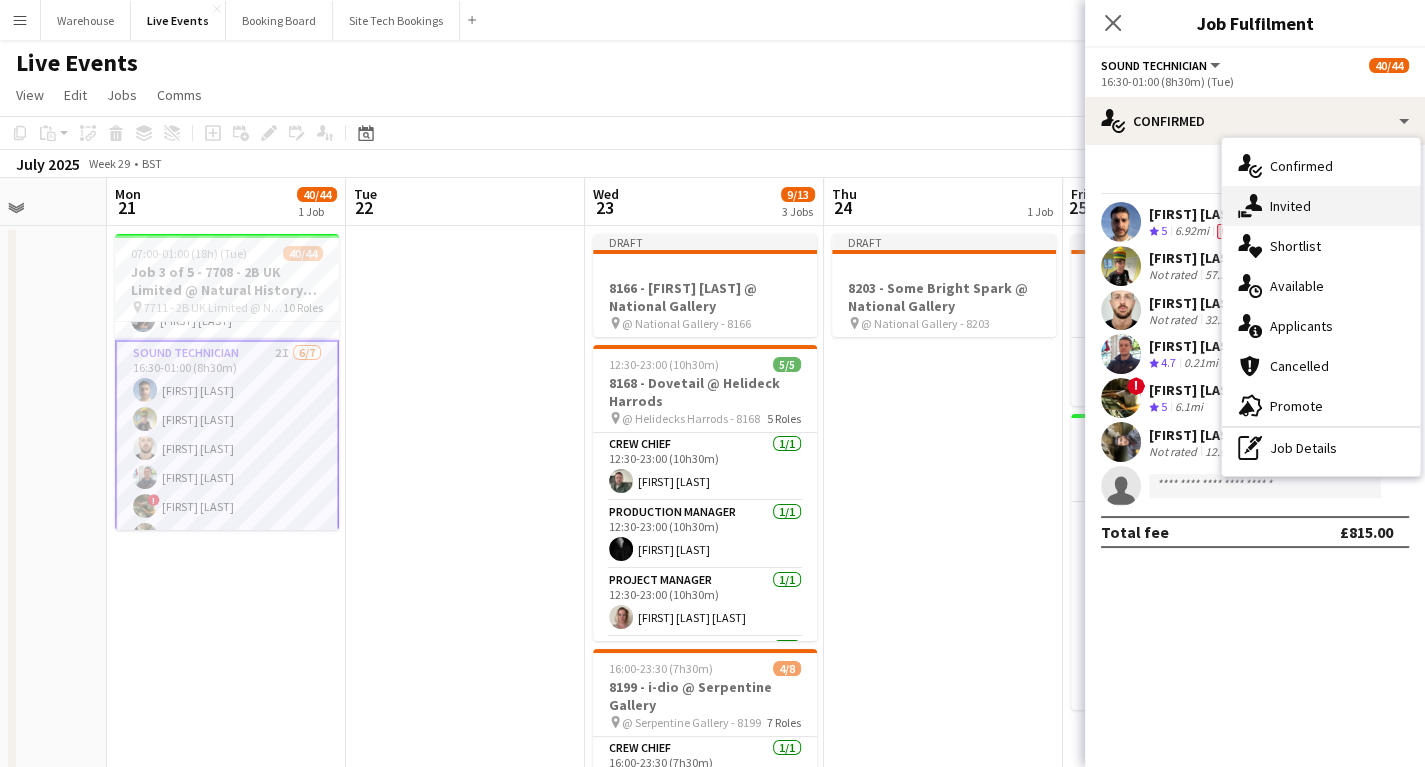 click on "single-neutral-actions-share-1
Invited" at bounding box center (1321, 206) 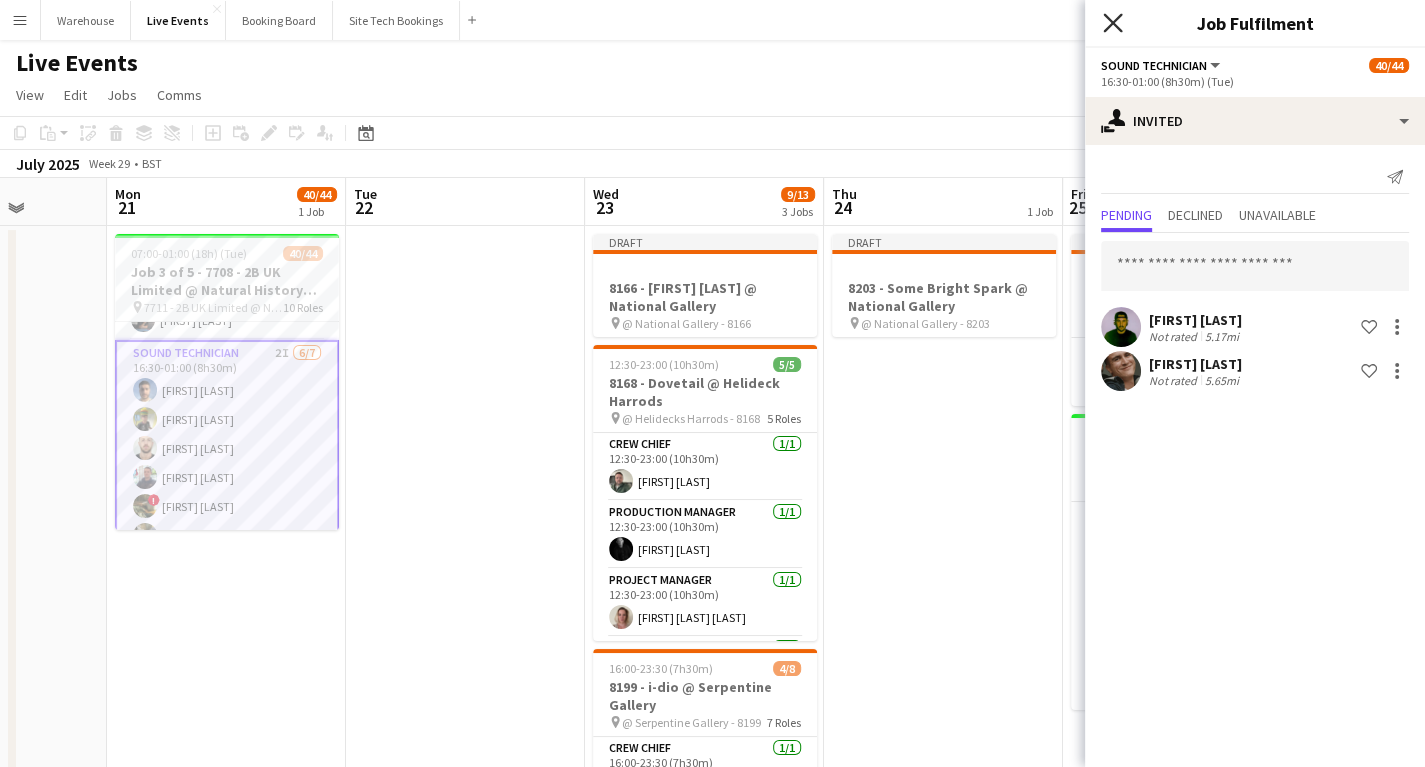 click on "Close pop-in" 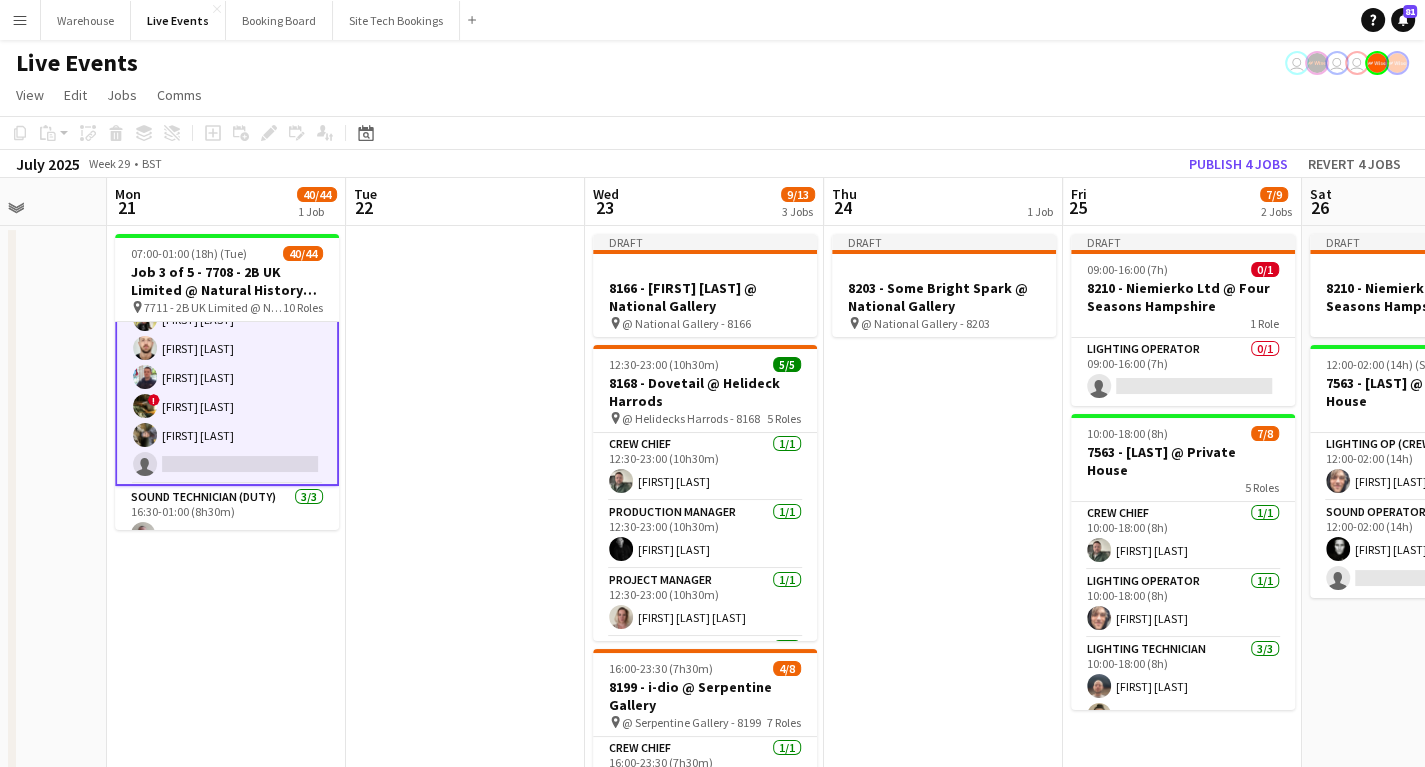 scroll, scrollTop: 1460, scrollLeft: 0, axis: vertical 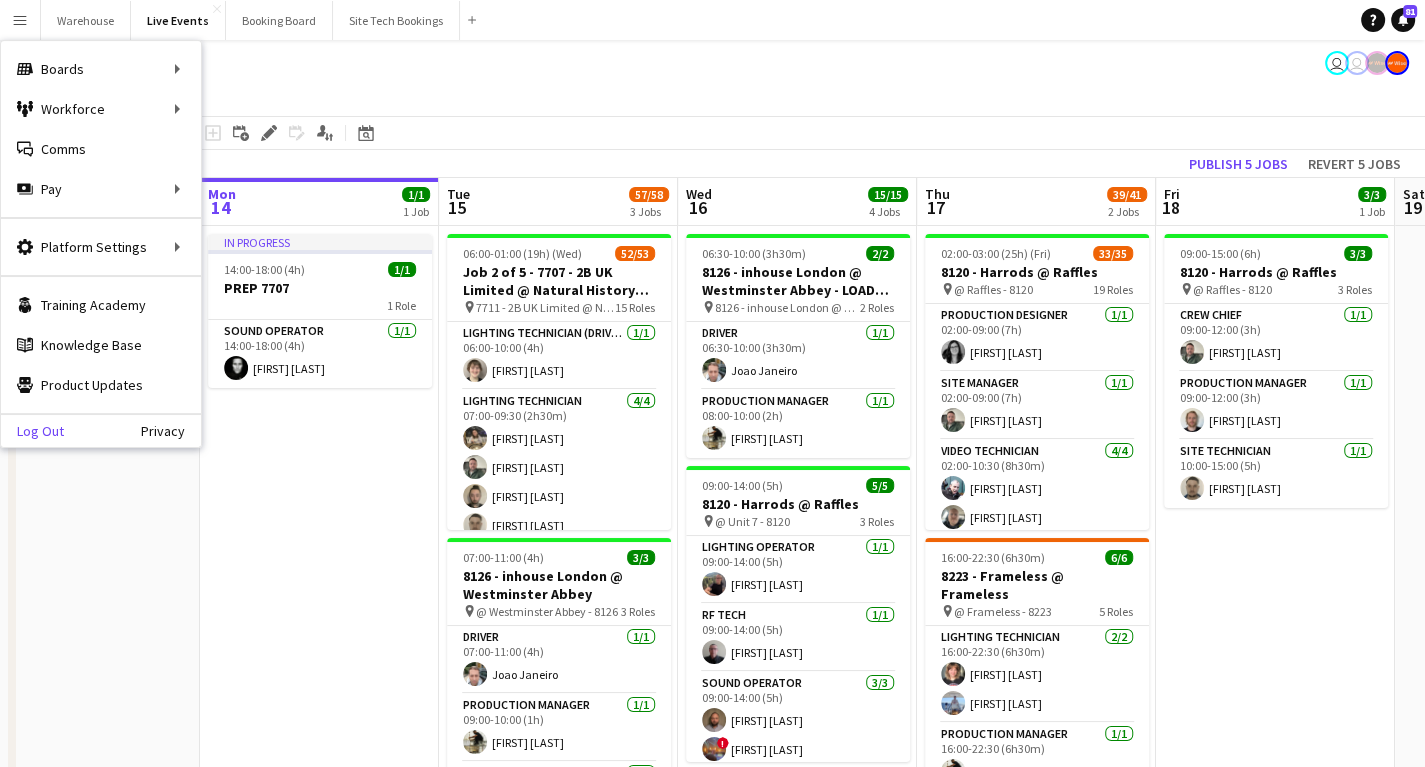 click on "Log Out" at bounding box center (32, 431) 